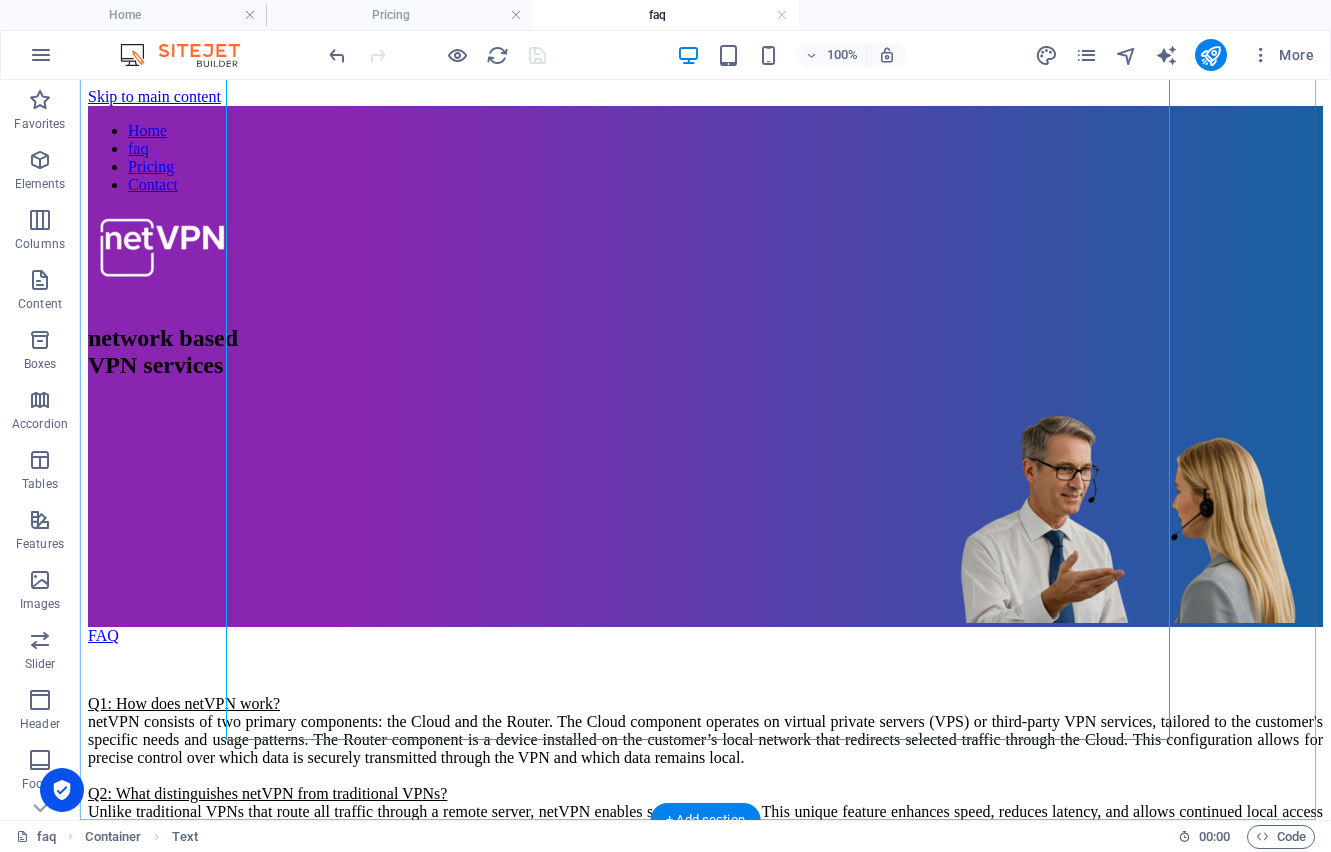 scroll, scrollTop: 0, scrollLeft: 0, axis: both 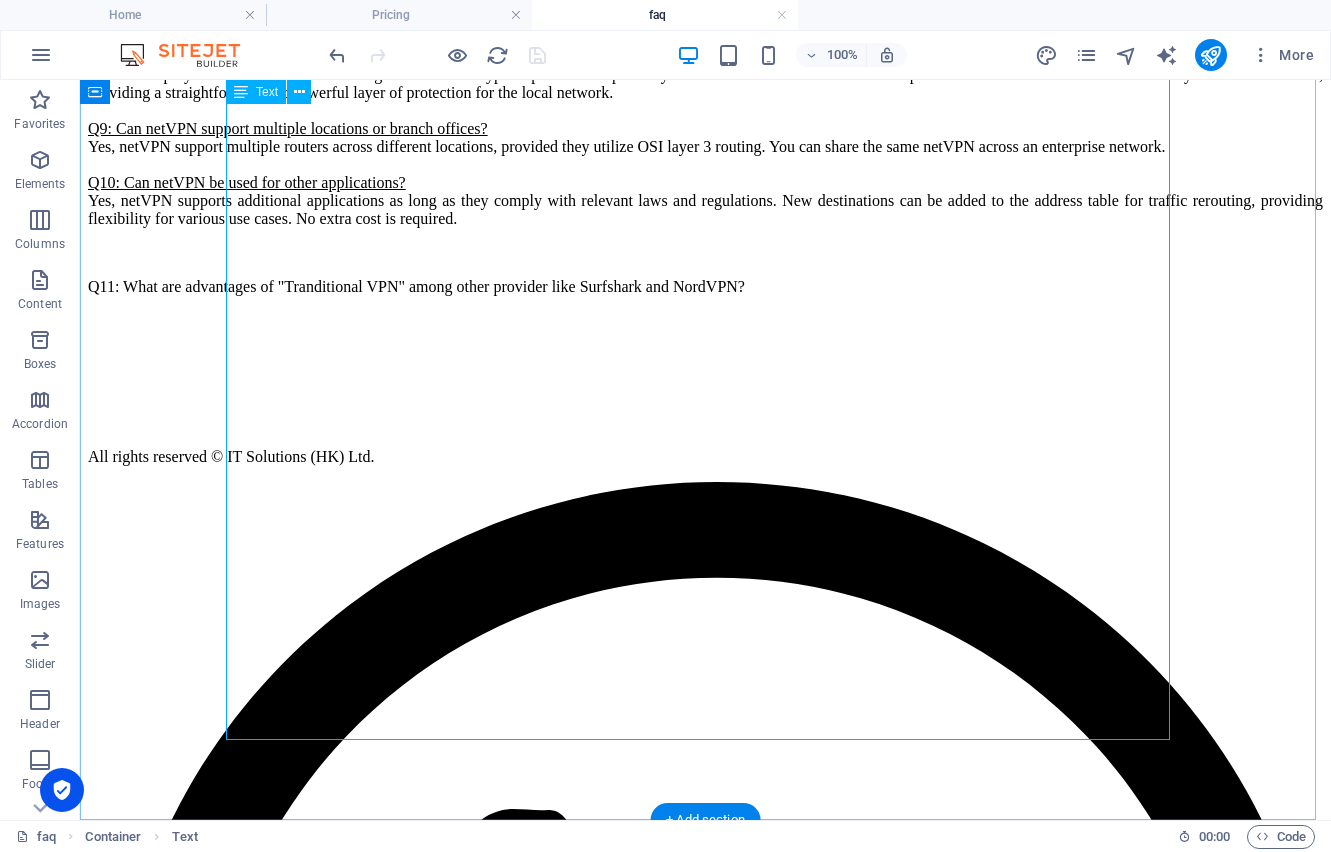 click on "Q1: How does netVPN work?    netVPN consists of two primary components: the Cloud and the Router. The Cloud component operates on virtual private servers (VPS) or third-party VPN services, tailored to the customer's specific needs and usage patterns. The Router component is a device installed on the customer’s local network that redirects selected traffic through the Cloud. This configuration allows for precise control over which data is securely transmitted through the VPN and which data remains local. Q2: What distinguishes netVPN from traditional VPNs?    Unlike traditional VPNs that route all traffic through a remote server, netVPN enables selective routing. This unique feature enhances speed, reduces latency, and allows continued local access for non-sensitive services. It is especially beneficial for organizations that require flexible control over which devices or data are routed through the VPN. Q3: Is netVPN difficult to set up?    Q4: Who is netVPN best suited for?          -     -  -  -" at bounding box center [705, -115] 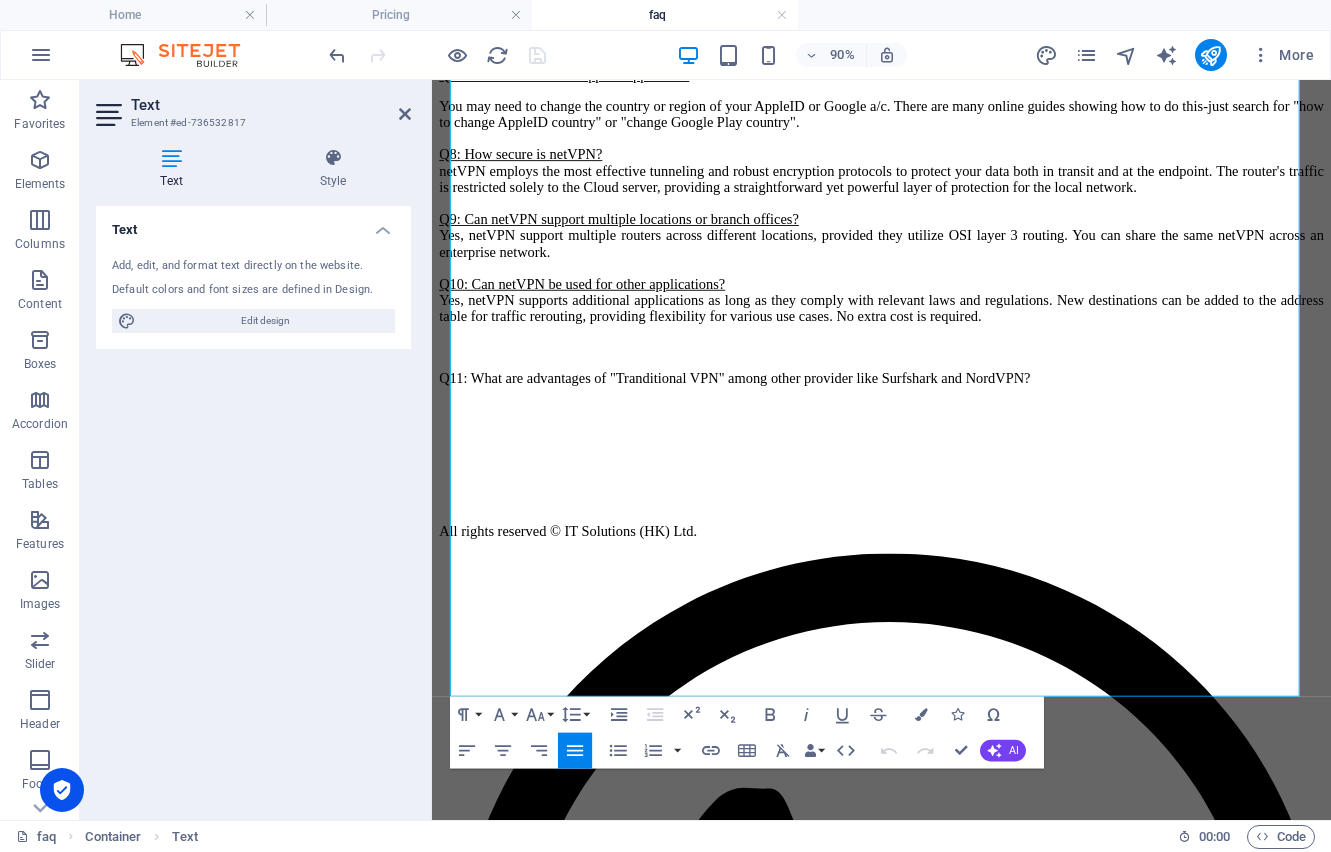 scroll, scrollTop: 1298, scrollLeft: 0, axis: vertical 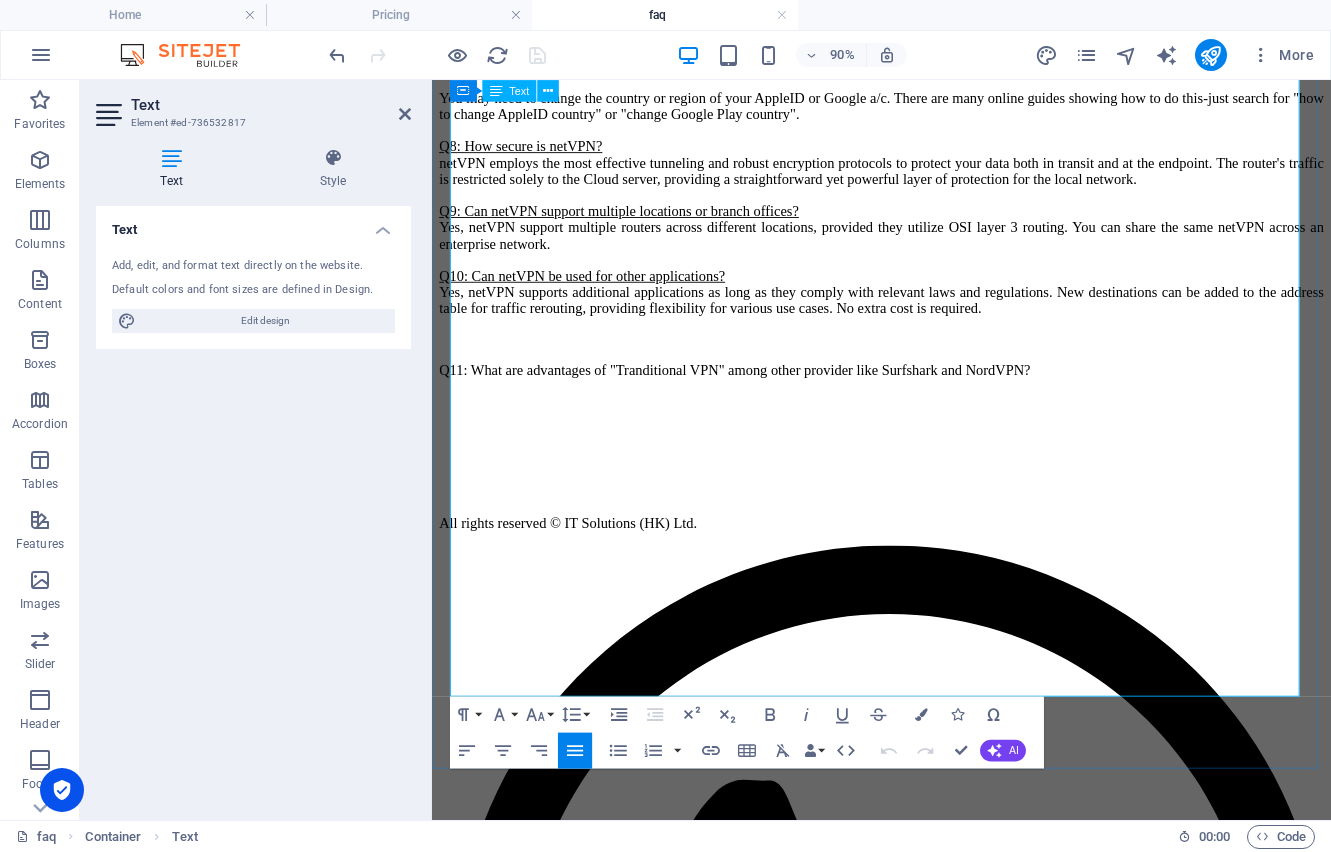 click on "Q11: What are advantages of "Tranditional VPN" among other provider like Surfshark and NordVPN?" at bounding box center [931, 402] 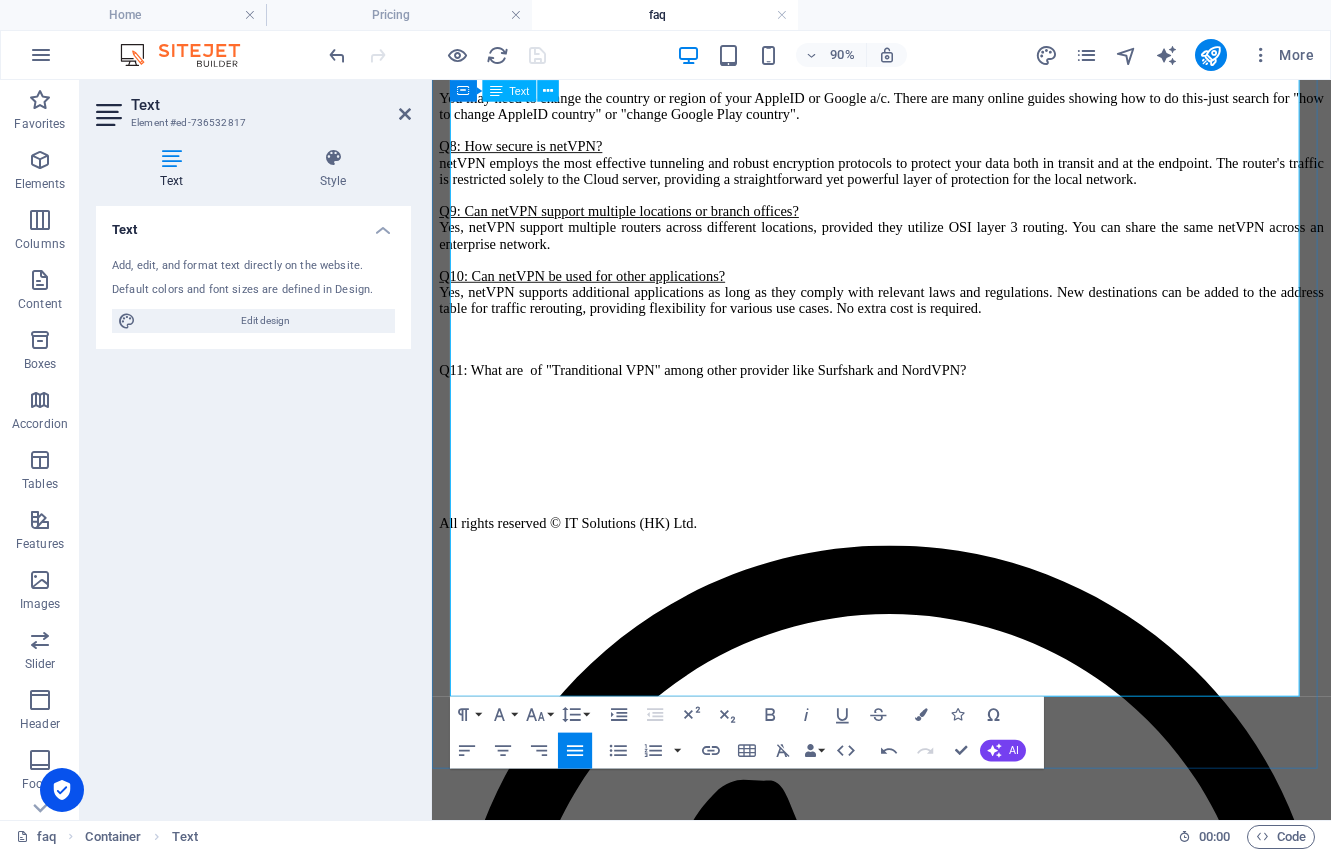 type 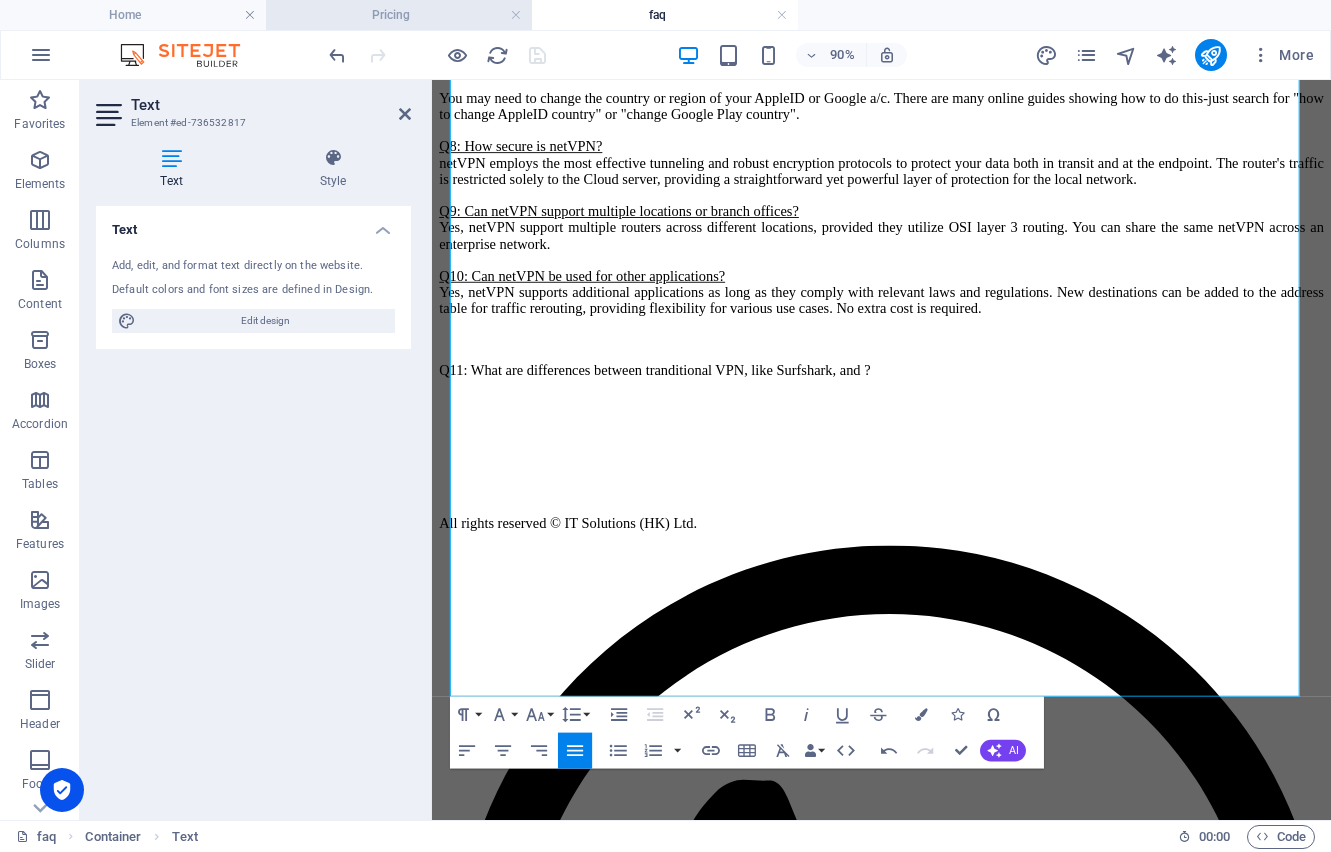click on "Pricing" at bounding box center [399, 15] 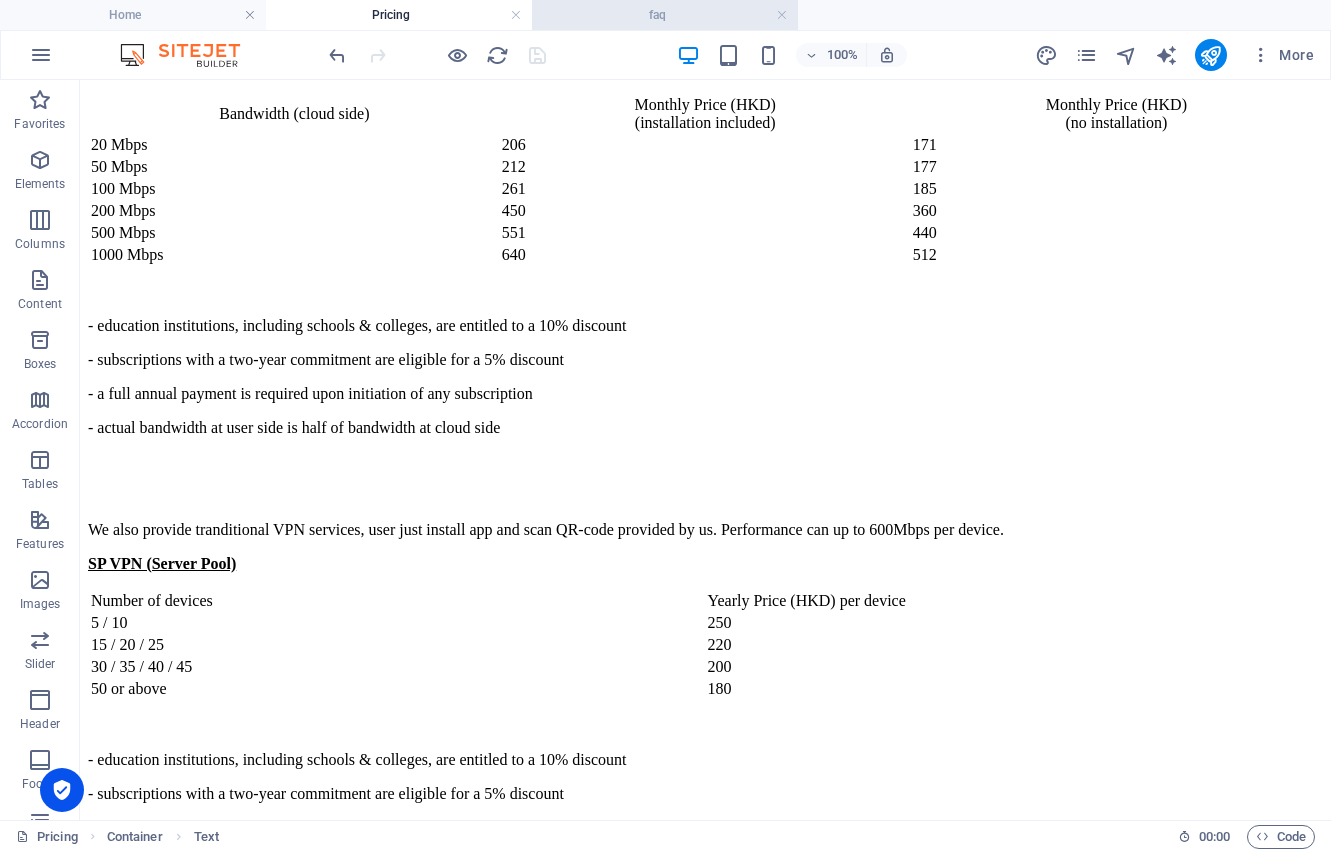 scroll, scrollTop: 0, scrollLeft: 0, axis: both 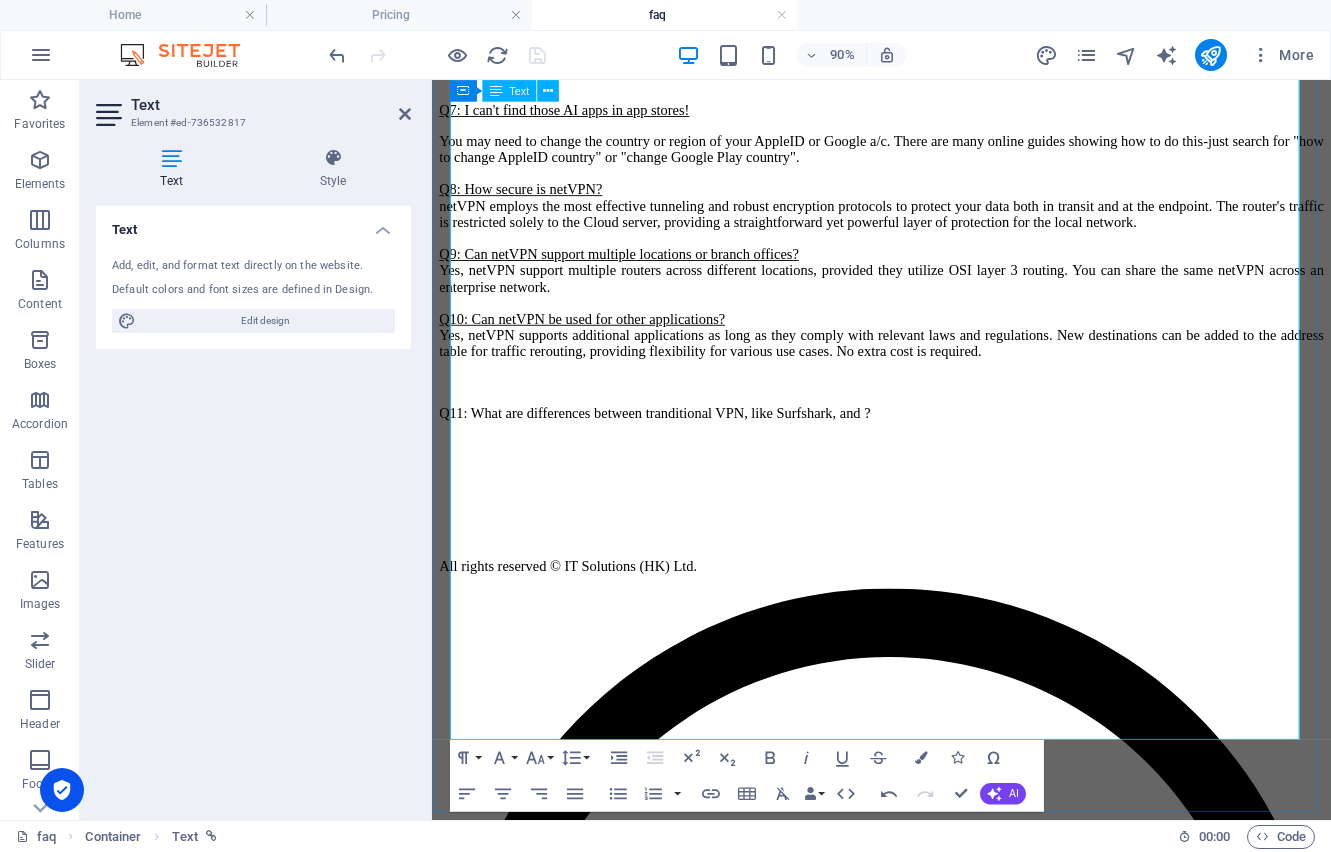 click on "Q11: What are differences between tranditional VPN, like Surfshark, and ?" at bounding box center (931, 450) 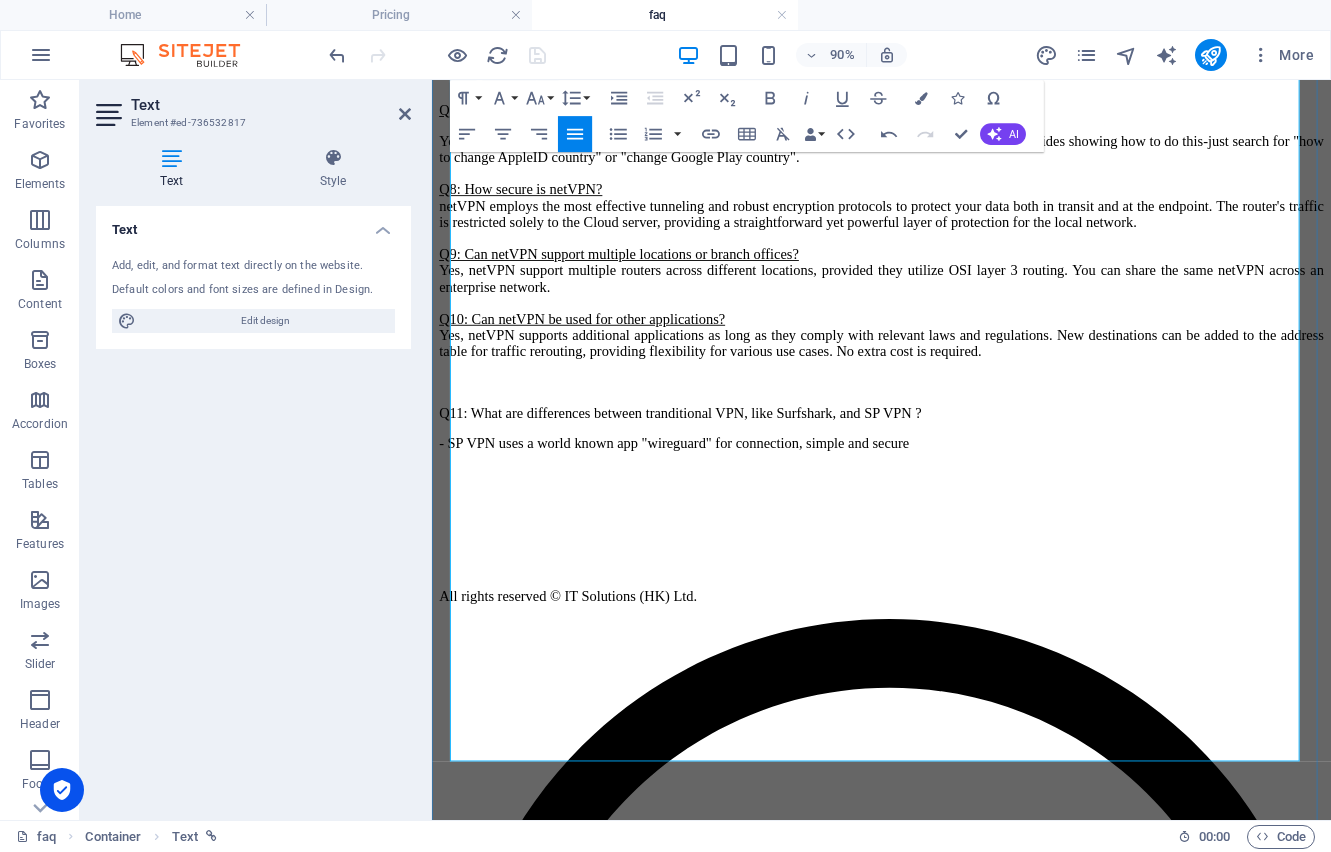 click on "​- SP VPN uses a world known app "wireguard" for connection, simple and secure" at bounding box center (931, 484) 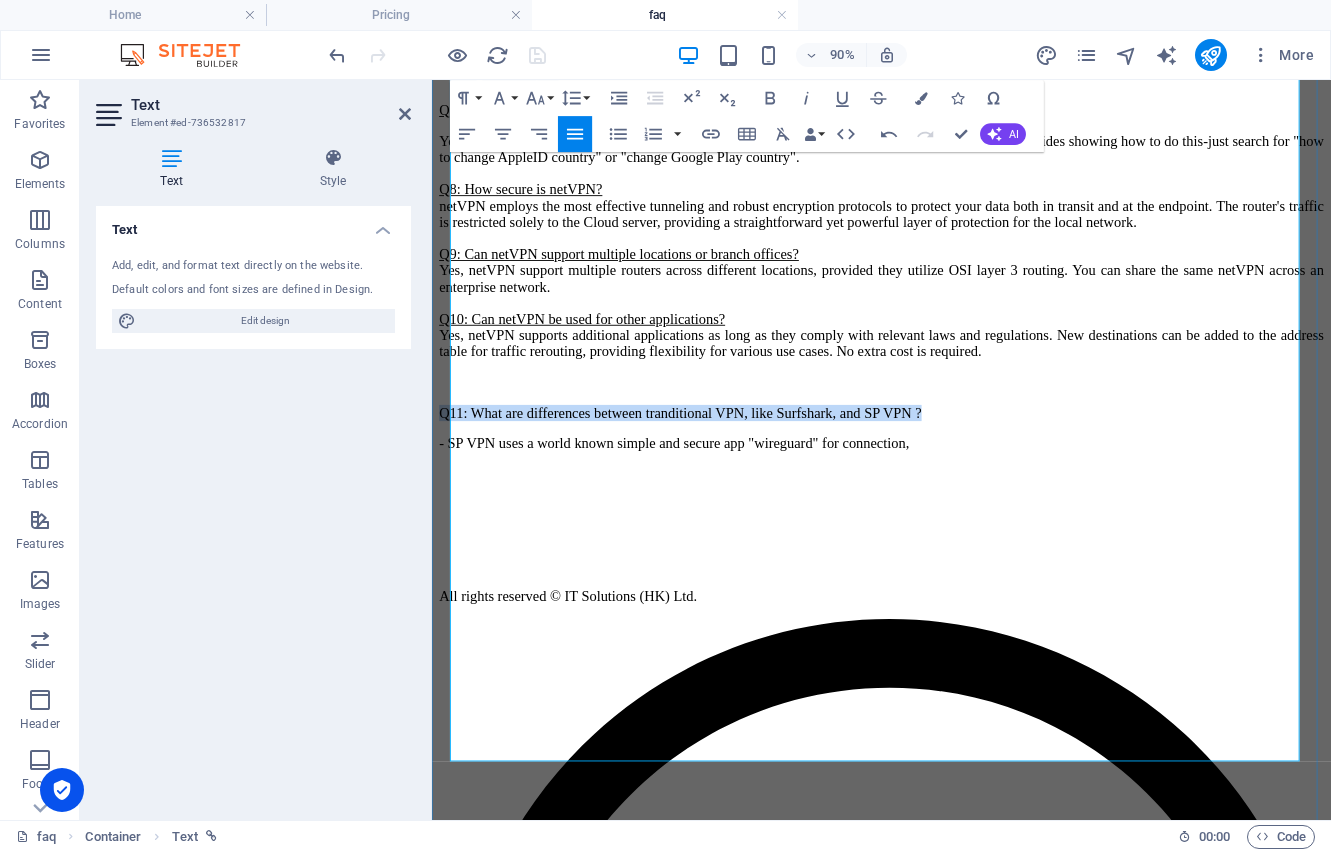 drag, startPoint x: 1045, startPoint y: 701, endPoint x: 457, endPoint y: 701, distance: 588 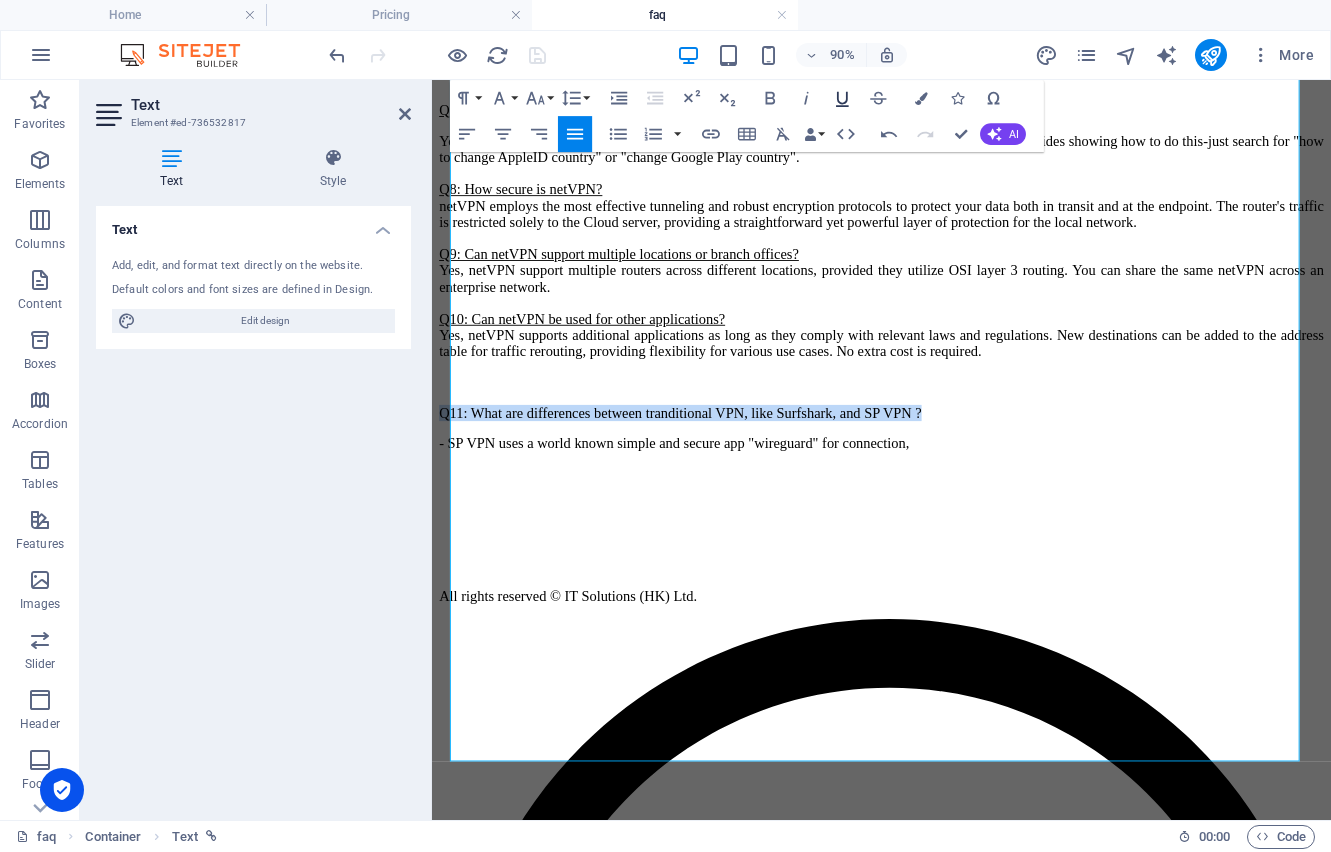 click 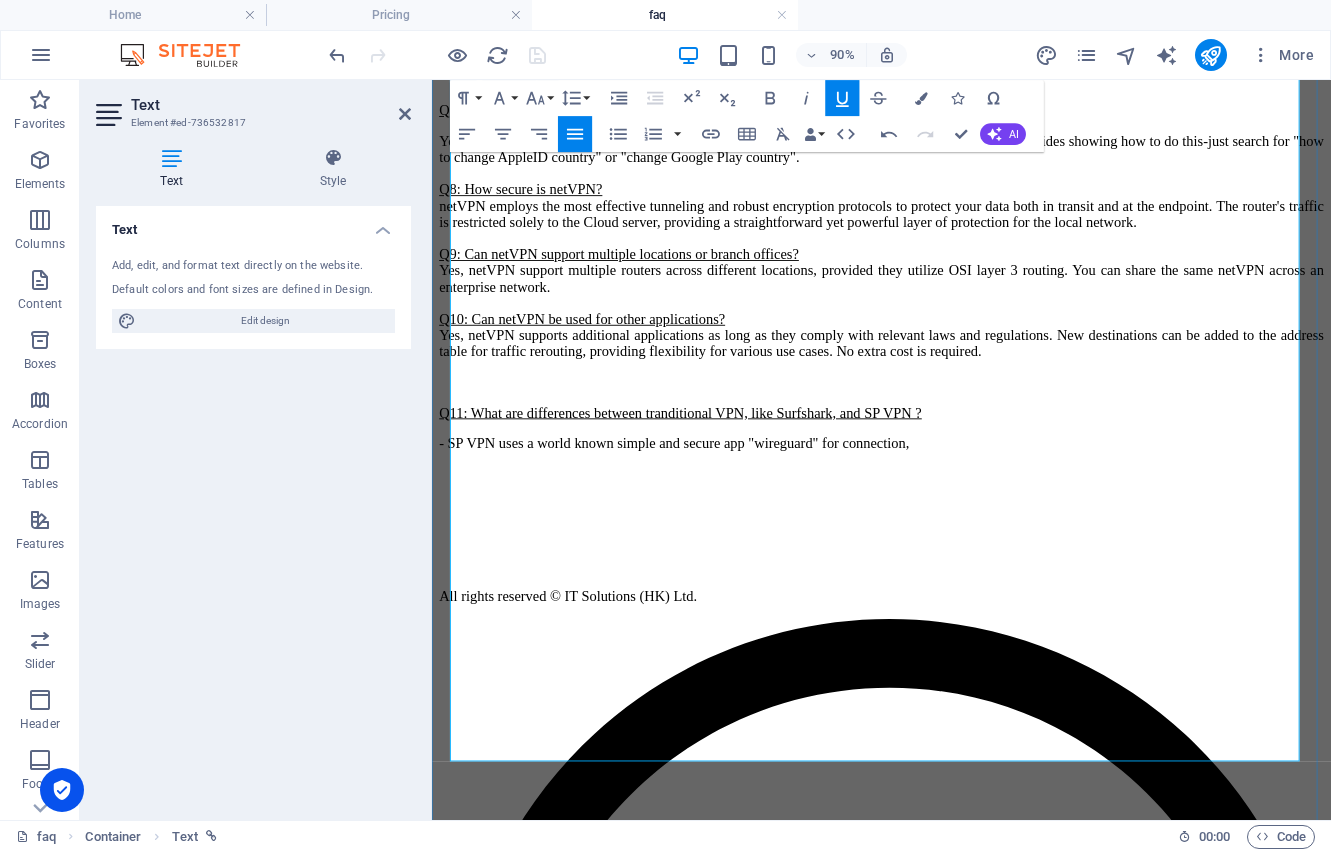 click on "Q11: What are differences between tranditional VPN, like Surfshark, and SP VPN ?" at bounding box center (931, 450) 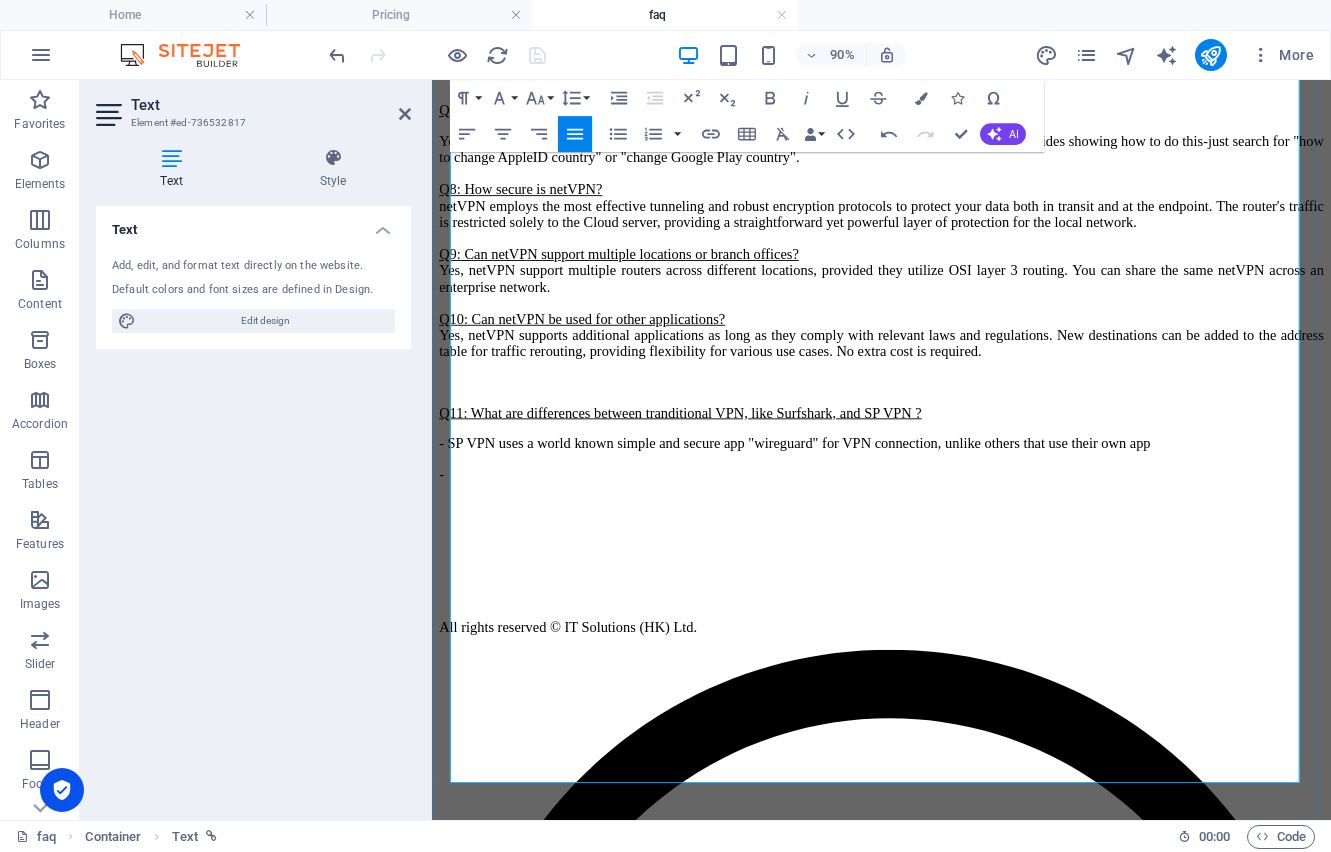 click on "- SP VPN uses a world known simple and secure app "wireguard" for VPN connection, unlike others that use their own app" at bounding box center [931, 484] 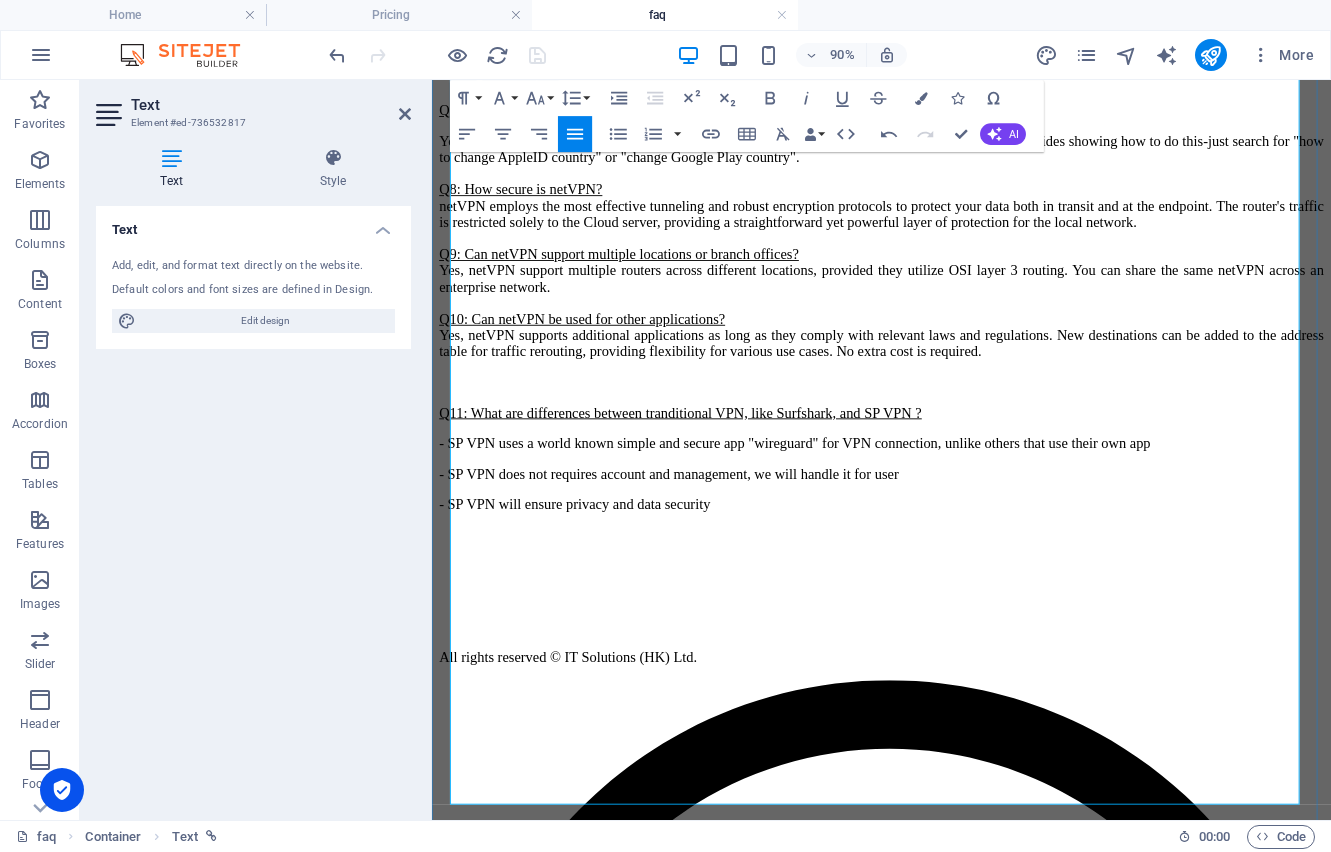 click on "- SP VPN will ensure privacy and data security" at bounding box center [931, 552] 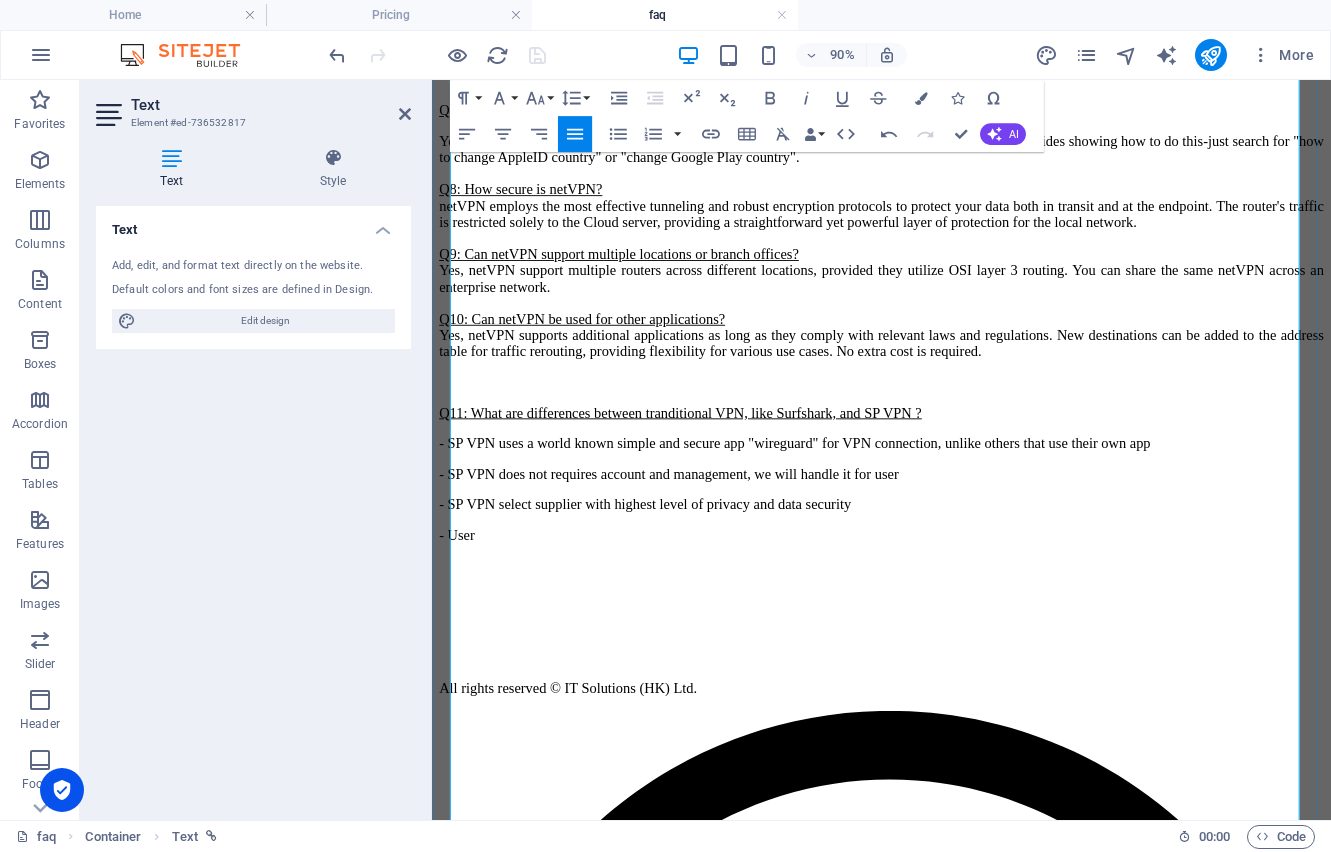 click on "- SP VPN select supplier with highest level of privacy and data security" at bounding box center (931, 552) 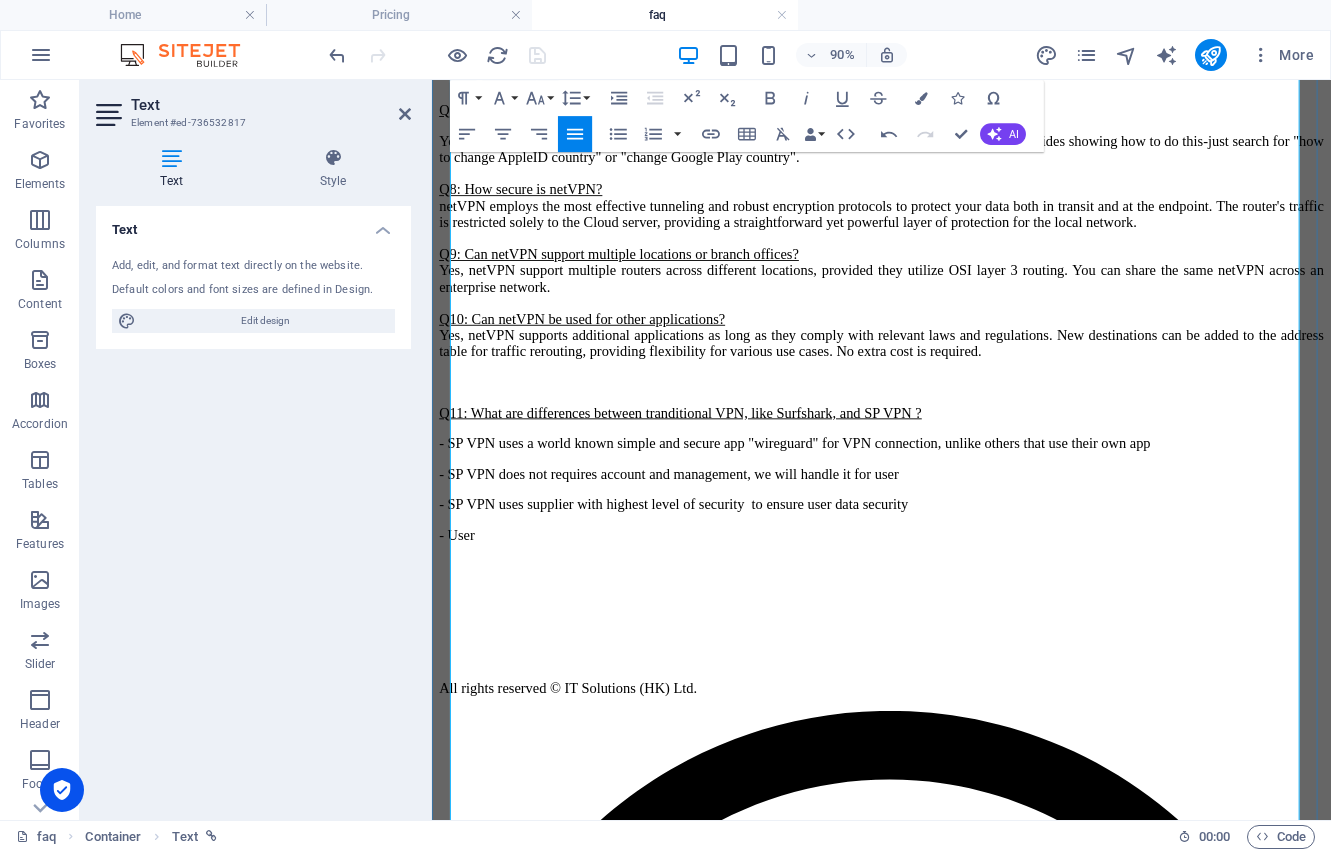 click on "- SP VPN uses supplier with highest level of security  to ensure user data security" at bounding box center (931, 552) 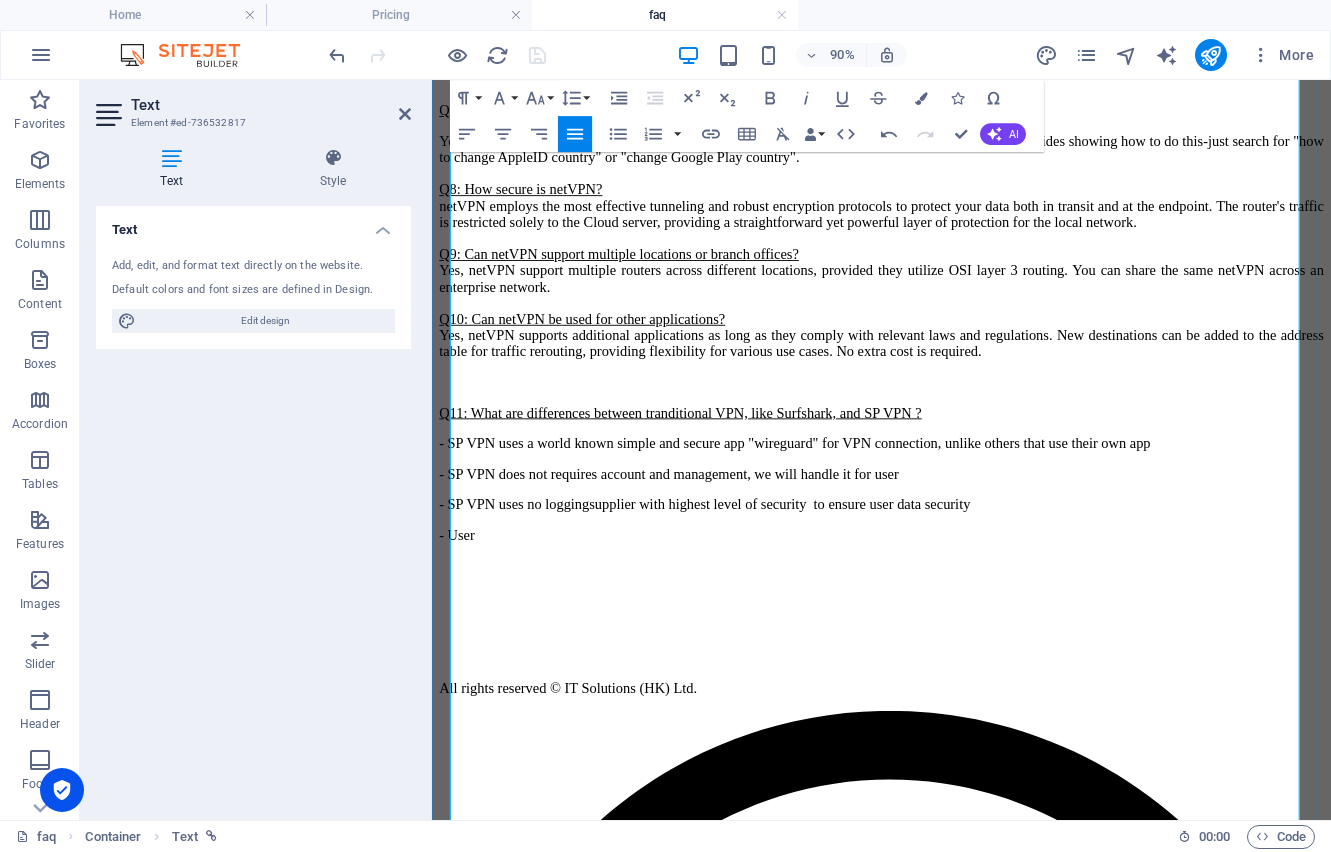 click on "- SP VPN uses no logging  supplier with highest level of security  to ensure user data security" at bounding box center (931, 552) 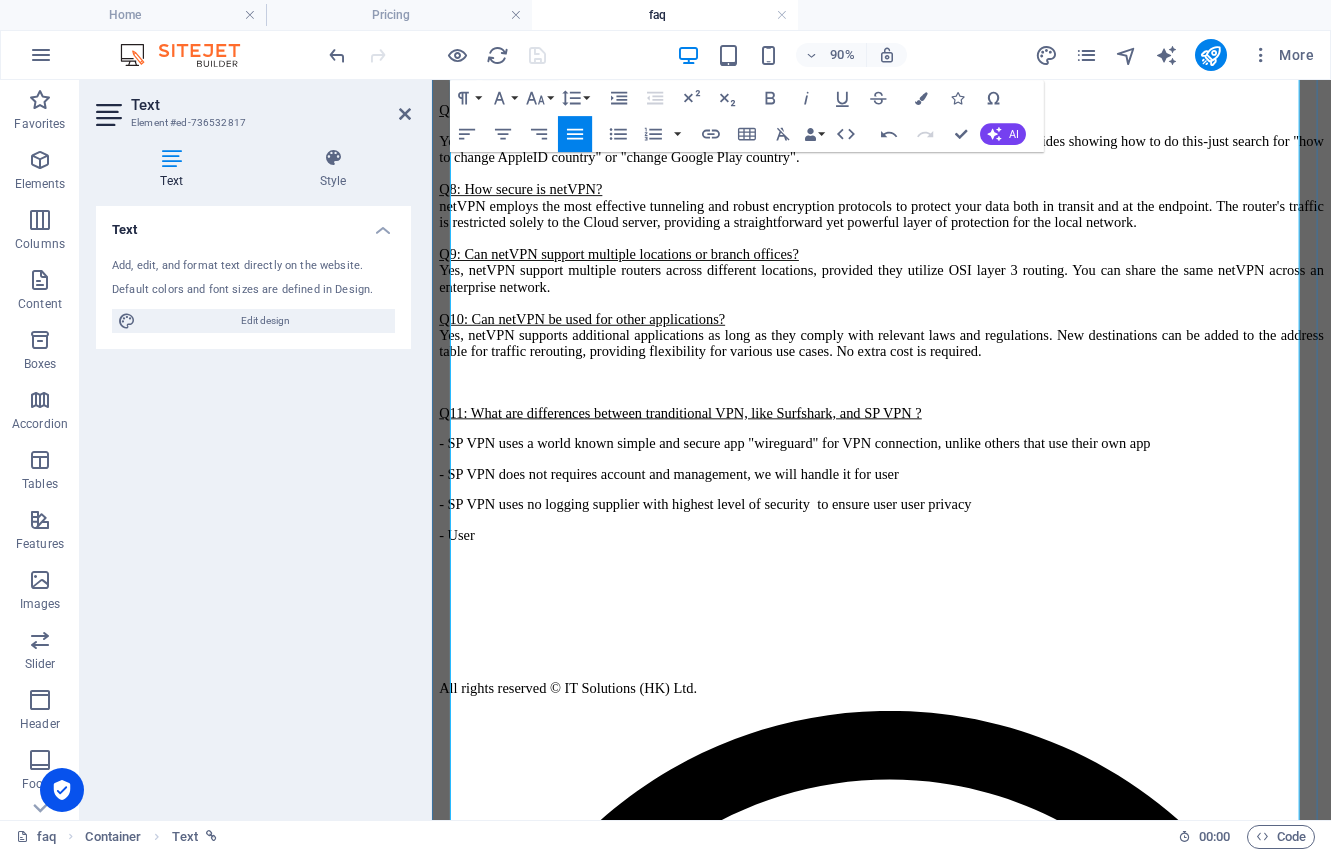 click at bounding box center [931, 620] 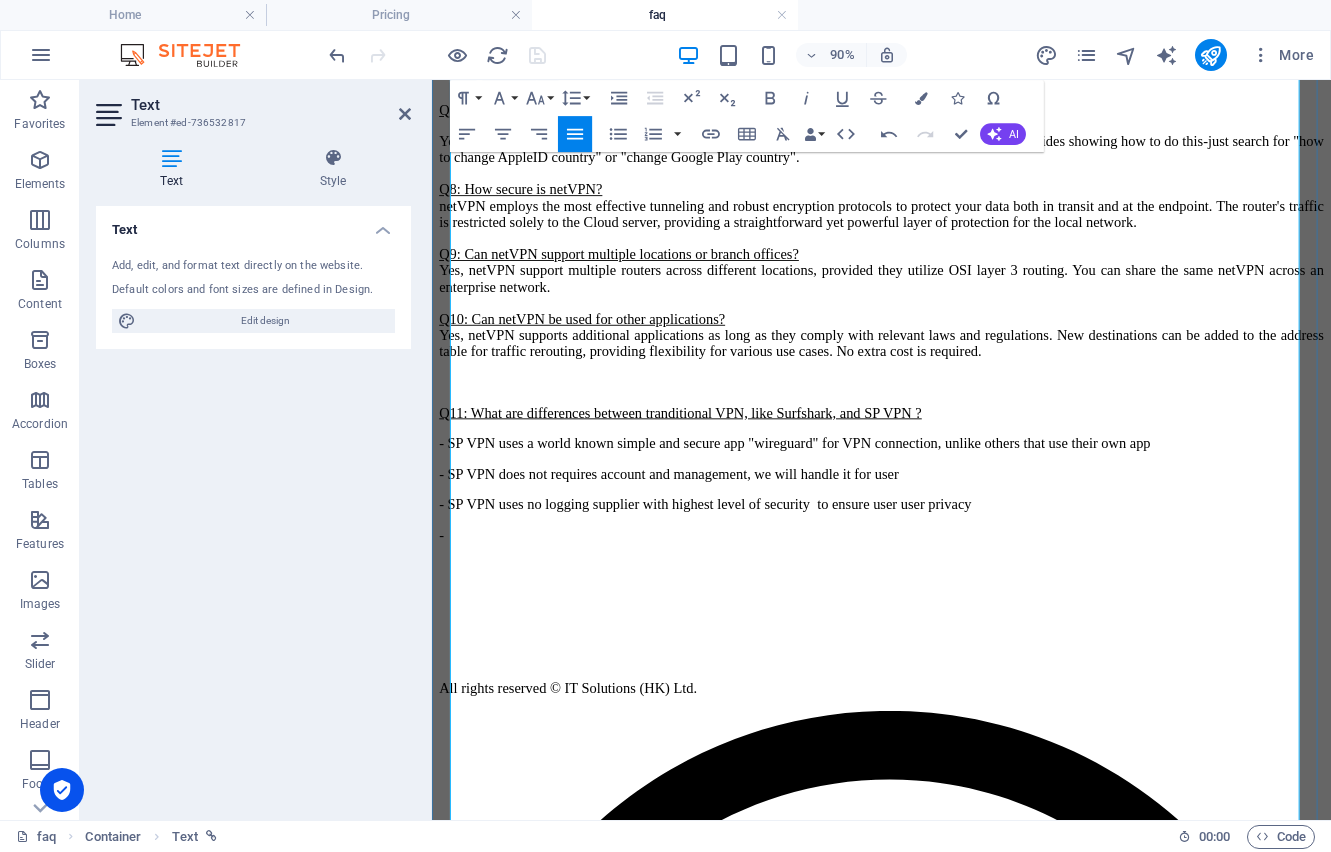 drag, startPoint x: 907, startPoint y: 780, endPoint x: 1084, endPoint y: 806, distance: 178.89941 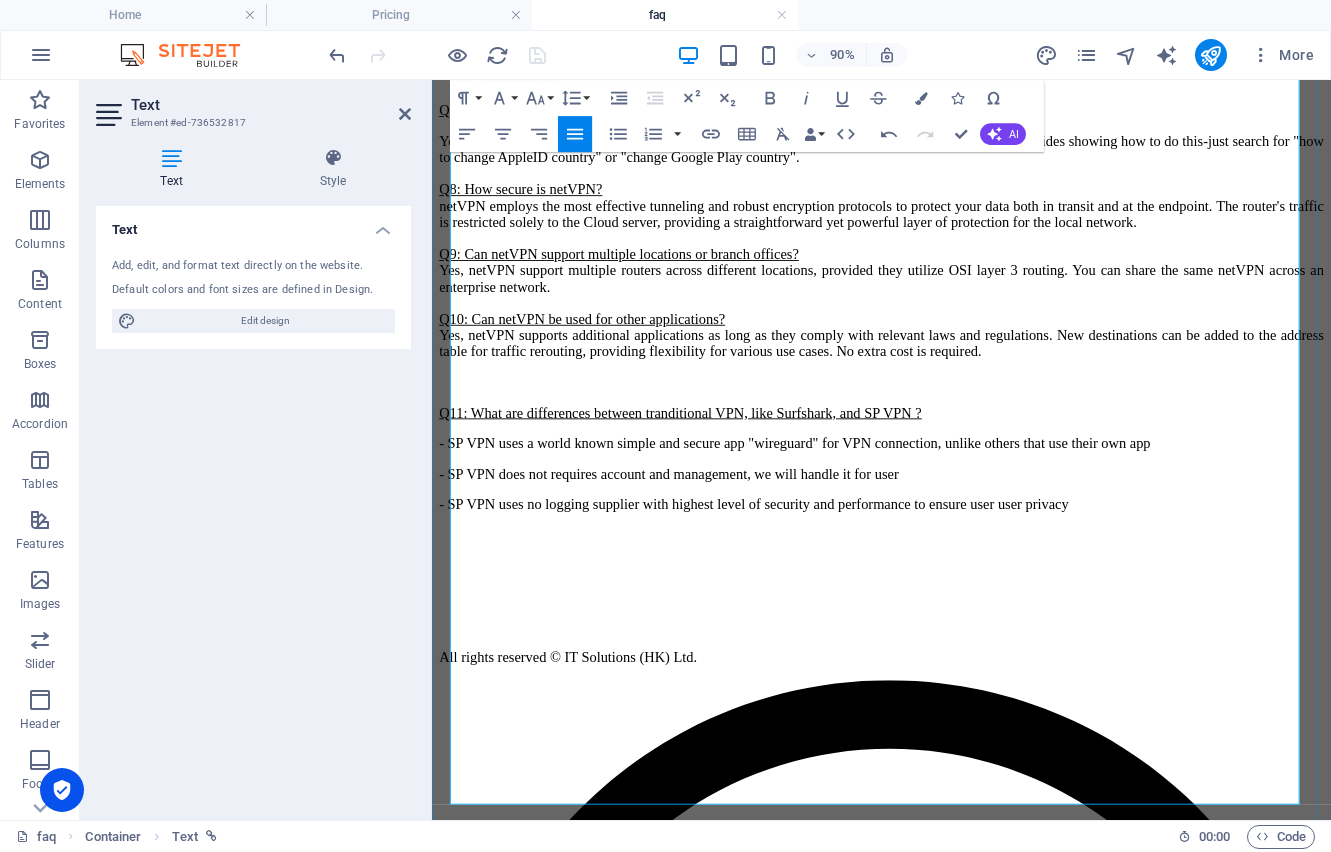 click on "You may need to change the country or region of your AppleID or Google a/c. There are many online guides showing how to do this-just search for "how to change AppleID country" or "change Google Play country". Q8: How secure is netVPN?    netVPN employs the most effective tunneling and robust encryption protocols to protect your data both in transit and at the endpoint. The router's traffic is restricted solely to the Cloud server, providing a straightforward yet powerful layer of protection for the local network. Q9: Can netVPN support multiple locations or branch offices?   Yes, netVPN support multiple routers across different locations, provided they utilize OSI layer 3 routing. You can share the same netVPN across an enterprise network. Q10: Can netVPN be used for other applications?" at bounding box center [931, 265] 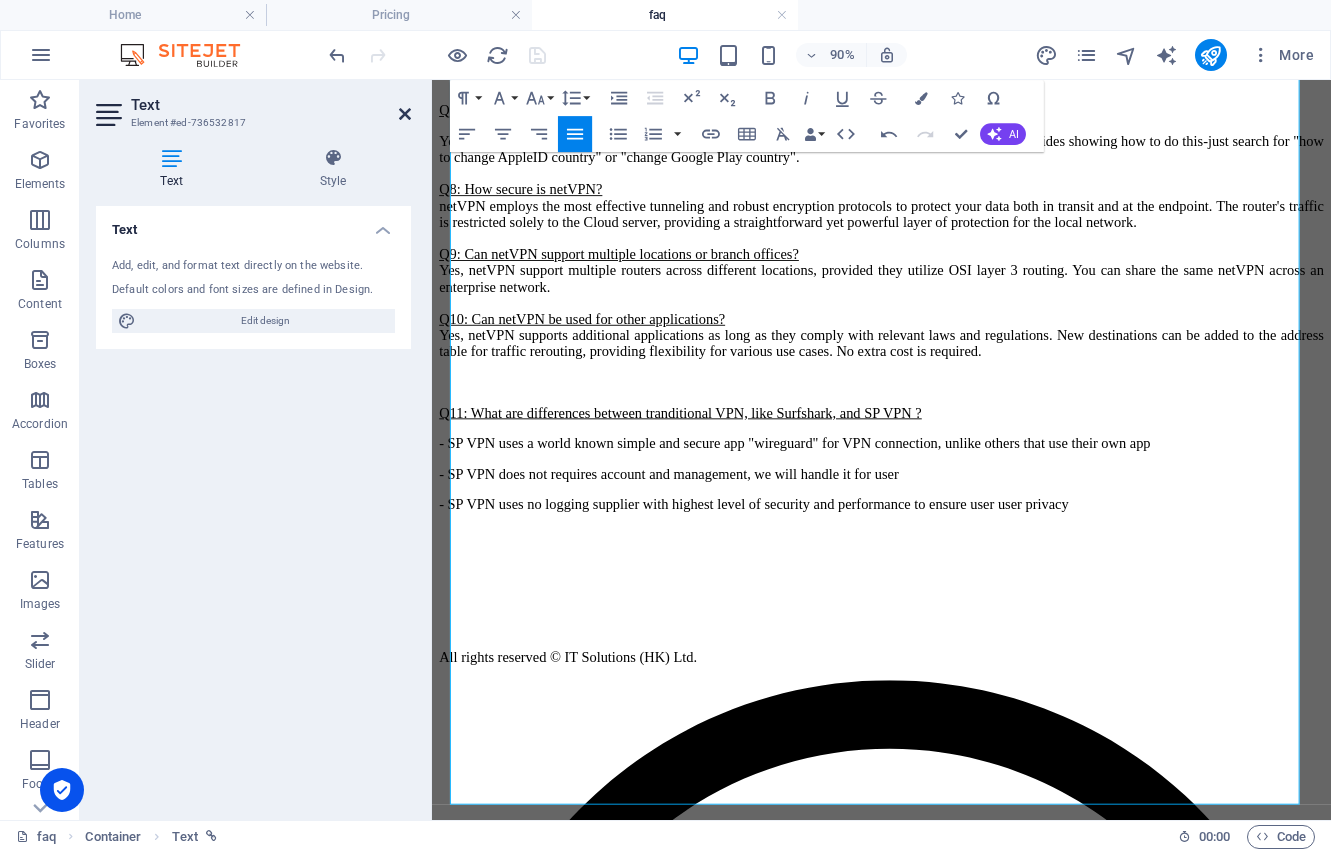 click at bounding box center [405, 114] 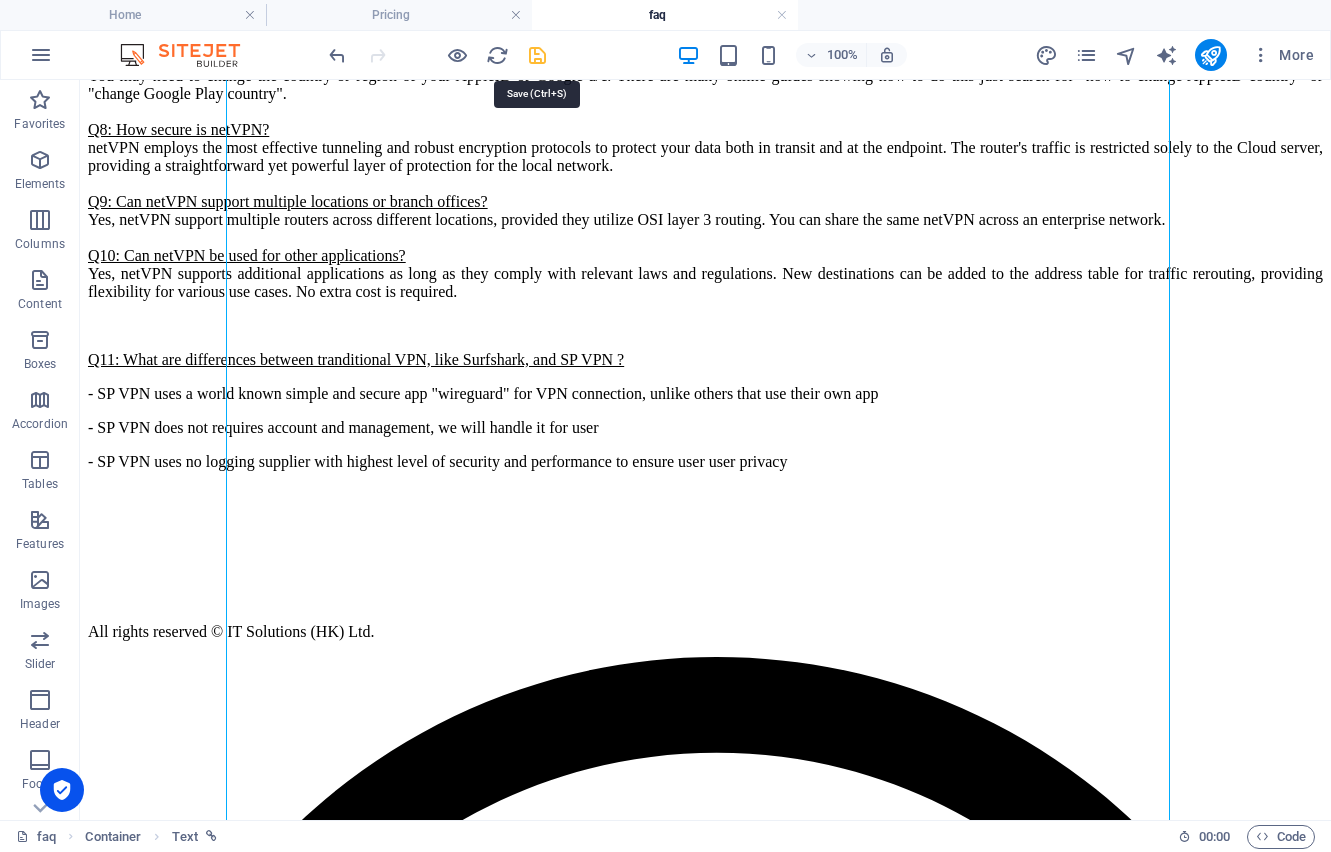 click at bounding box center [537, 55] 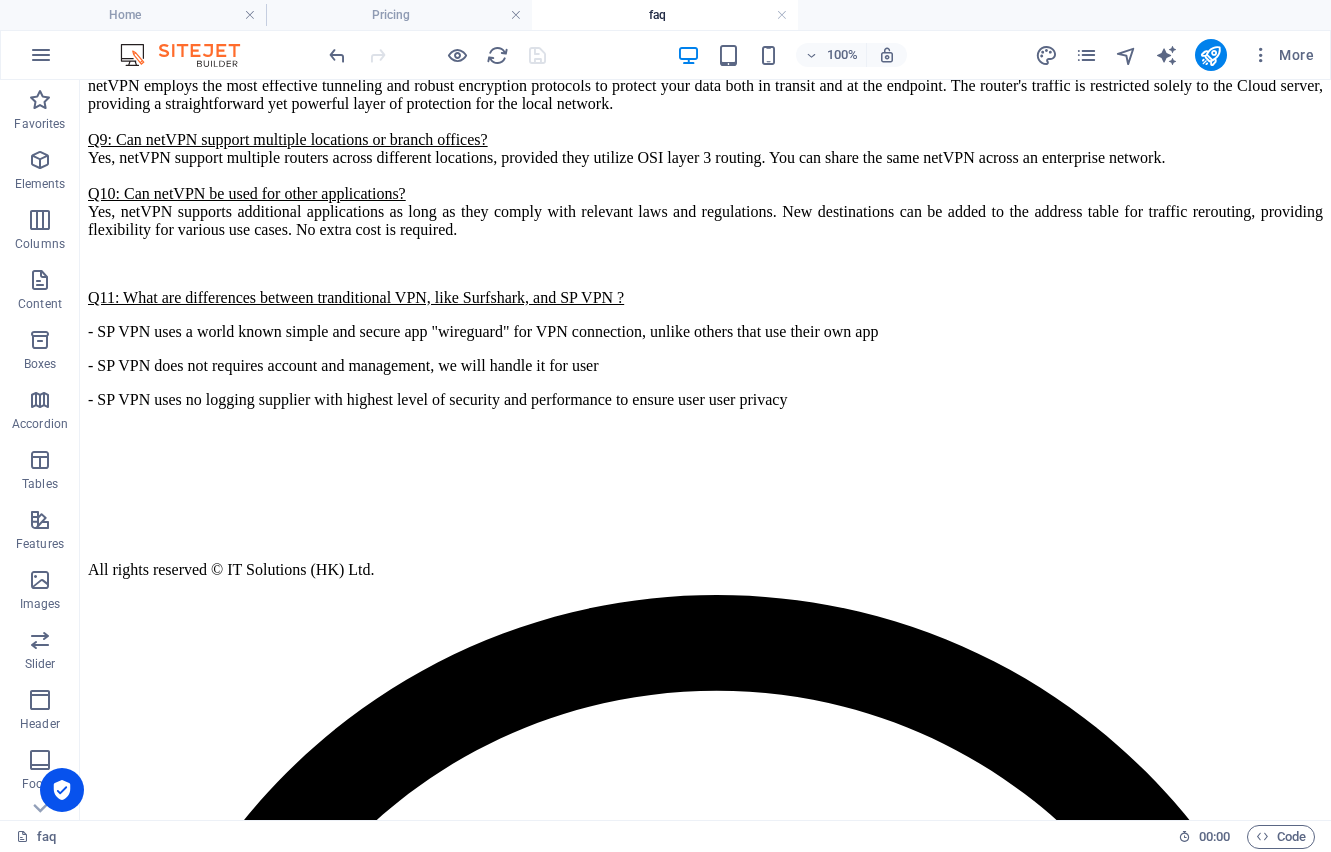 scroll, scrollTop: 1316, scrollLeft: 0, axis: vertical 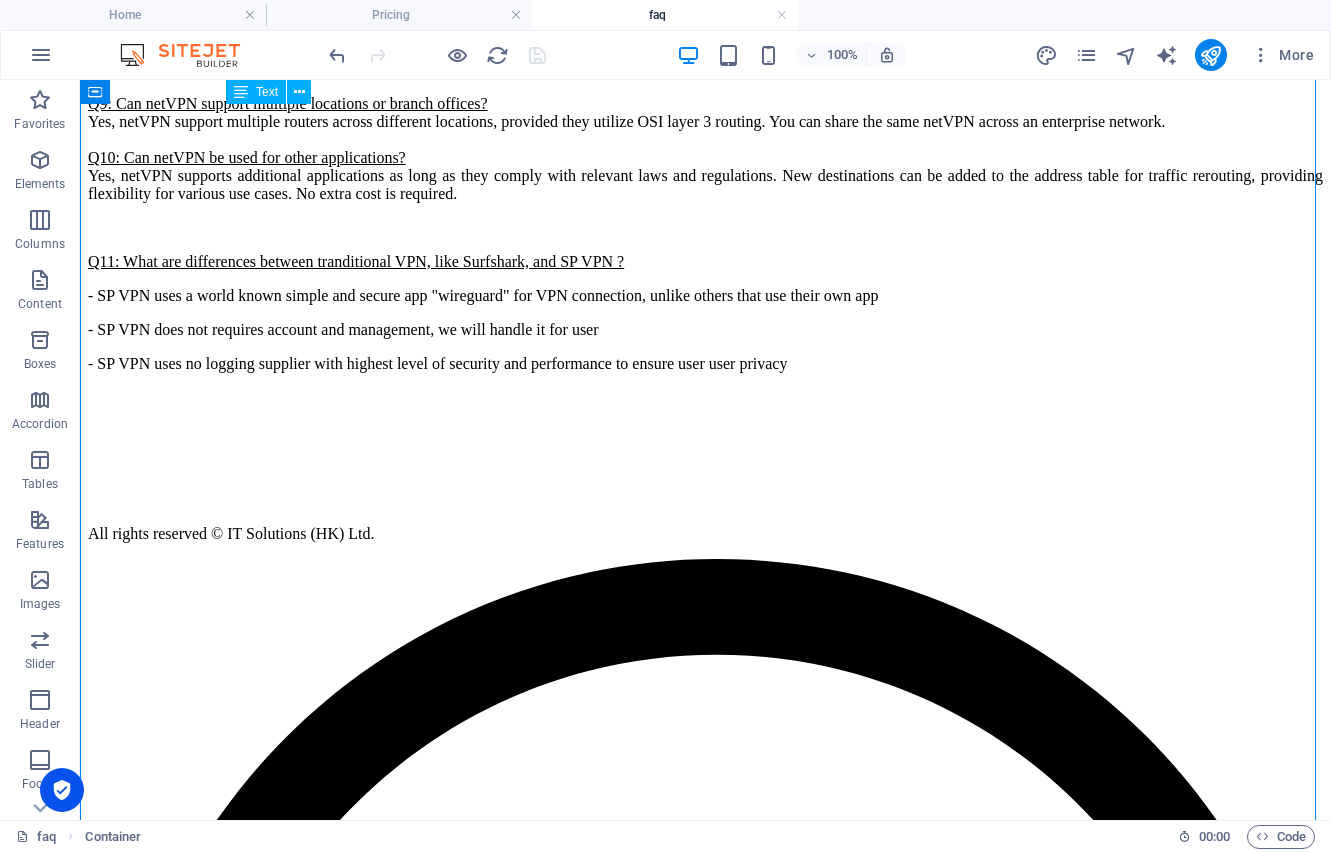 drag, startPoint x: 1016, startPoint y: 715, endPoint x: 705, endPoint y: 706, distance: 311.1302 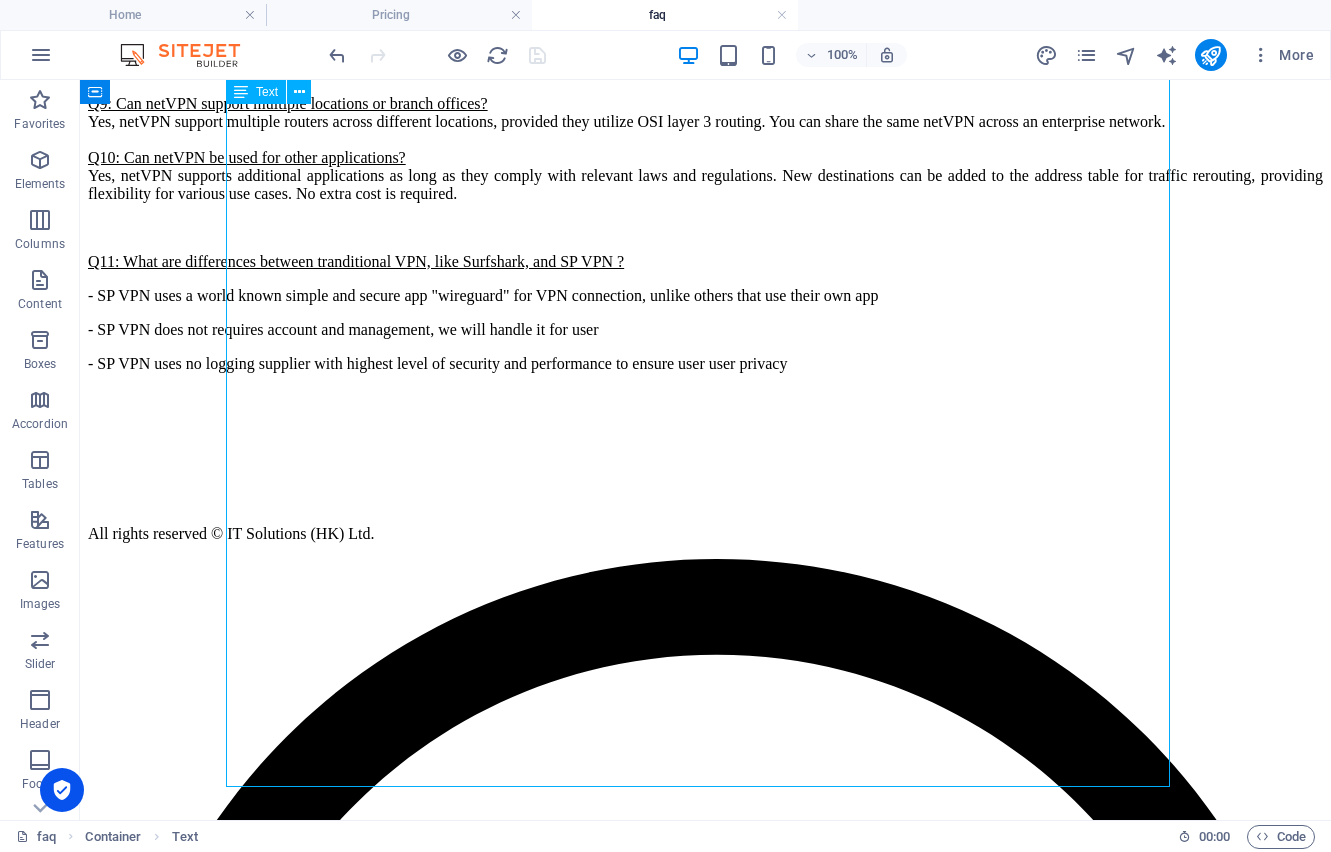 drag, startPoint x: 227, startPoint y: 625, endPoint x: 364, endPoint y: 631, distance: 137.13132 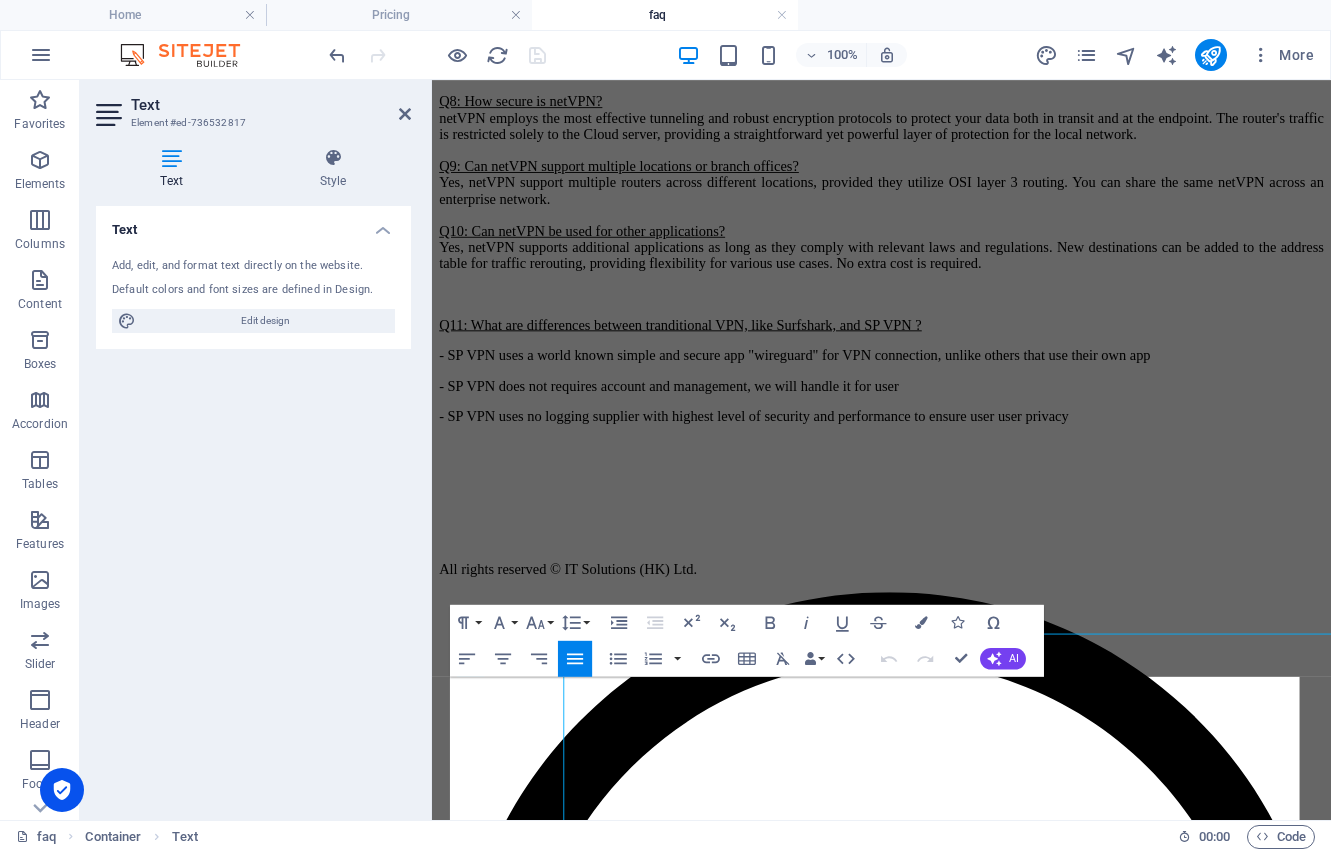 scroll, scrollTop: 0, scrollLeft: 0, axis: both 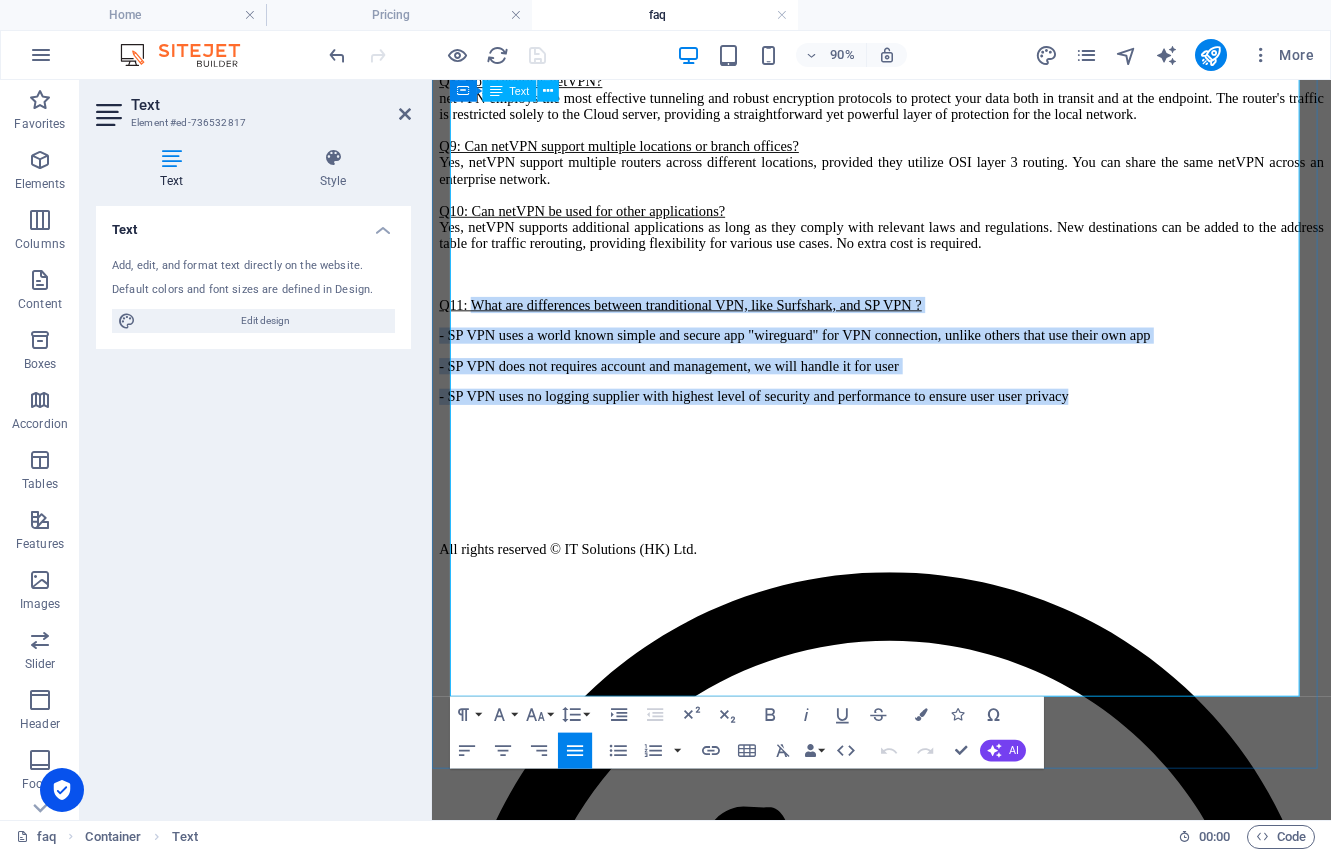 drag, startPoint x: 493, startPoint y: 585, endPoint x: 1280, endPoint y: 663, distance: 790.8559 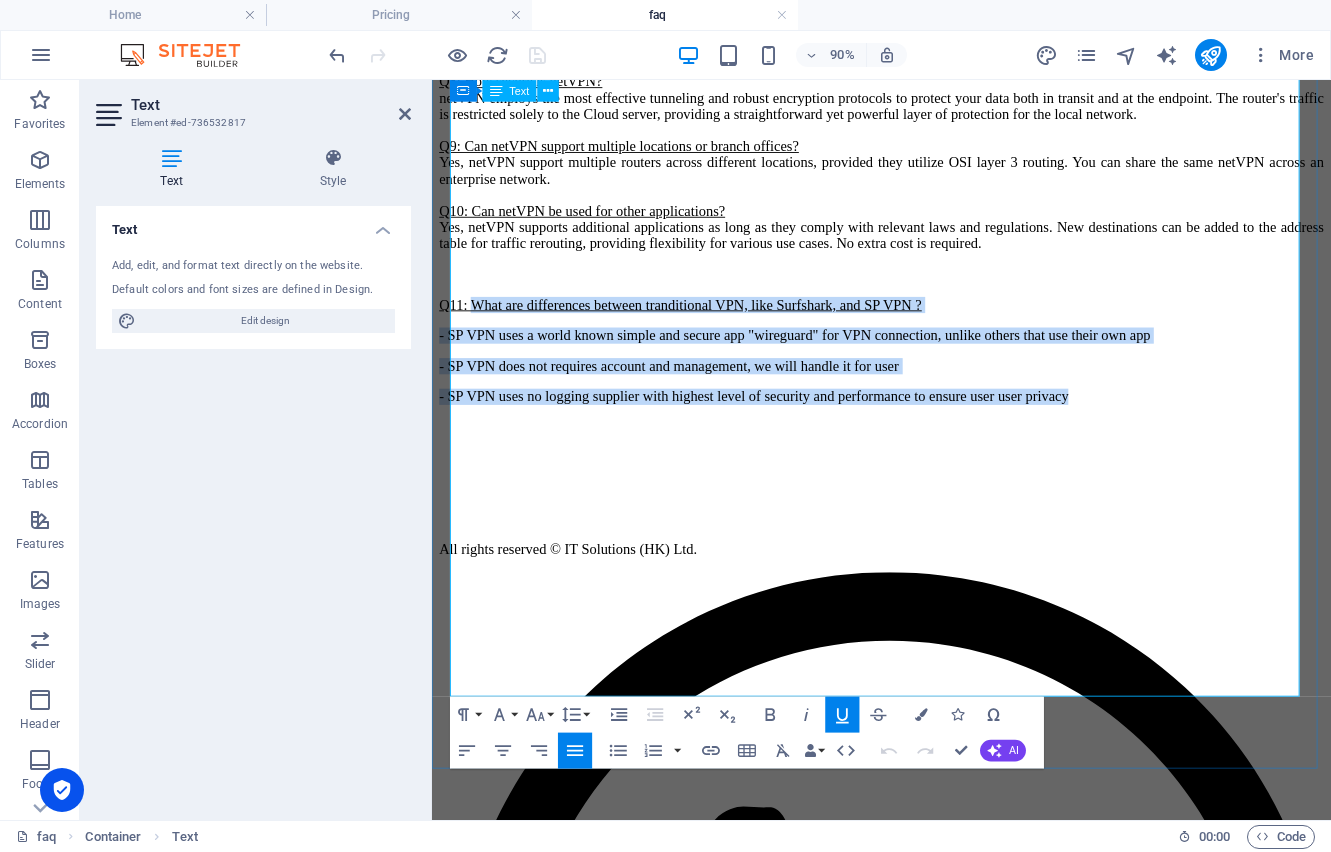 copy on "What are differences between tranditional VPN, like Surfshark, and SP VPN ? - SP VPN uses a world known simple and secure app "wireguard" for VPN connection, unlike others that use their own app - SP VPN does not requires account and management, we will handle it for user - SP VPN uses no logging supplier with highest level of security and performance to ensure user user privacy" 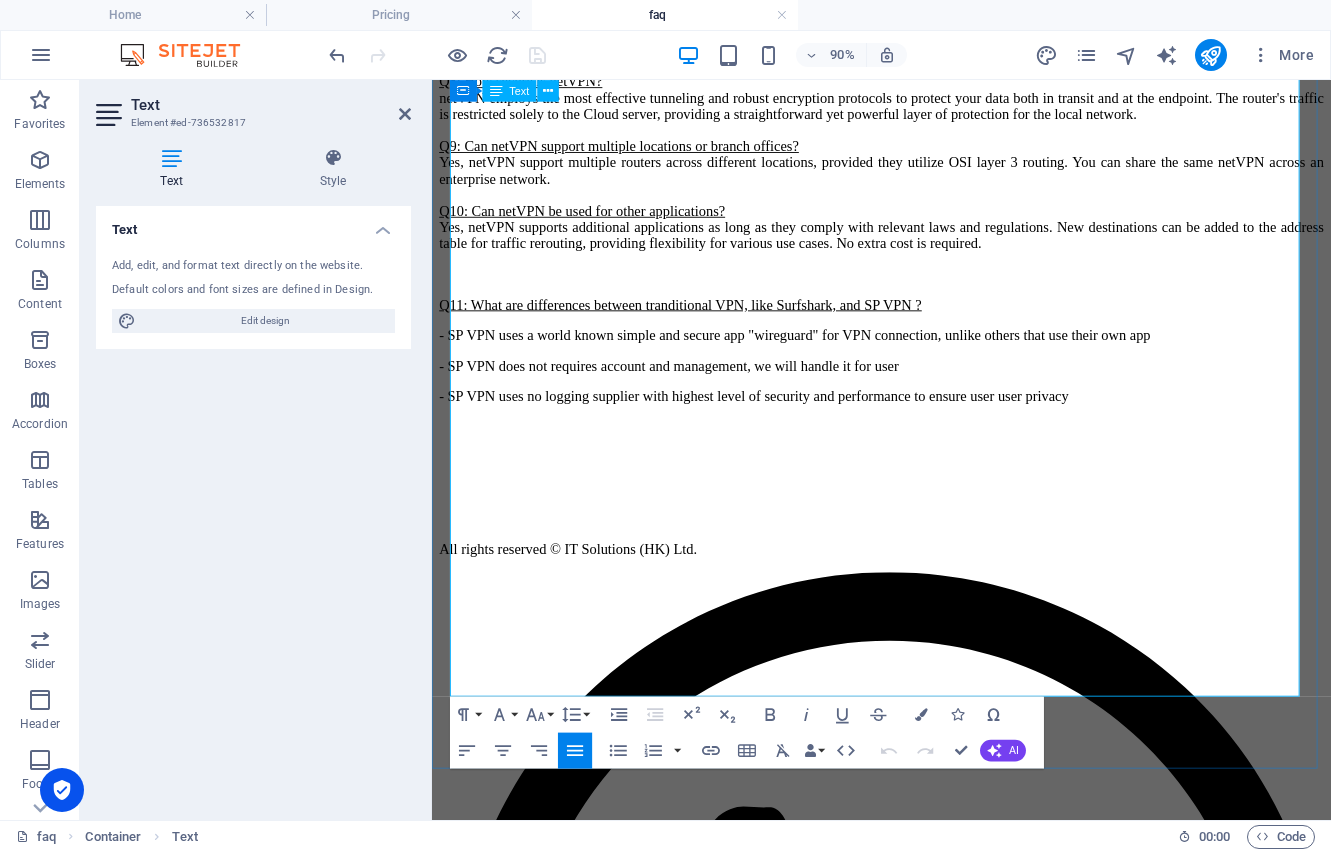 click on "- SP VPN uses a world known simple and secure app "wireguard" for VPN connection, unlike others that use their own app" at bounding box center [931, 364] 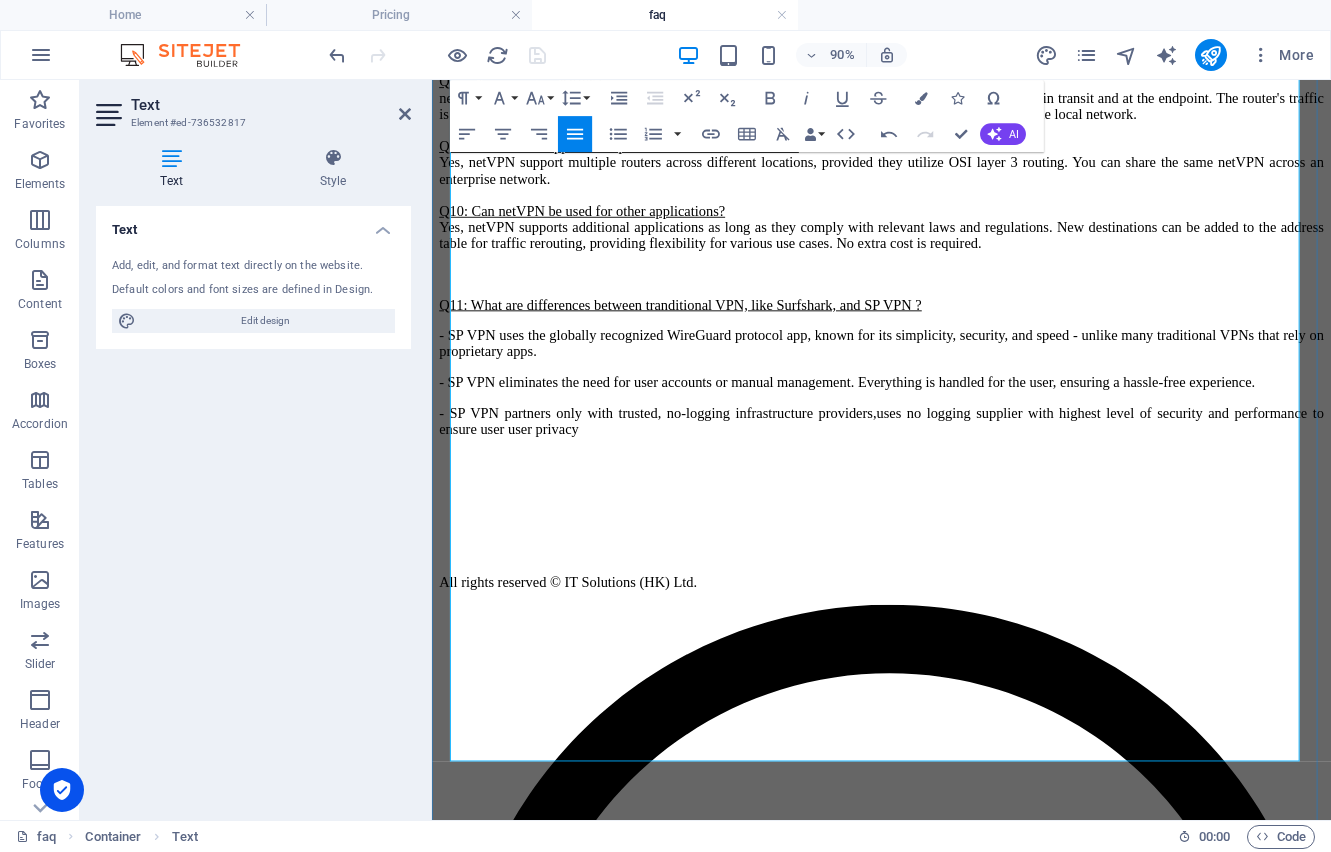 click on "- SP VPN partners only with trusted, no-logging infrastructure providers,  uses no logging supplier with highest level of security and performance to ensure user user privacy" at bounding box center (931, 459) 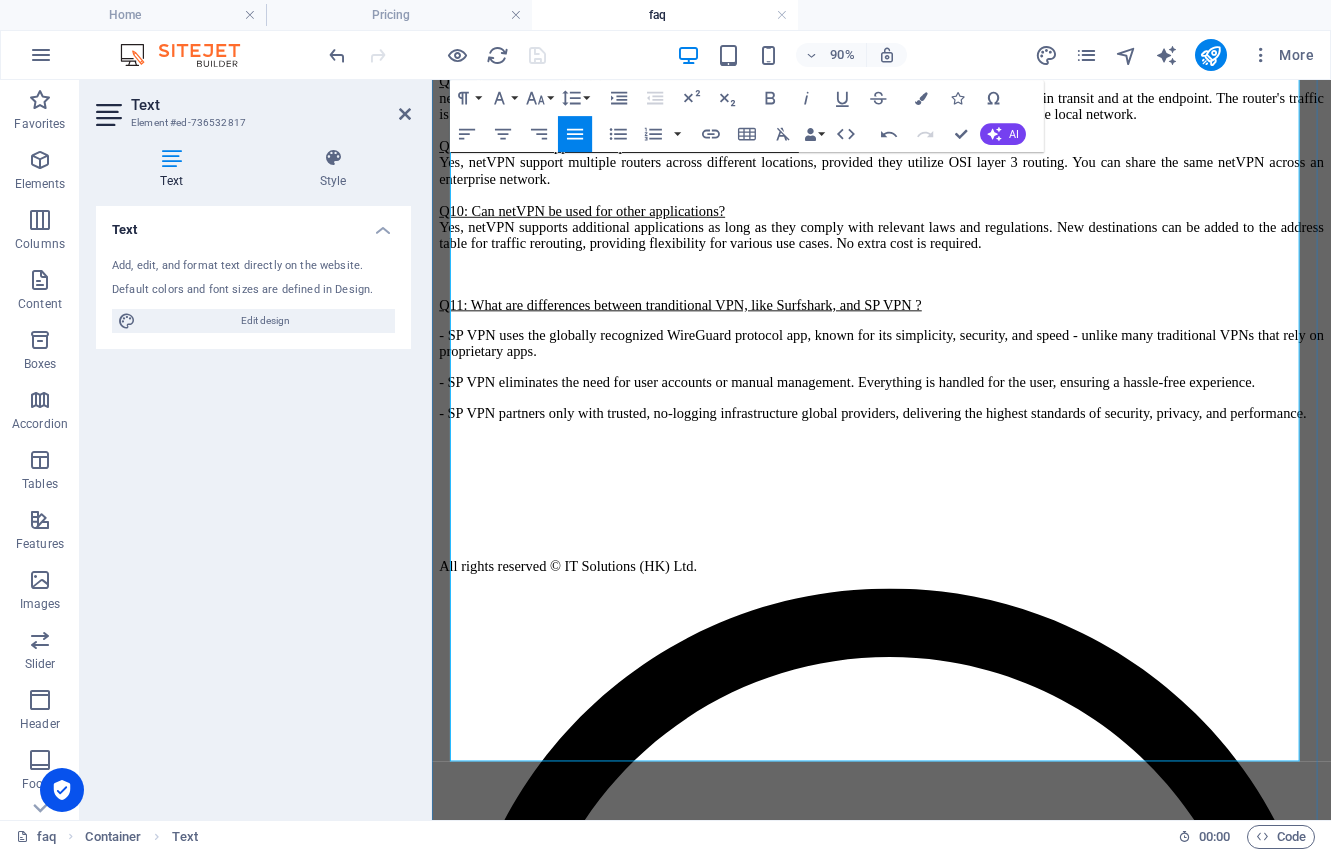 click on "- SP VPN partners only with trusted, no-logging infrastructure global providers, delivering the highest standards of security, privacy, and performance." at bounding box center (931, 450) 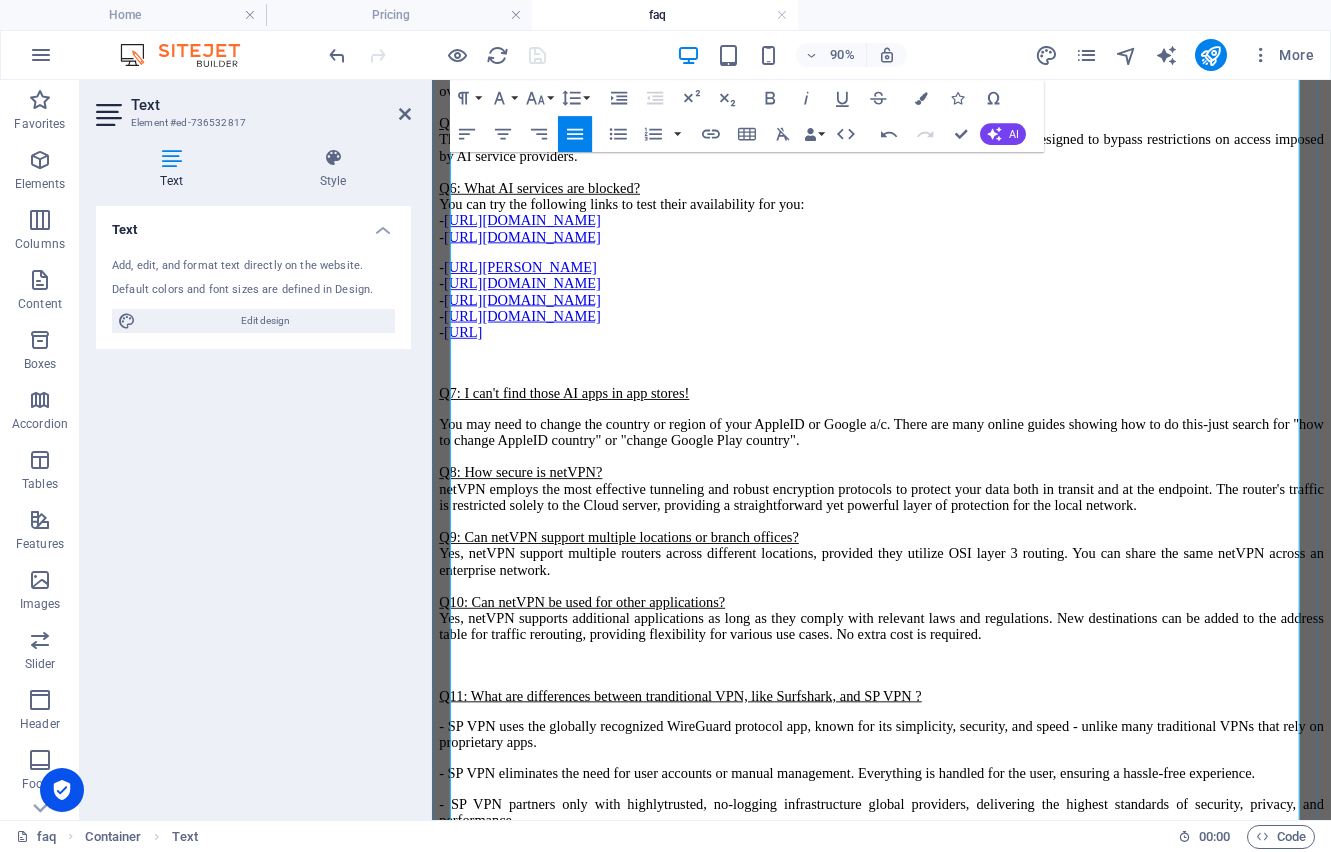 scroll, scrollTop: 1368, scrollLeft: 0, axis: vertical 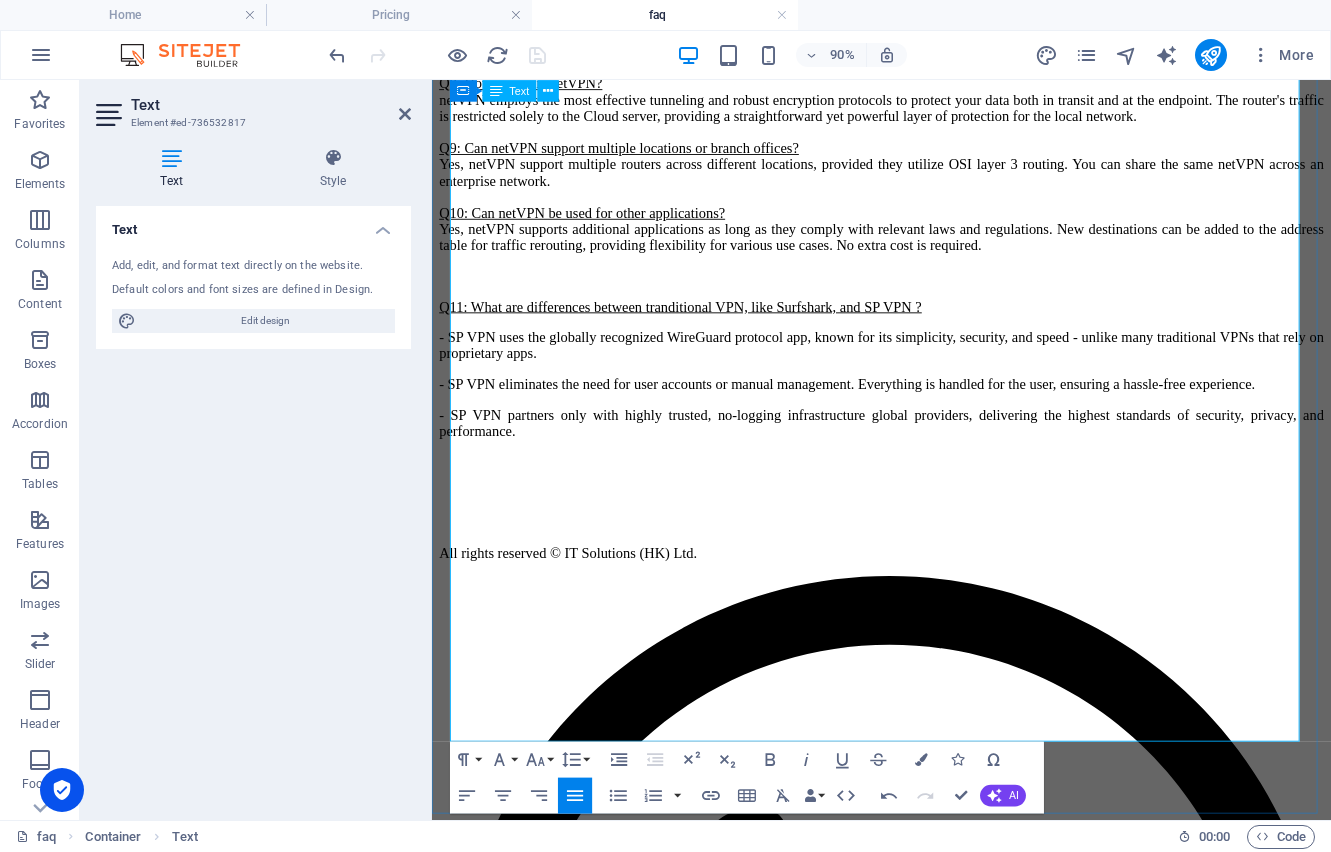 click at bounding box center [931, 538] 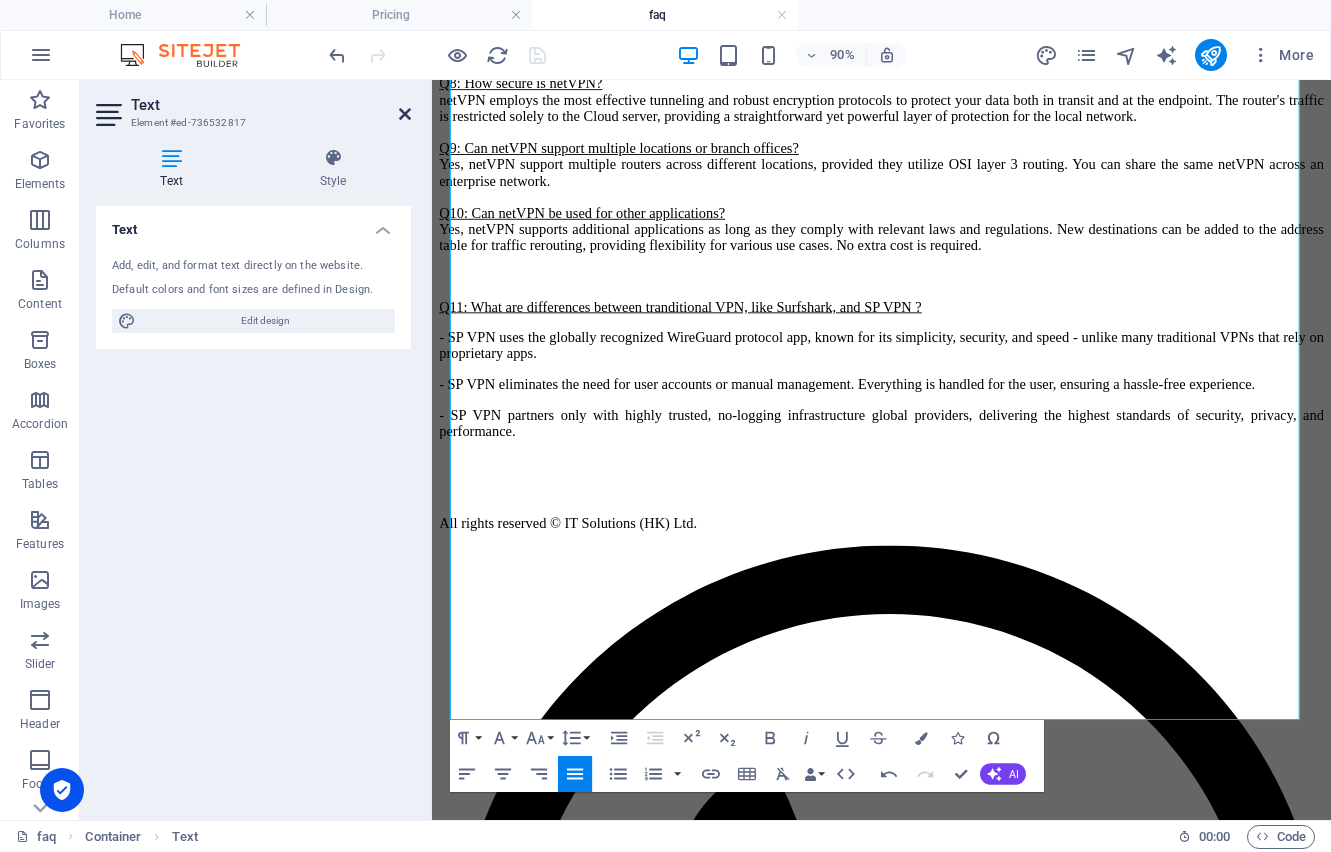click at bounding box center [405, 114] 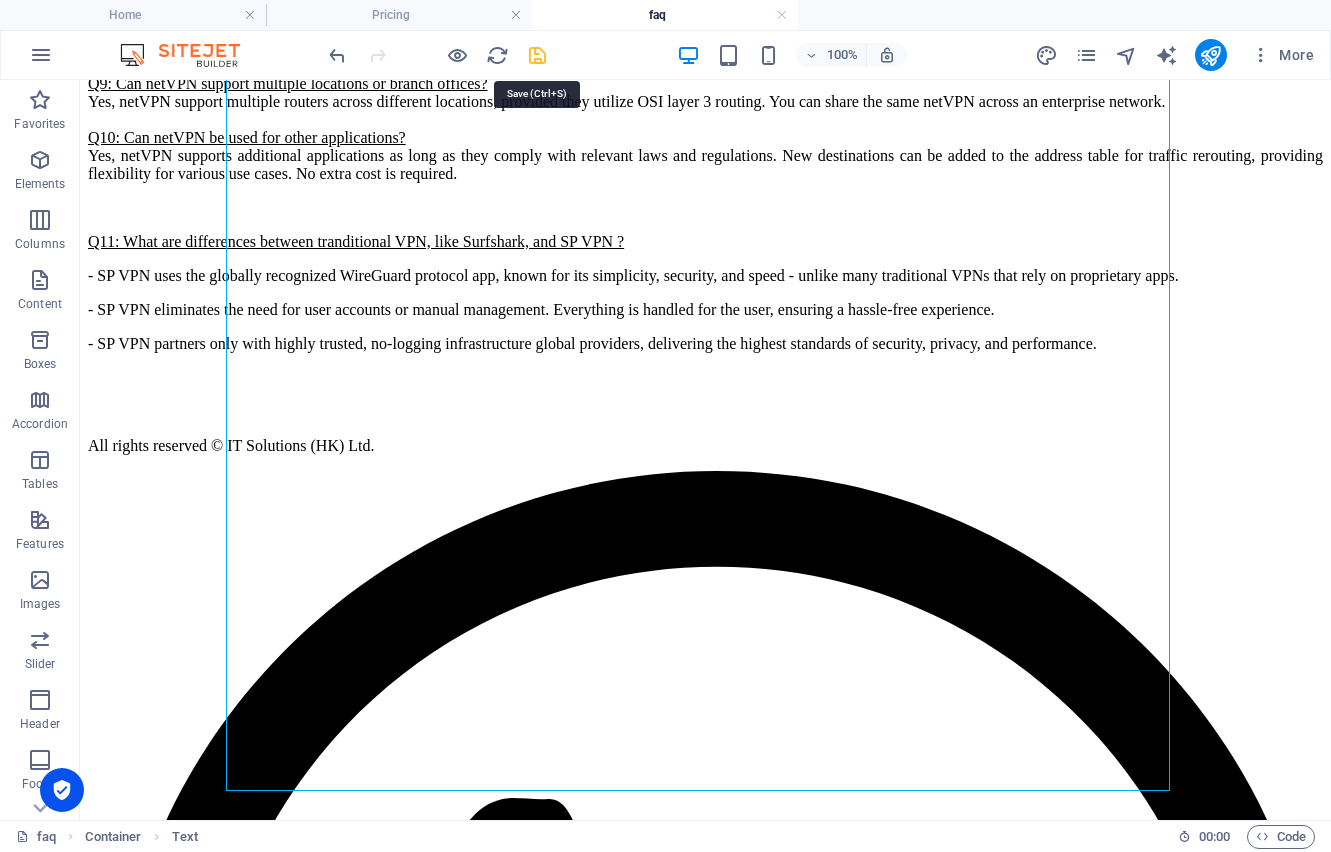 click at bounding box center (537, 55) 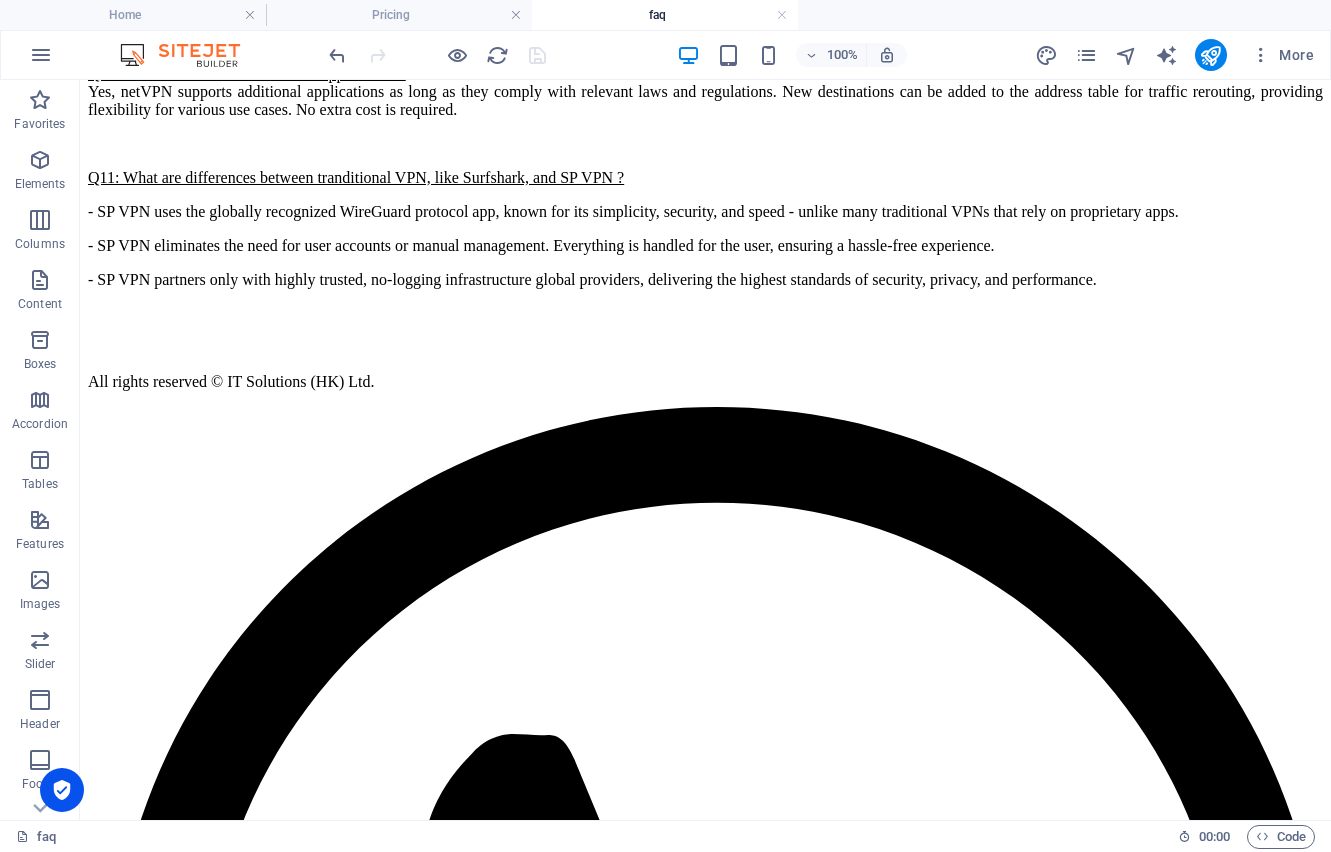 scroll, scrollTop: 1431, scrollLeft: 0, axis: vertical 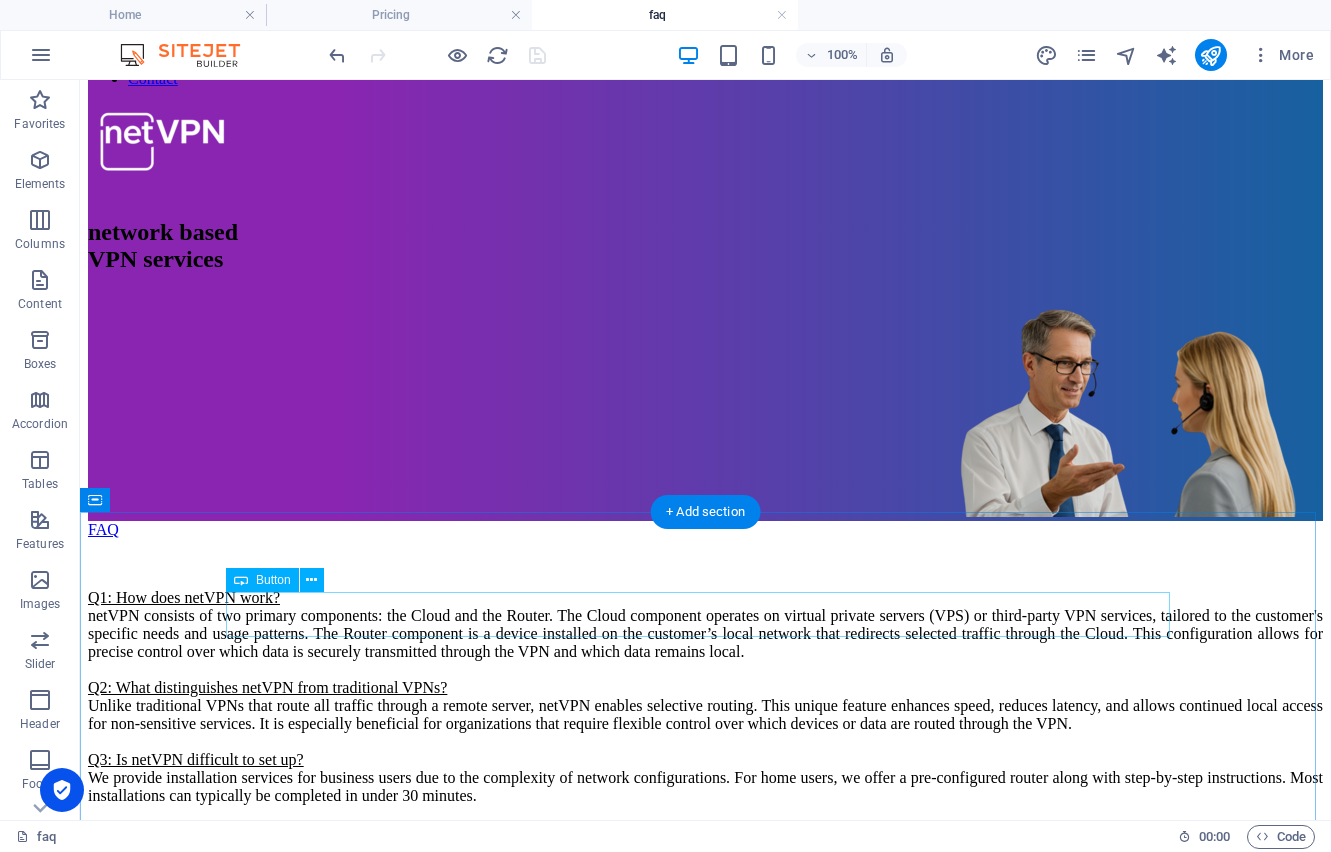 click on "FAQ" at bounding box center [705, 530] 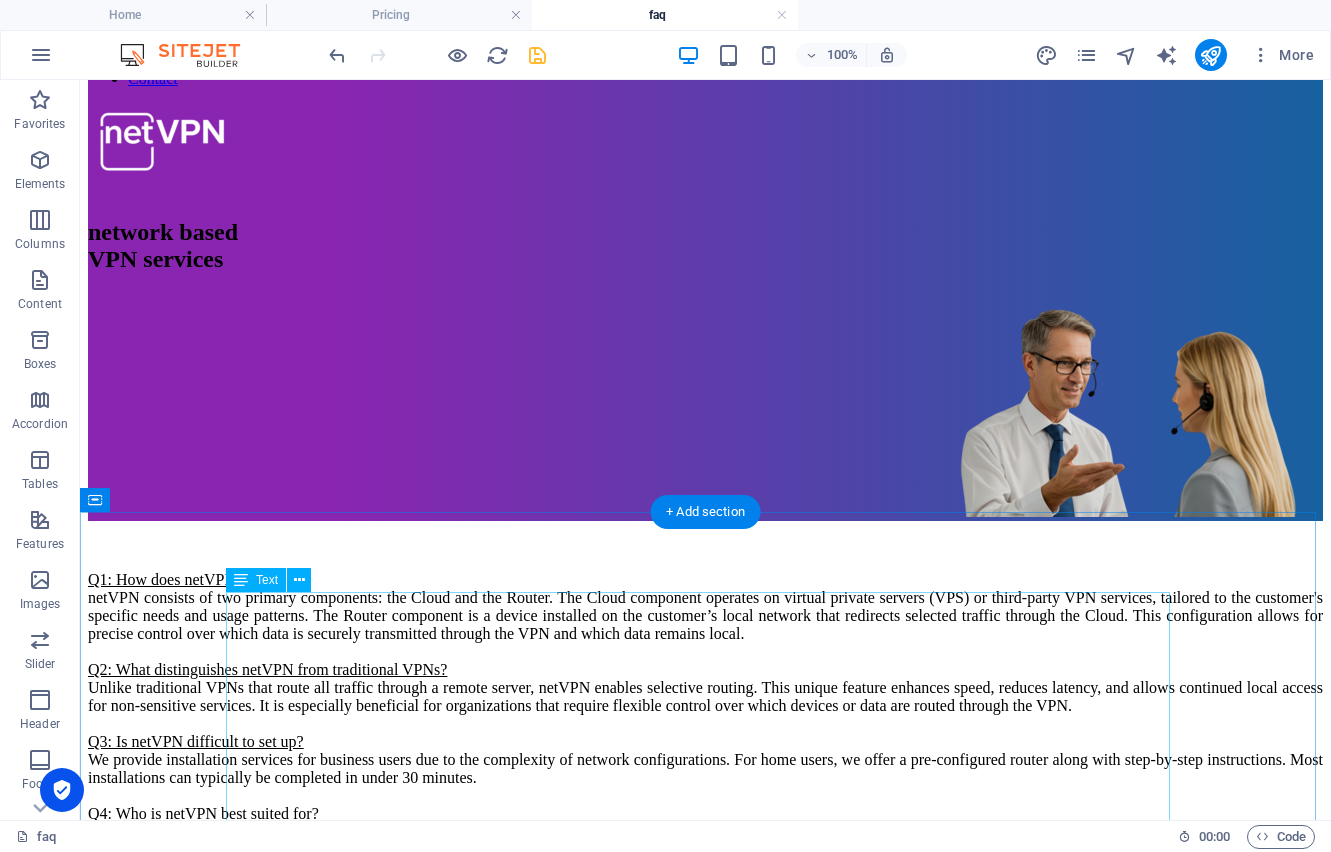 click on "Q1: How does netVPN work?    netVPN consists of two primary components: the Cloud and the Router. The Cloud component operates on virtual private servers (VPS) or third-party VPN services, tailored to the customer's specific needs and usage patterns. The Router component is a device installed on the customer’s local network that redirects selected traffic through the Cloud. This configuration allows for precise control over which data is securely transmitted through the VPN and which data remains local. Q2: What distinguishes netVPN from traditional VPNs?    Unlike traditional VPNs that route all traffic through a remote server, netVPN enables selective routing. This unique feature enhances speed, reduces latency, and allows continued local access for non-sensitive services. It is especially beneficial for organizations that require flexible control over which devices or data are routed through the VPN. Q3: Is netVPN difficult to set up?    Q4: Who is netVPN best suited for?          -     -  -  -" at bounding box center [705, 1101] 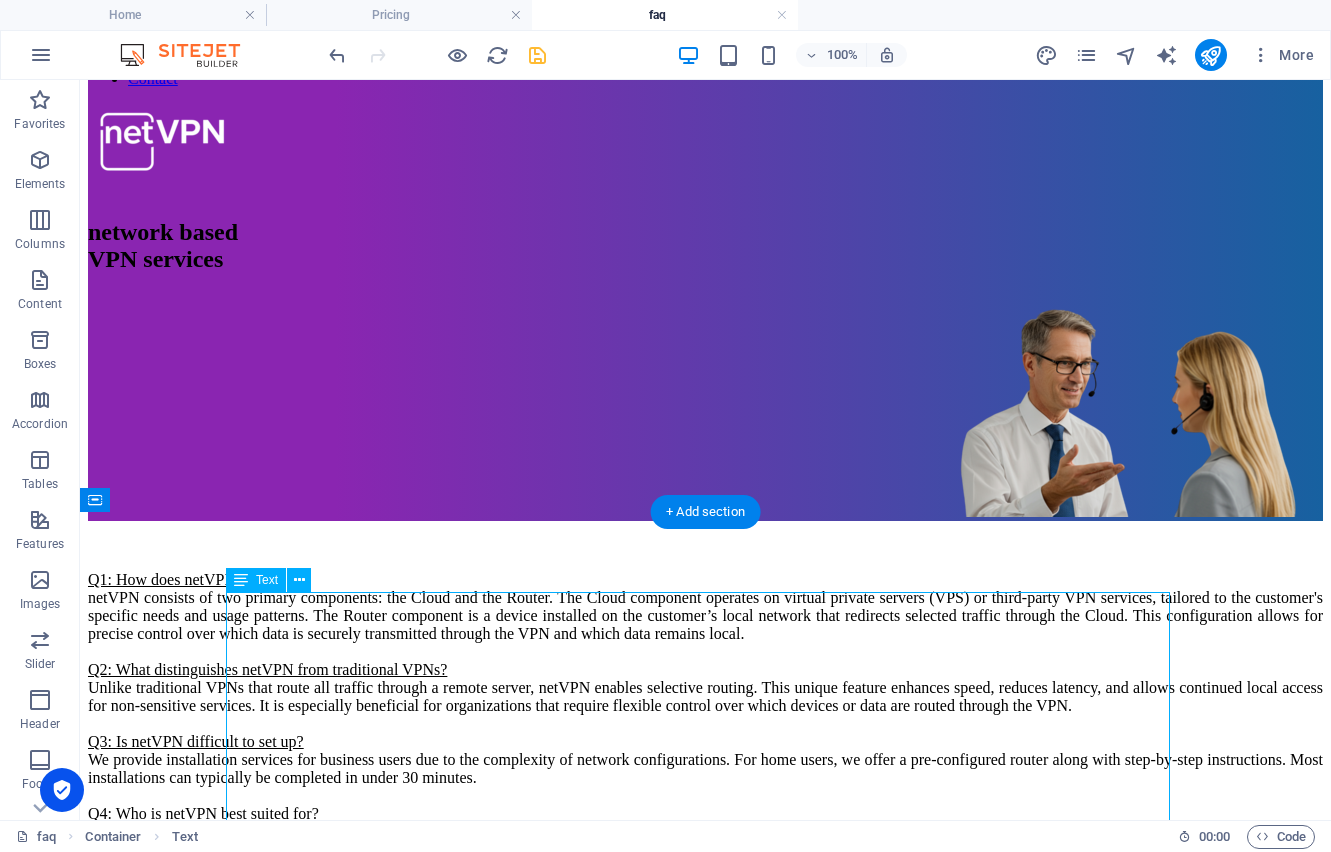 click on "Q1: How does netVPN work?    netVPN consists of two primary components: the Cloud and the Router. The Cloud component operates on virtual private servers (VPS) or third-party VPN services, tailored to the customer's specific needs and usage patterns. The Router component is a device installed on the customer’s local network that redirects selected traffic through the Cloud. This configuration allows for precise control over which data is securely transmitted through the VPN and which data remains local. Q2: What distinguishes netVPN from traditional VPNs?    Unlike traditional VPNs that route all traffic through a remote server, netVPN enables selective routing. This unique feature enhances speed, reduces latency, and allows continued local access for non-sensitive services. It is especially beneficial for organizations that require flexible control over which devices or data are routed through the VPN. Q3: Is netVPN difficult to set up?    Q4: Who is netVPN best suited for?          -     -  -  -" at bounding box center [705, 1101] 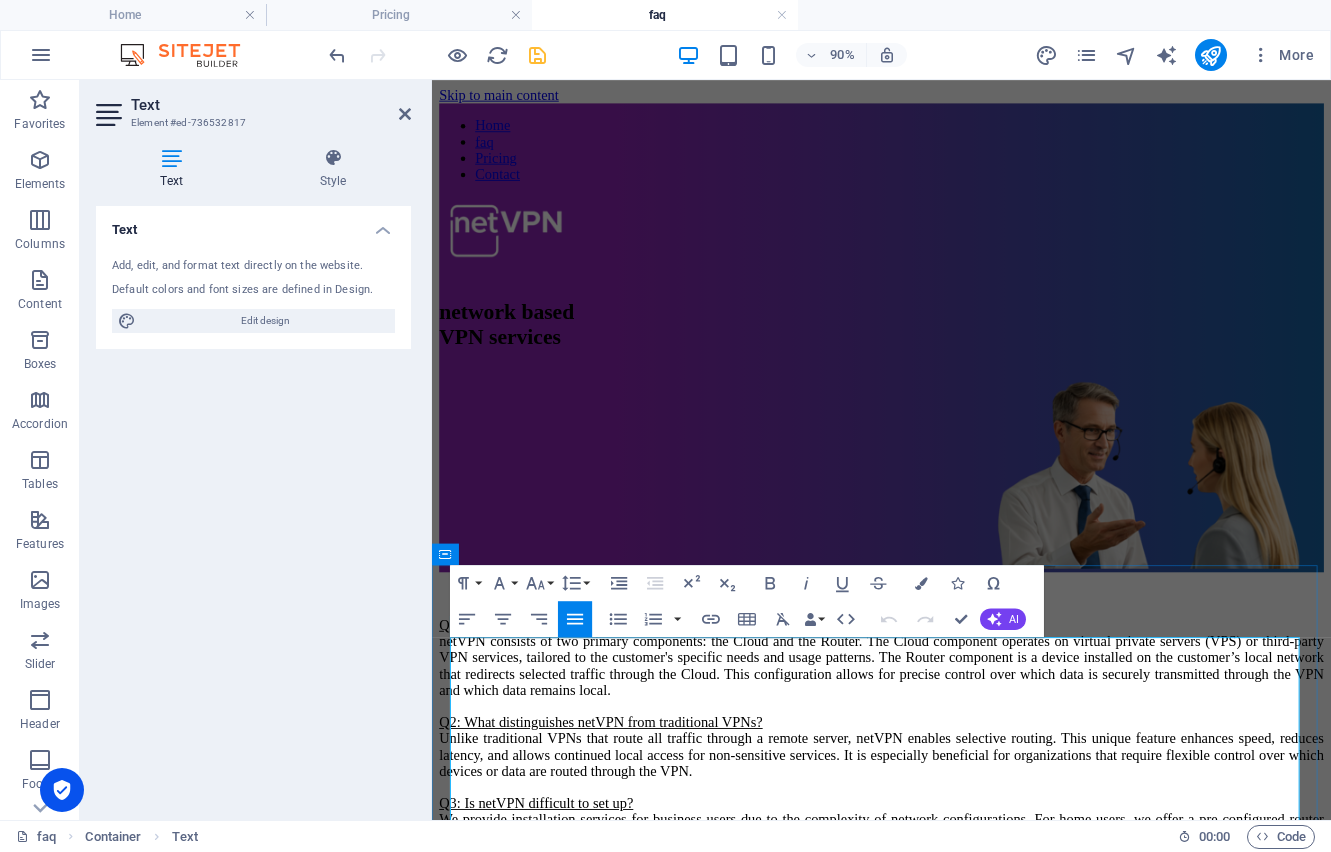 click on "Q1: How does netVPN work?" at bounding box center (536, 685) 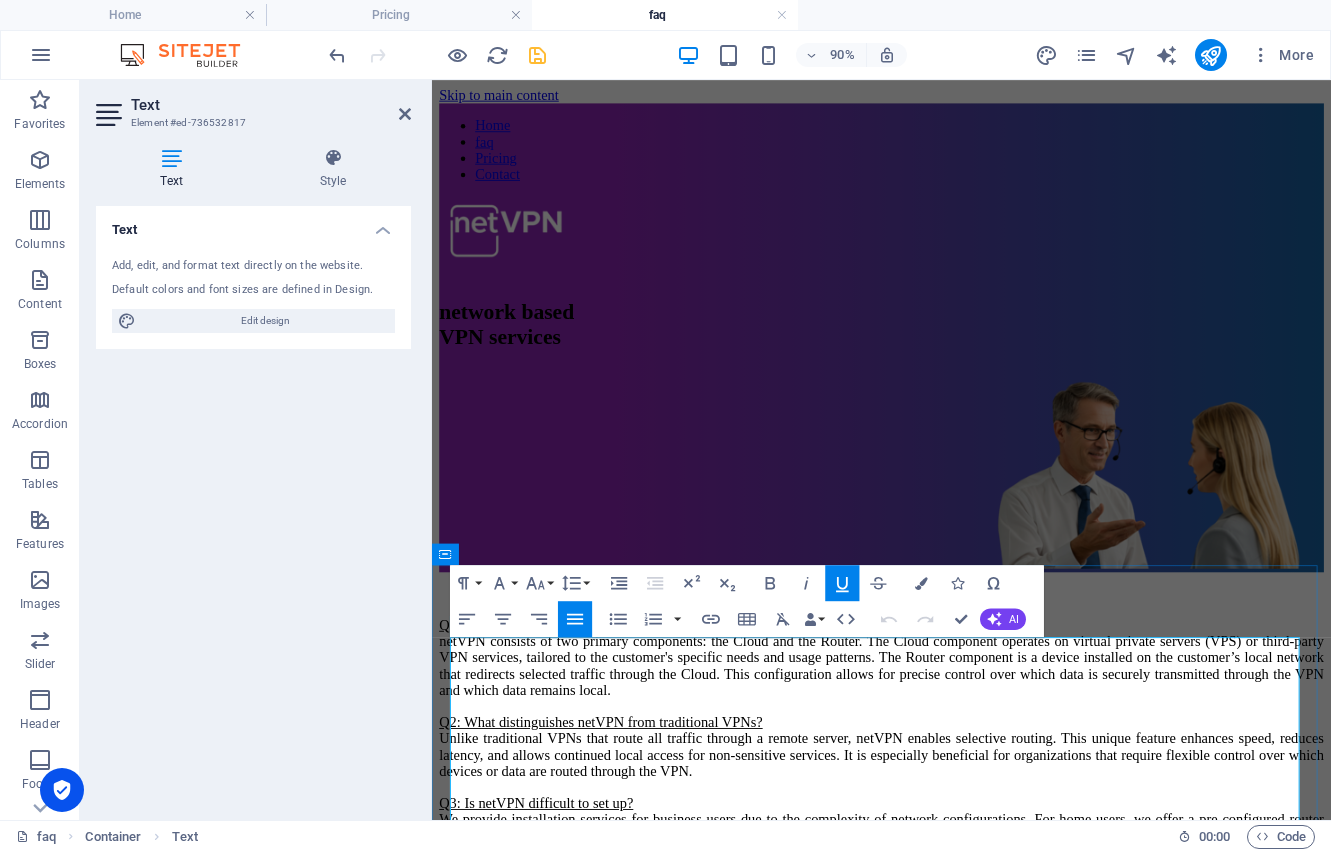 click at bounding box center [931, 652] 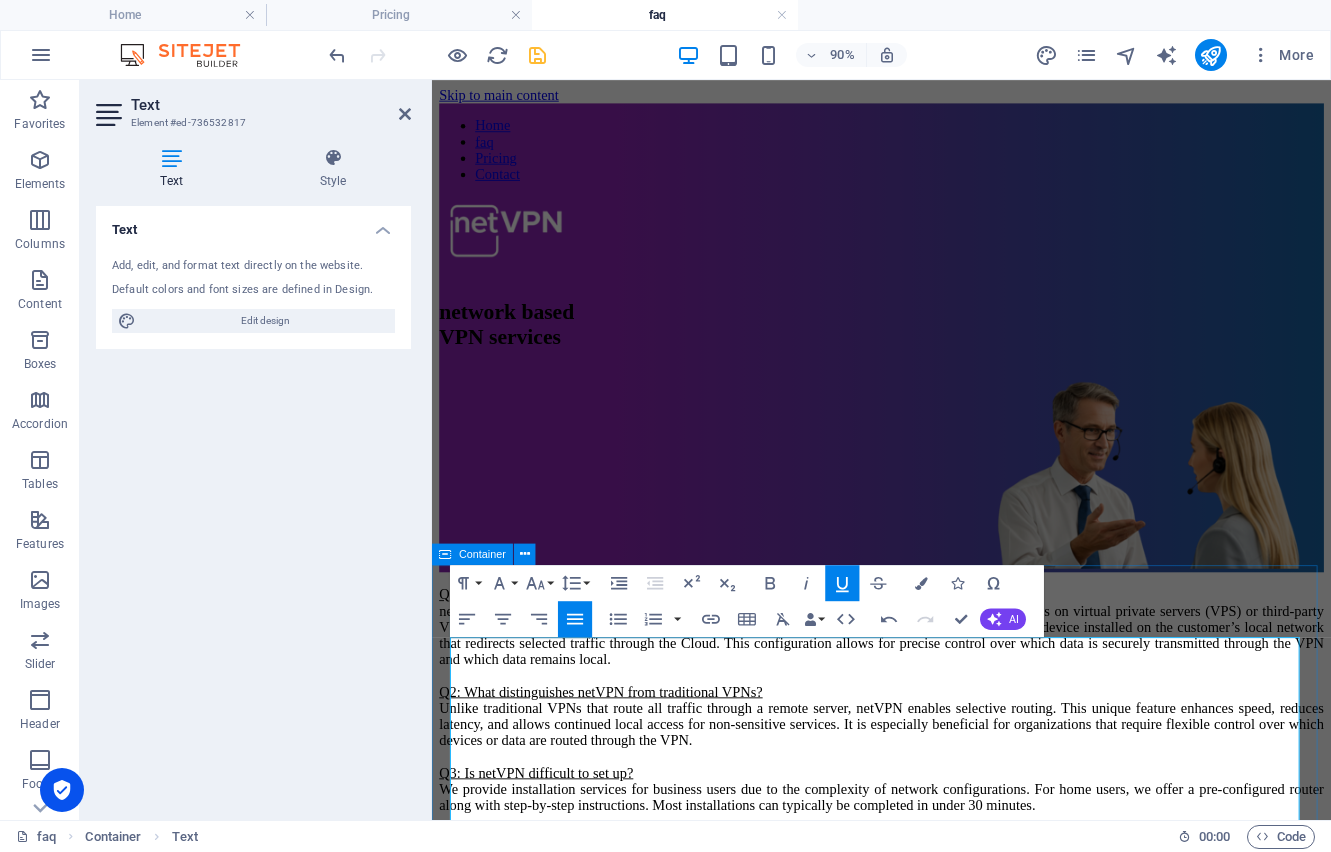 click on "Q1: How does netVPN work?    netVPN consists of two primary components: the Cloud and the Router. The Cloud component operates on virtual private servers (VPS) or third-party VPN services, tailored to the customer's specific needs and usage patterns. The Router component is a device installed on the customer’s local network that redirects selected traffic through the Cloud. This configuration allows for precise control over which data is securely transmitted through the VPN and which data remains local. Q2: What distinguishes netVPN from traditional VPNs?    Unlike traditional VPNs that route all traffic through a remote server, netVPN enables selective routing. This unique feature enhances speed, reduces latency, and allows continued local access for non-sensitive services. It is especially beneficial for organizations that require flexible control over which devices or data are routed through the VPN. Q3: Is netVPN difficult to set up?    Q4: Who is netVPN best suited for?          -     -  -  -" at bounding box center (931, 1253) 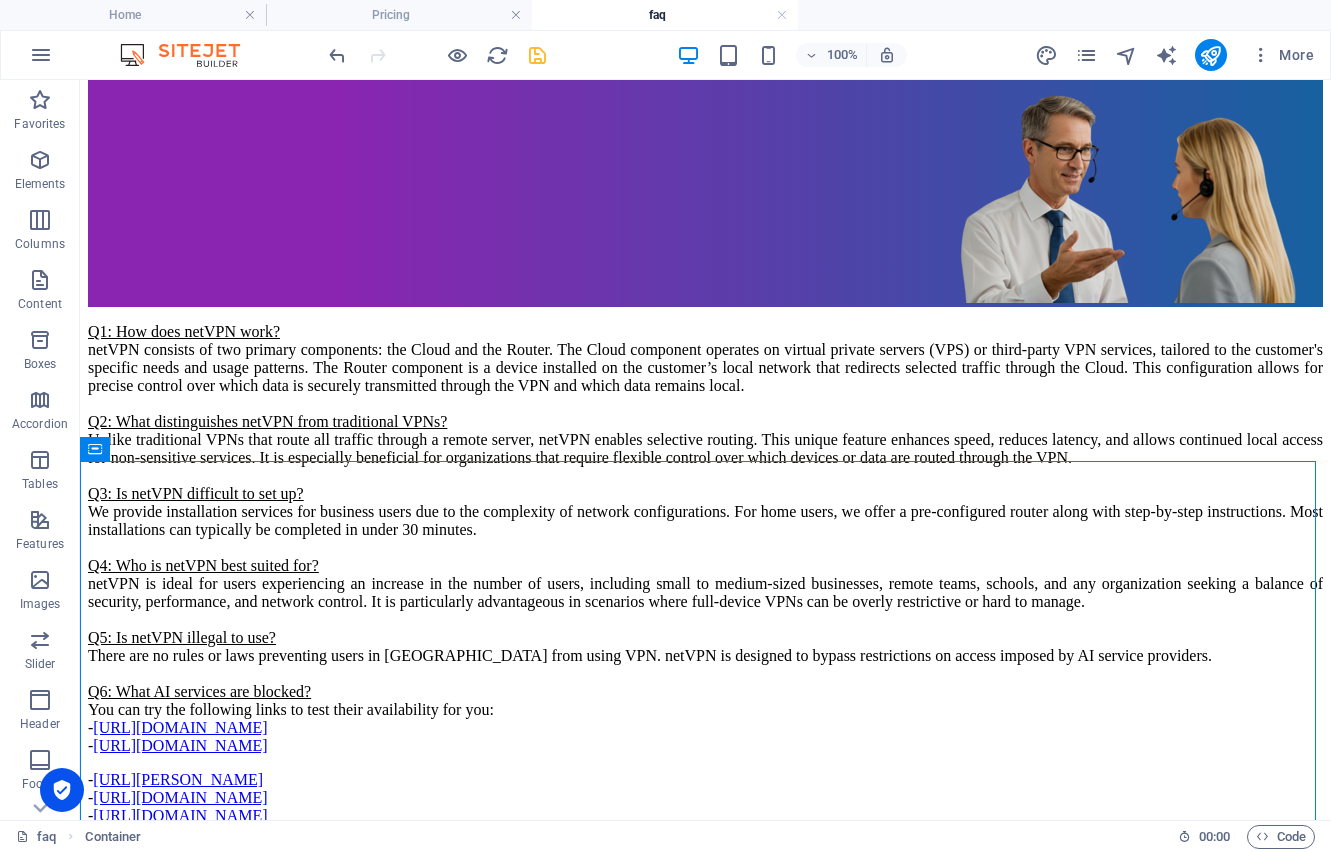 scroll, scrollTop: 0, scrollLeft: 0, axis: both 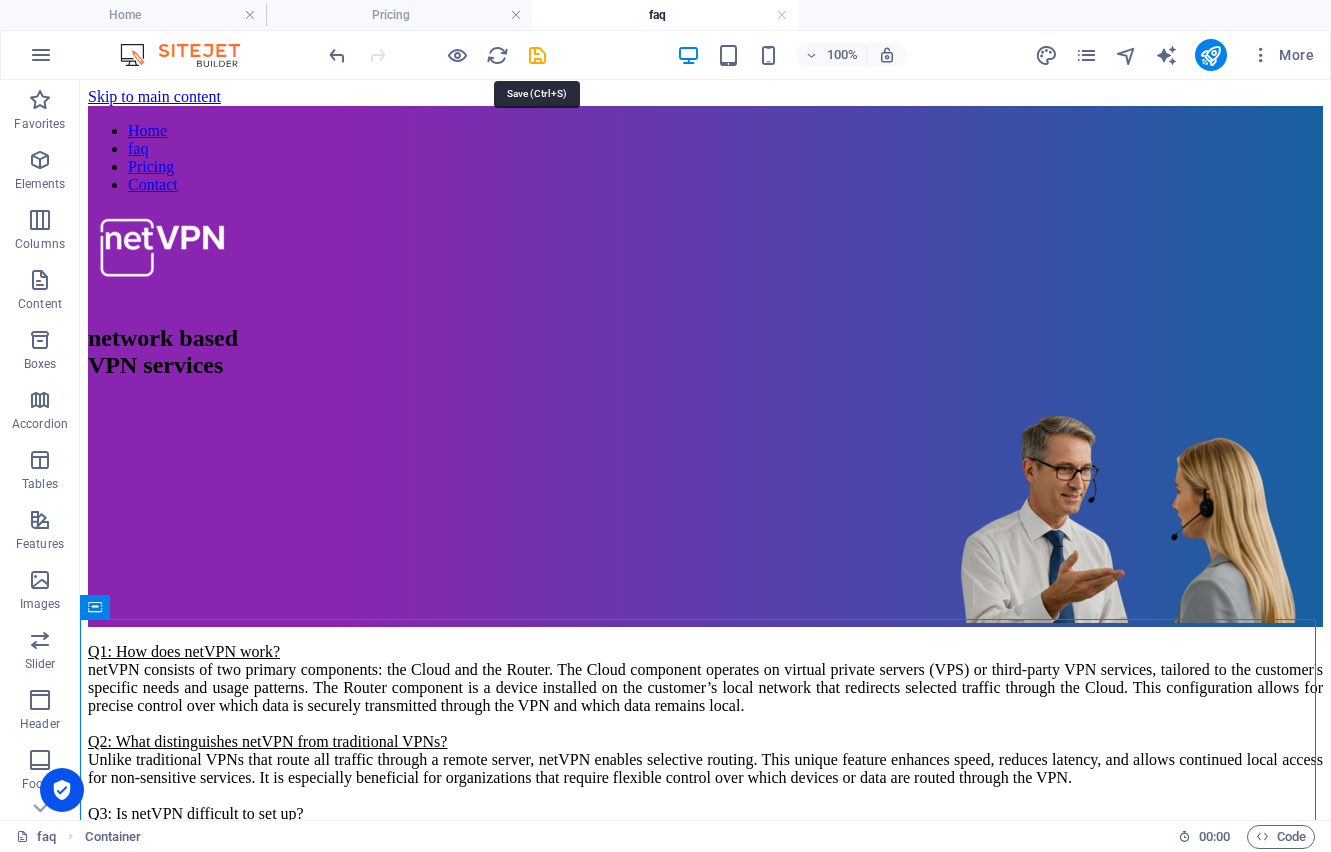 click at bounding box center (537, 55) 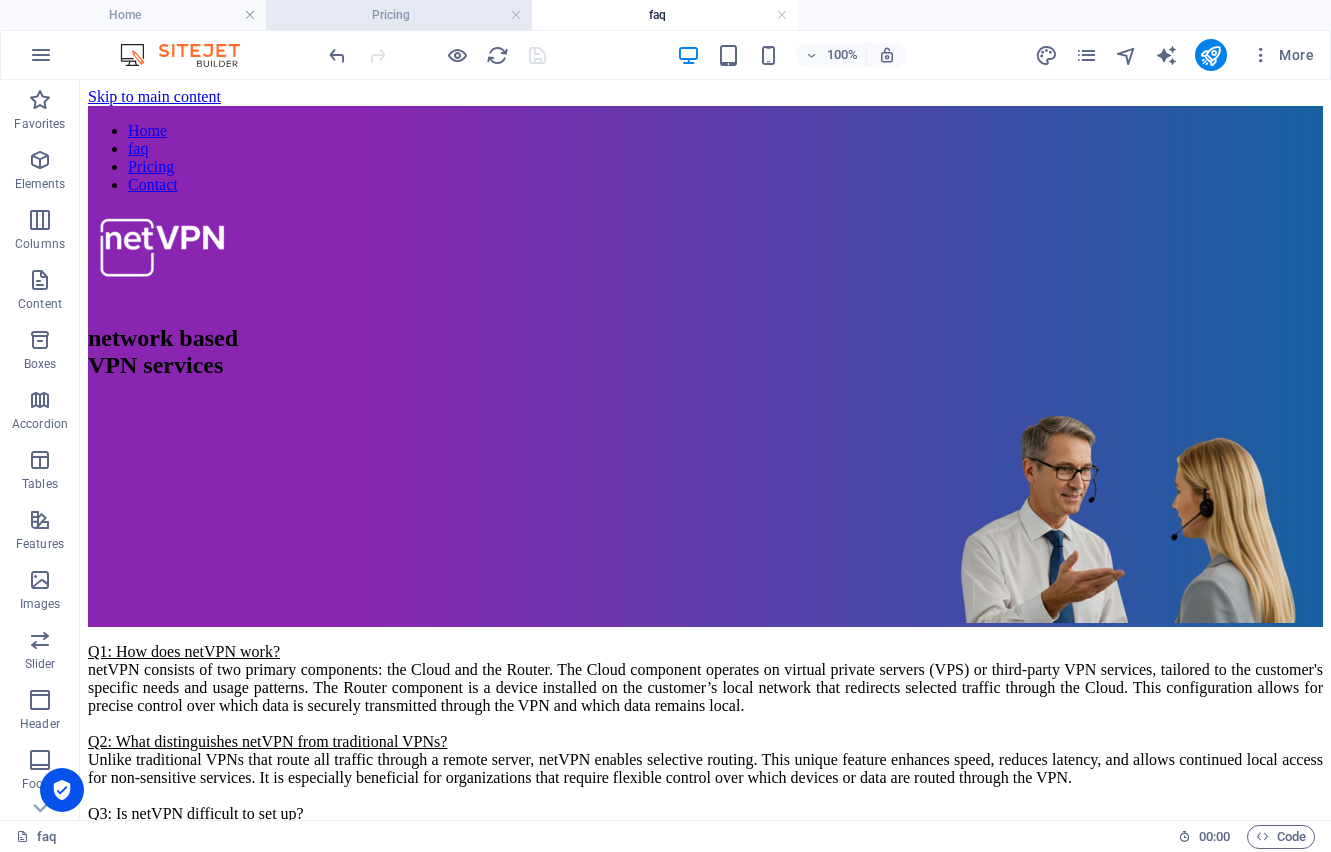click on "Pricing" at bounding box center [399, 15] 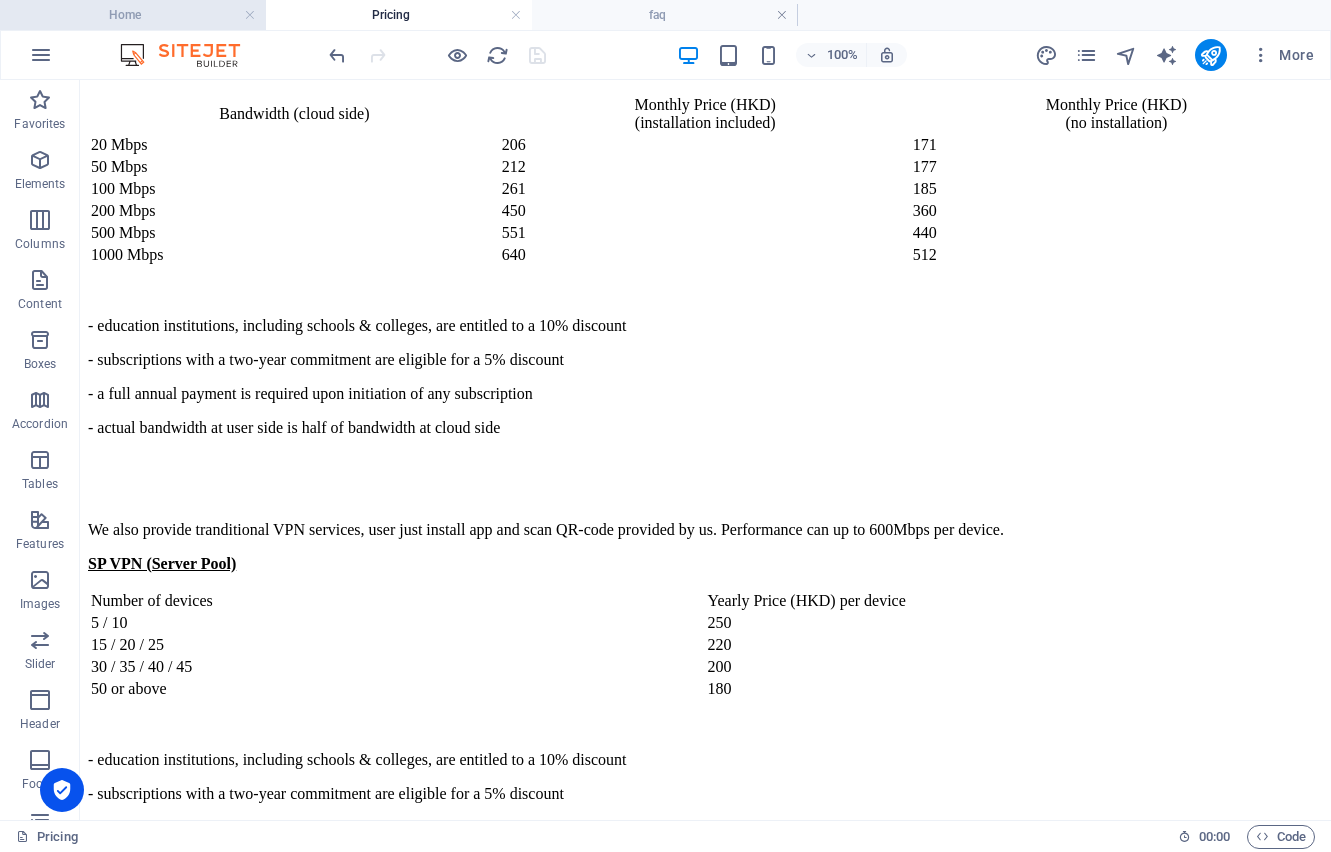 click on "Home" at bounding box center [133, 15] 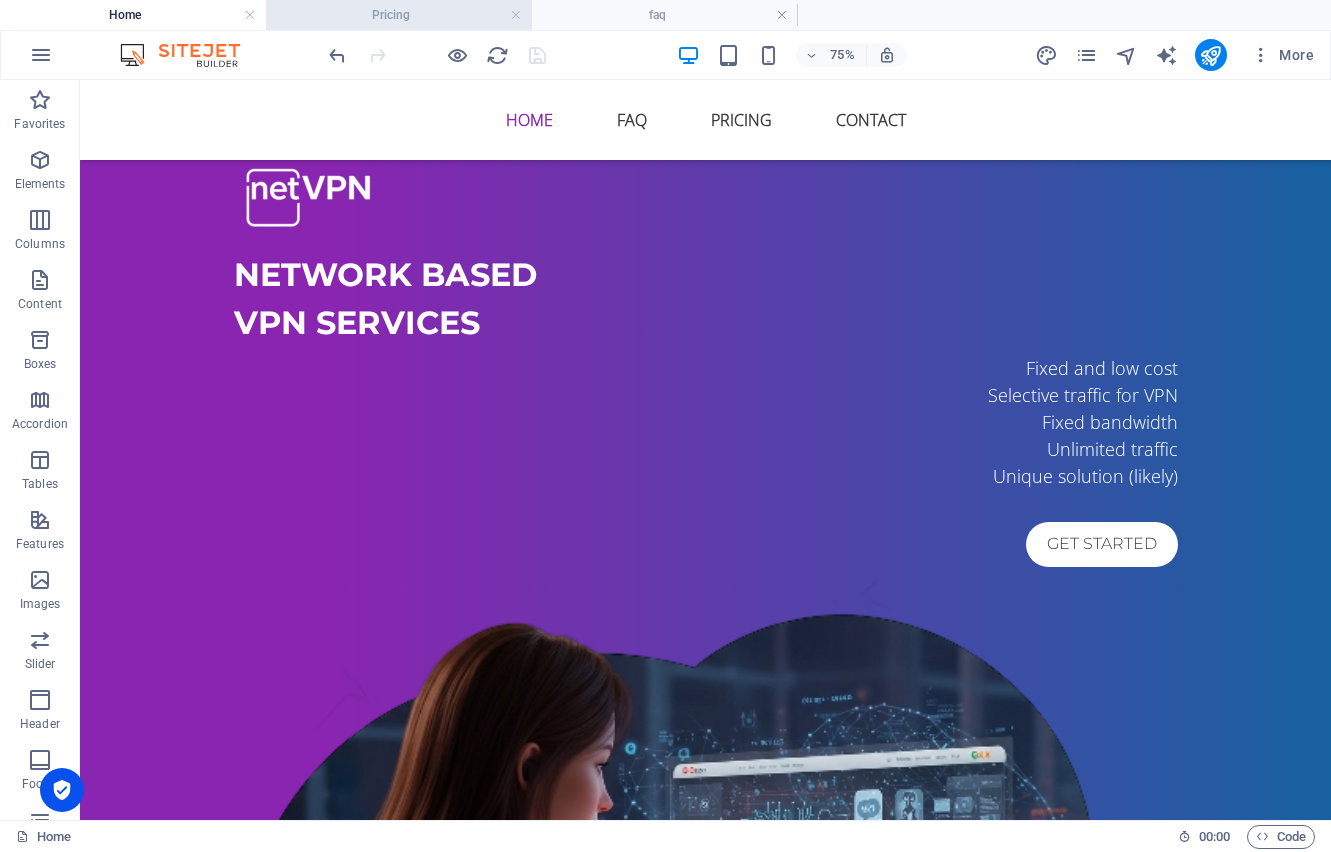 scroll, scrollTop: 0, scrollLeft: 0, axis: both 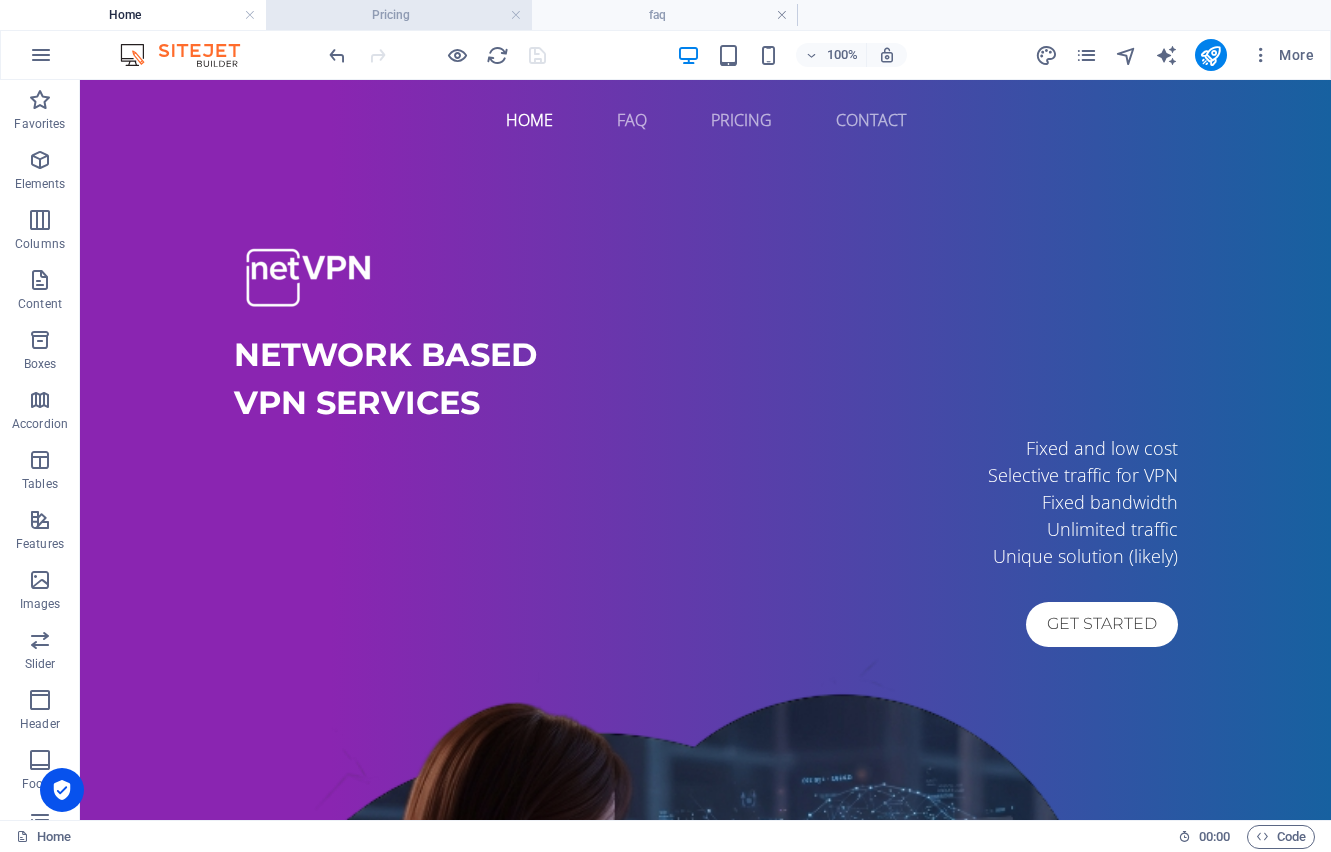 click on "Pricing" at bounding box center (399, 15) 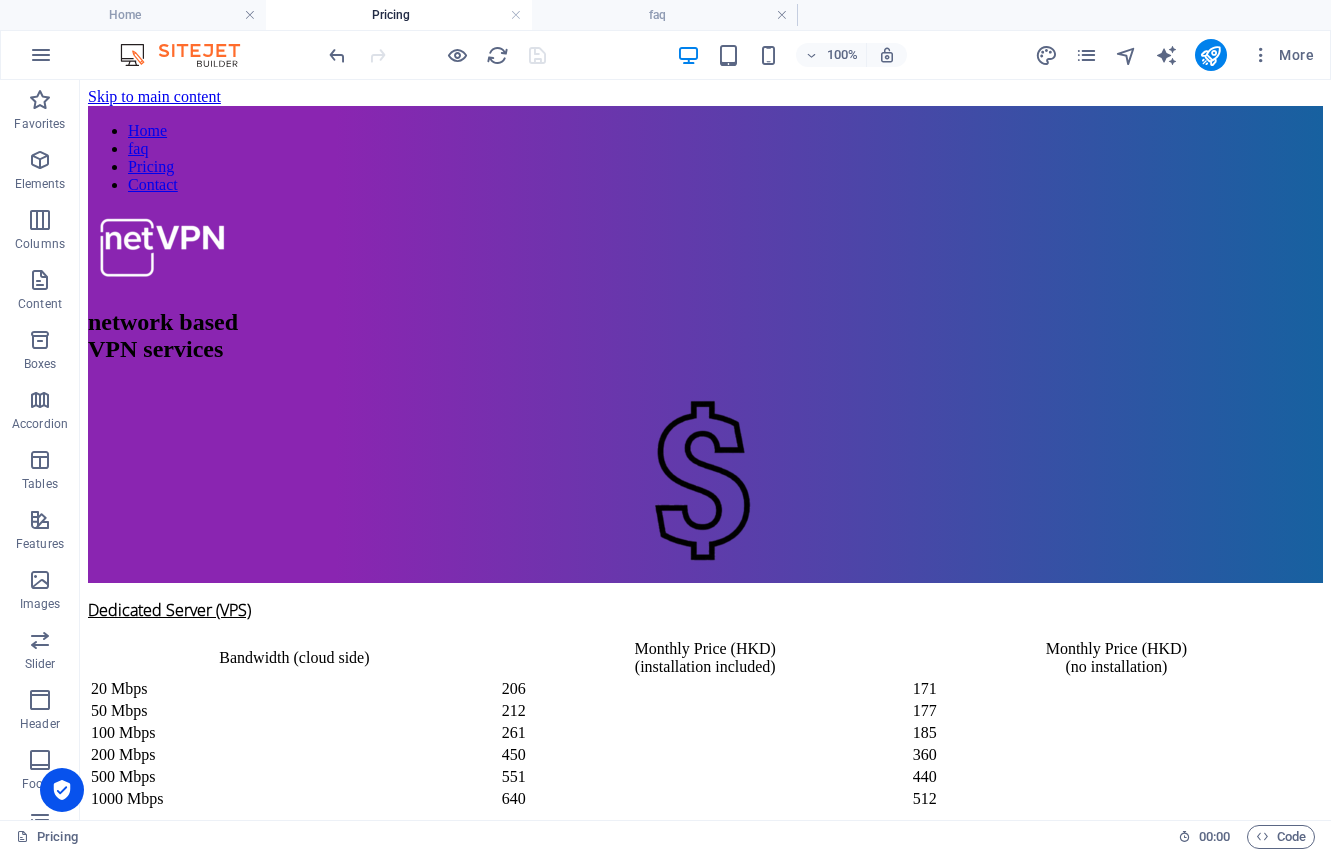 scroll, scrollTop: 496, scrollLeft: 0, axis: vertical 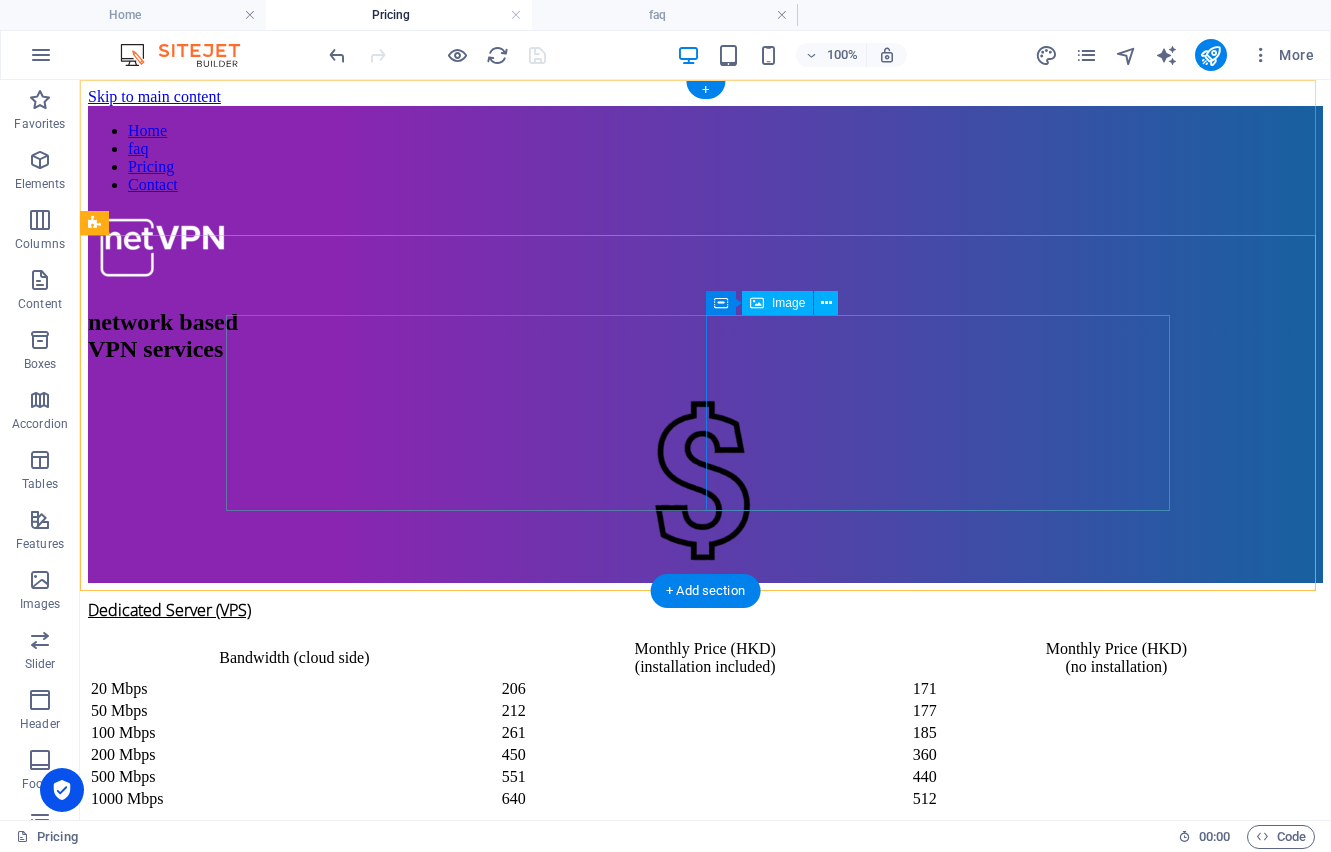 click at bounding box center [705, 483] 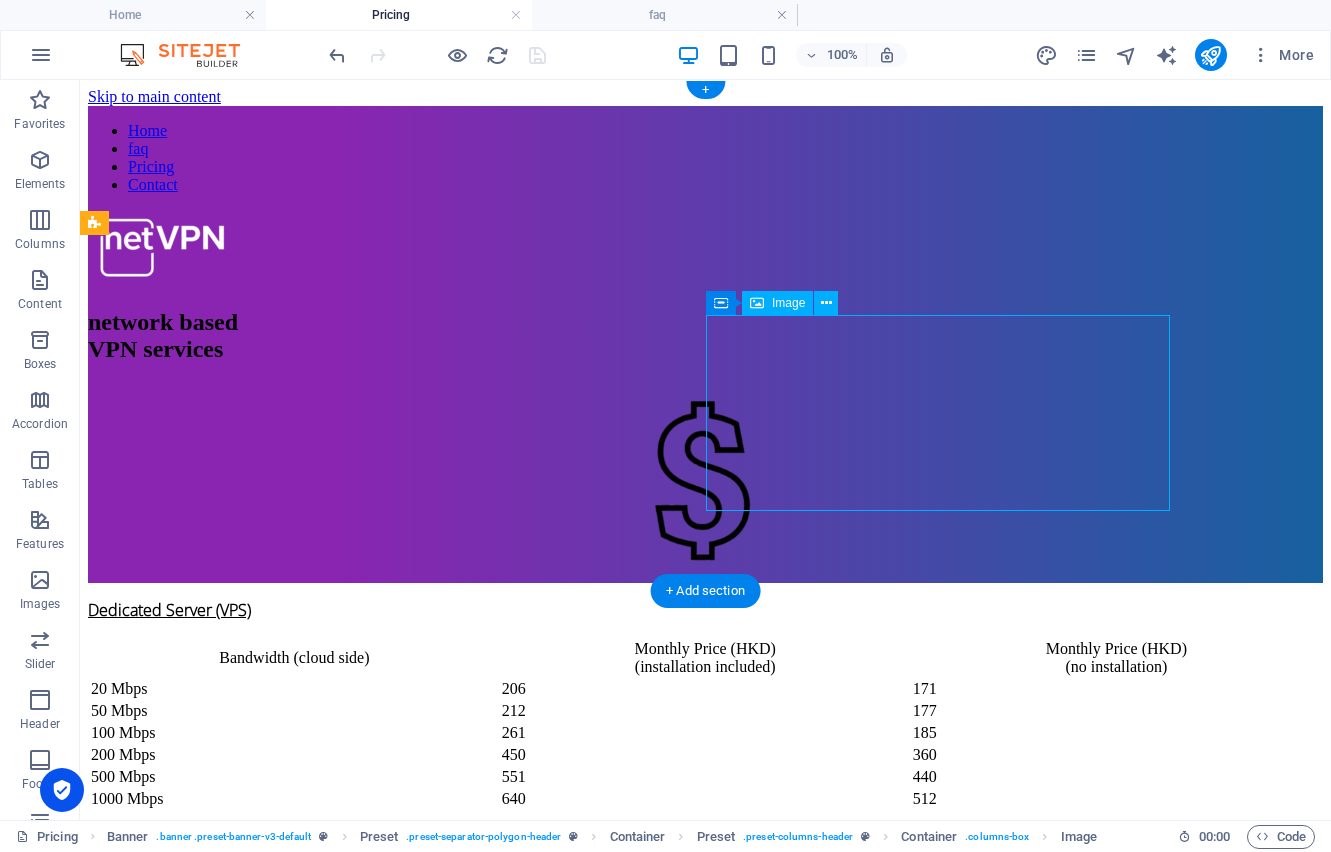 click at bounding box center [705, 483] 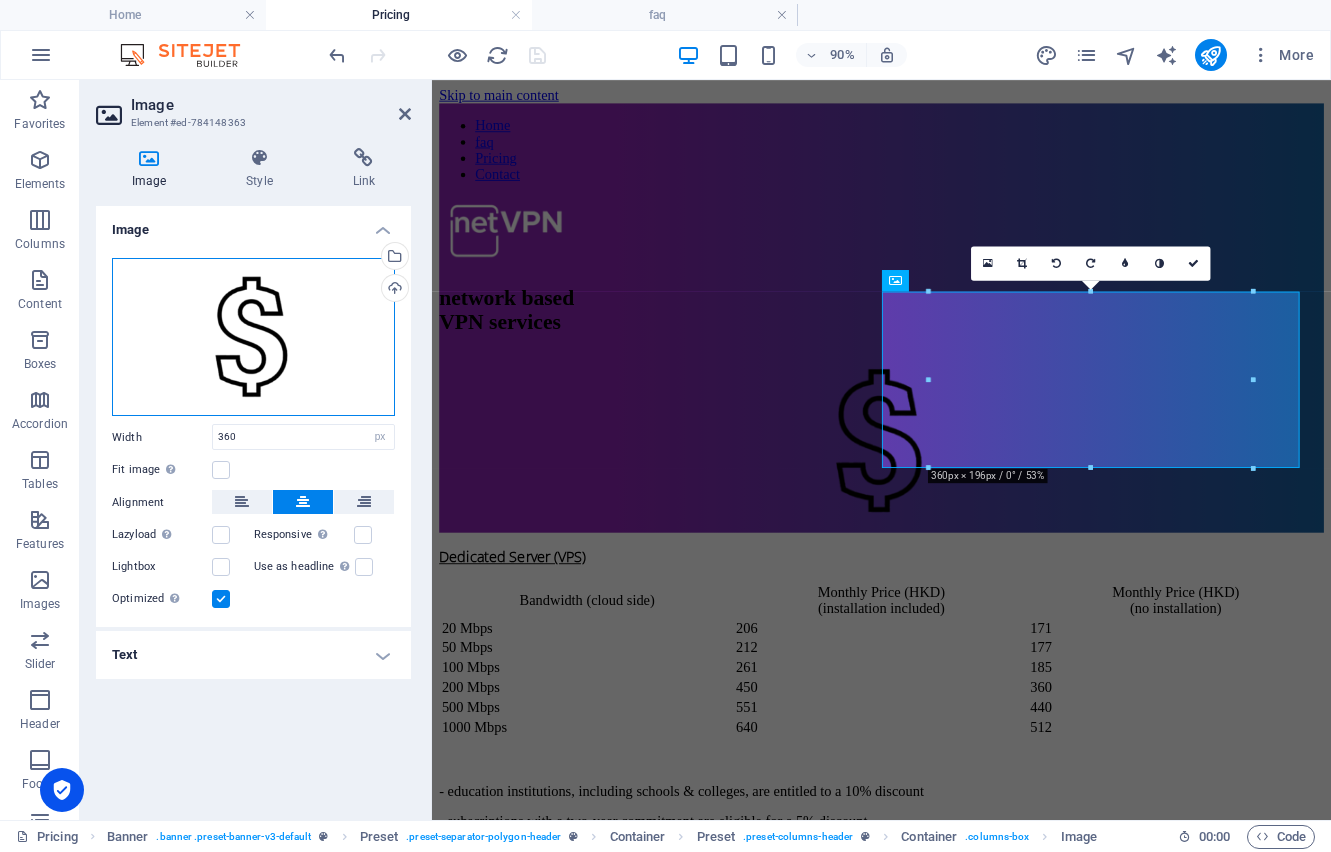 click on "Drag files here, click to choose files or select files from Files or our free stock photos & videos" at bounding box center [253, 337] 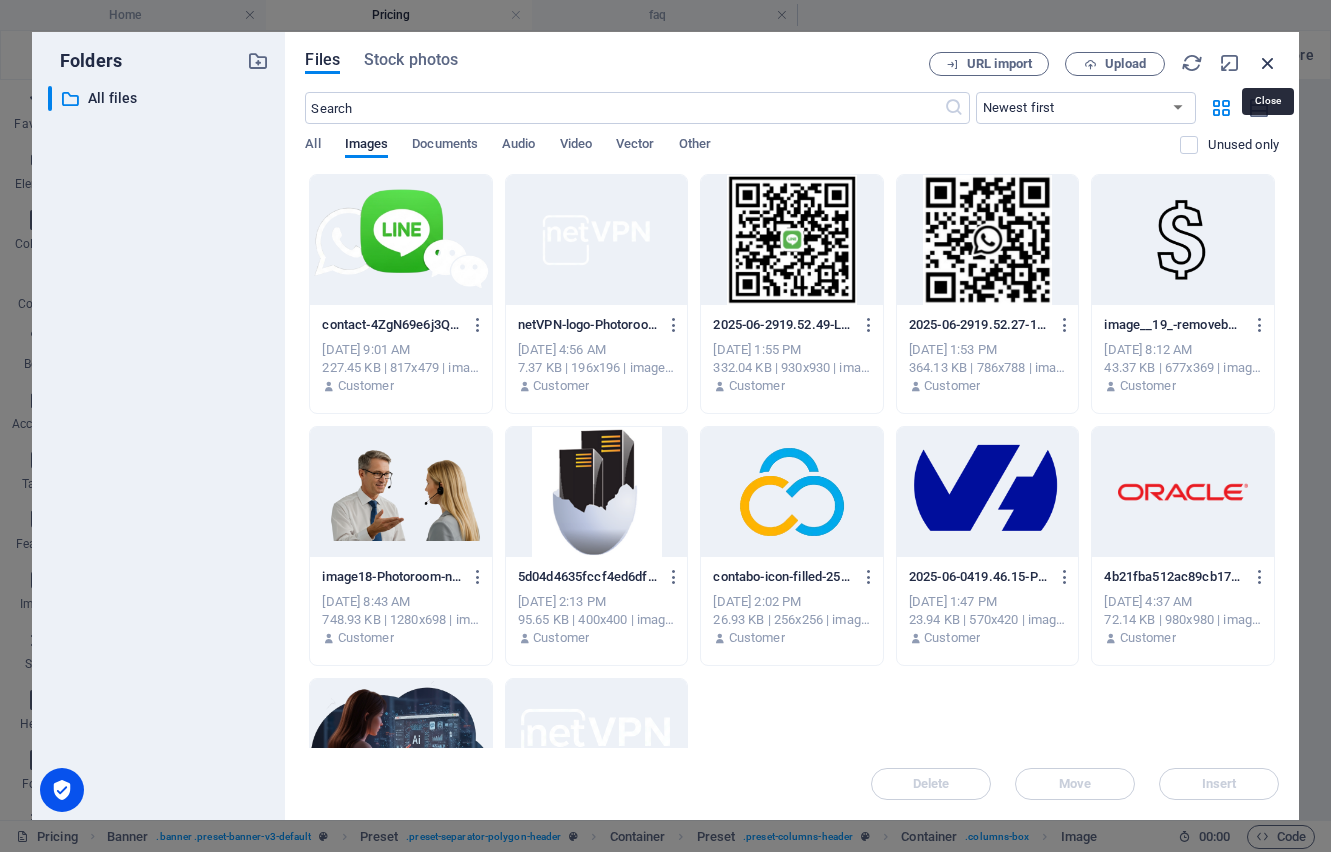 click at bounding box center (1268, 63) 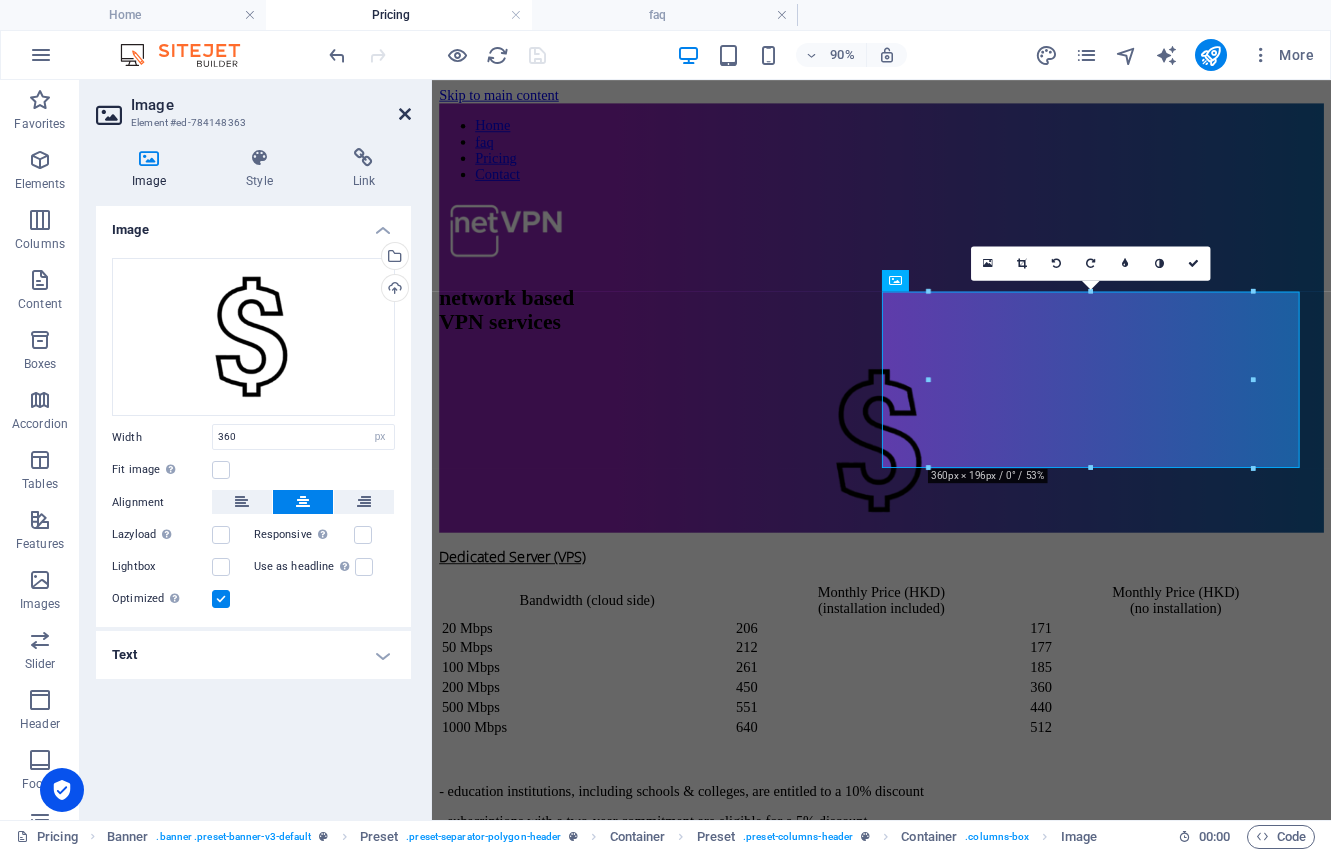 click at bounding box center (405, 114) 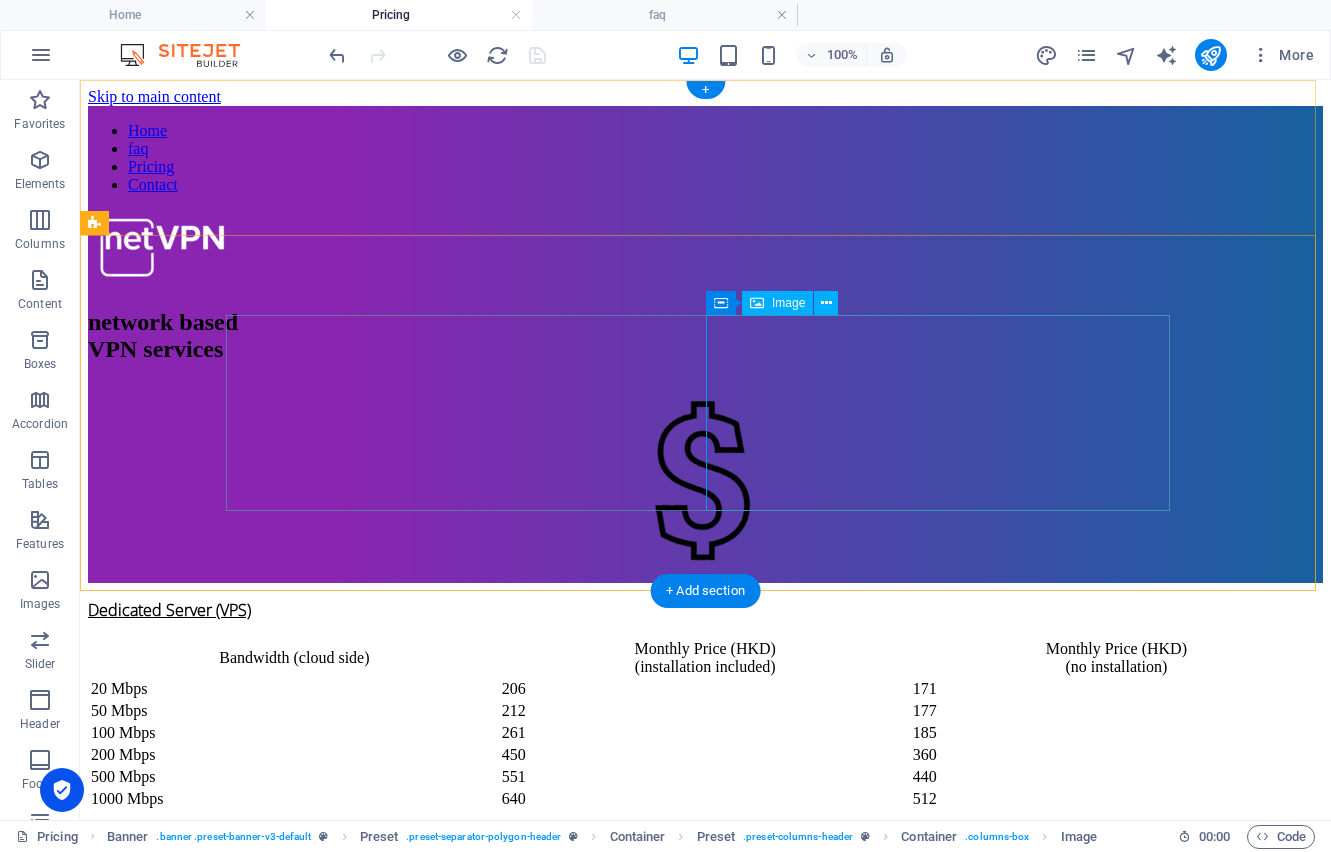 click at bounding box center (705, 483) 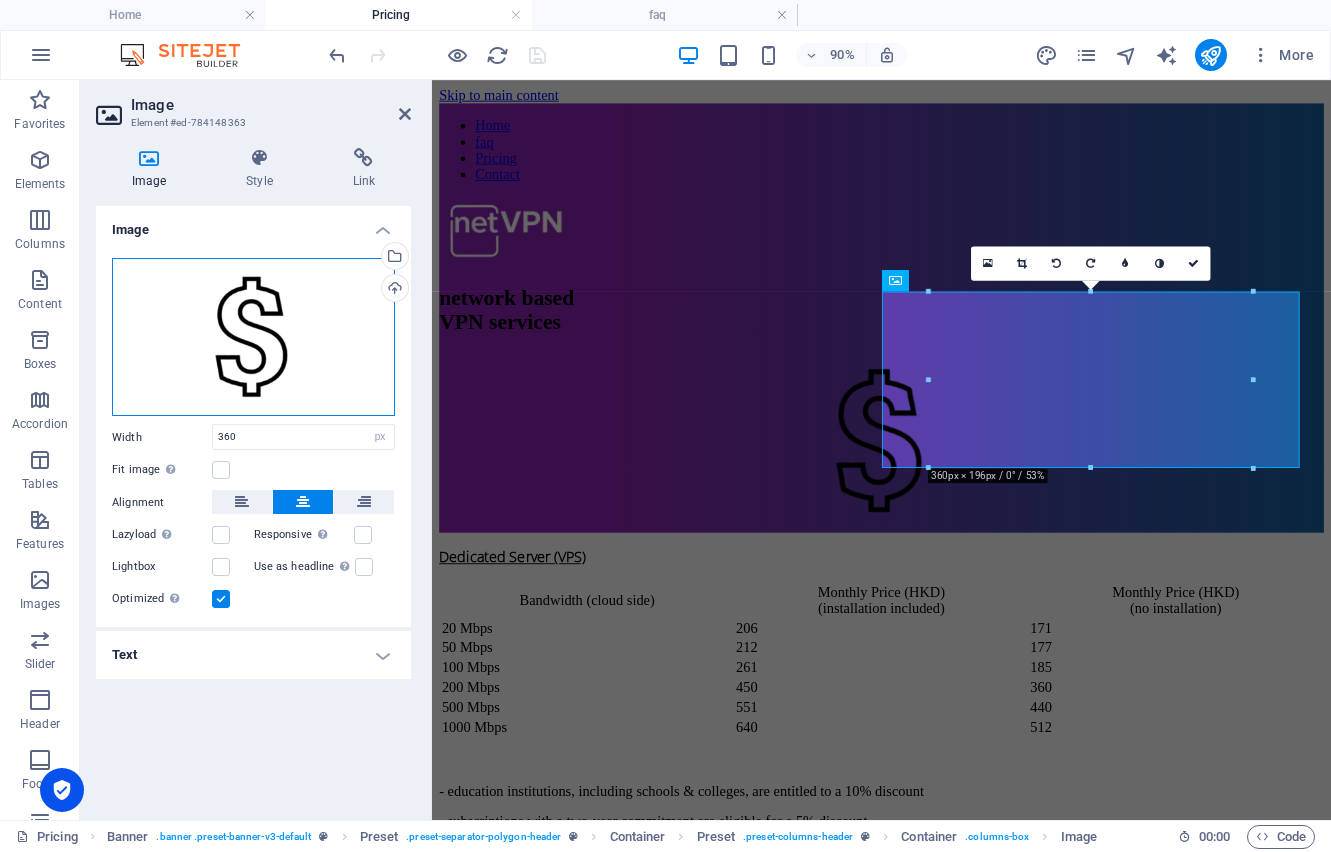 click on "Drag files here, click to choose files or select files from Files or our free stock photos & videos" at bounding box center (253, 337) 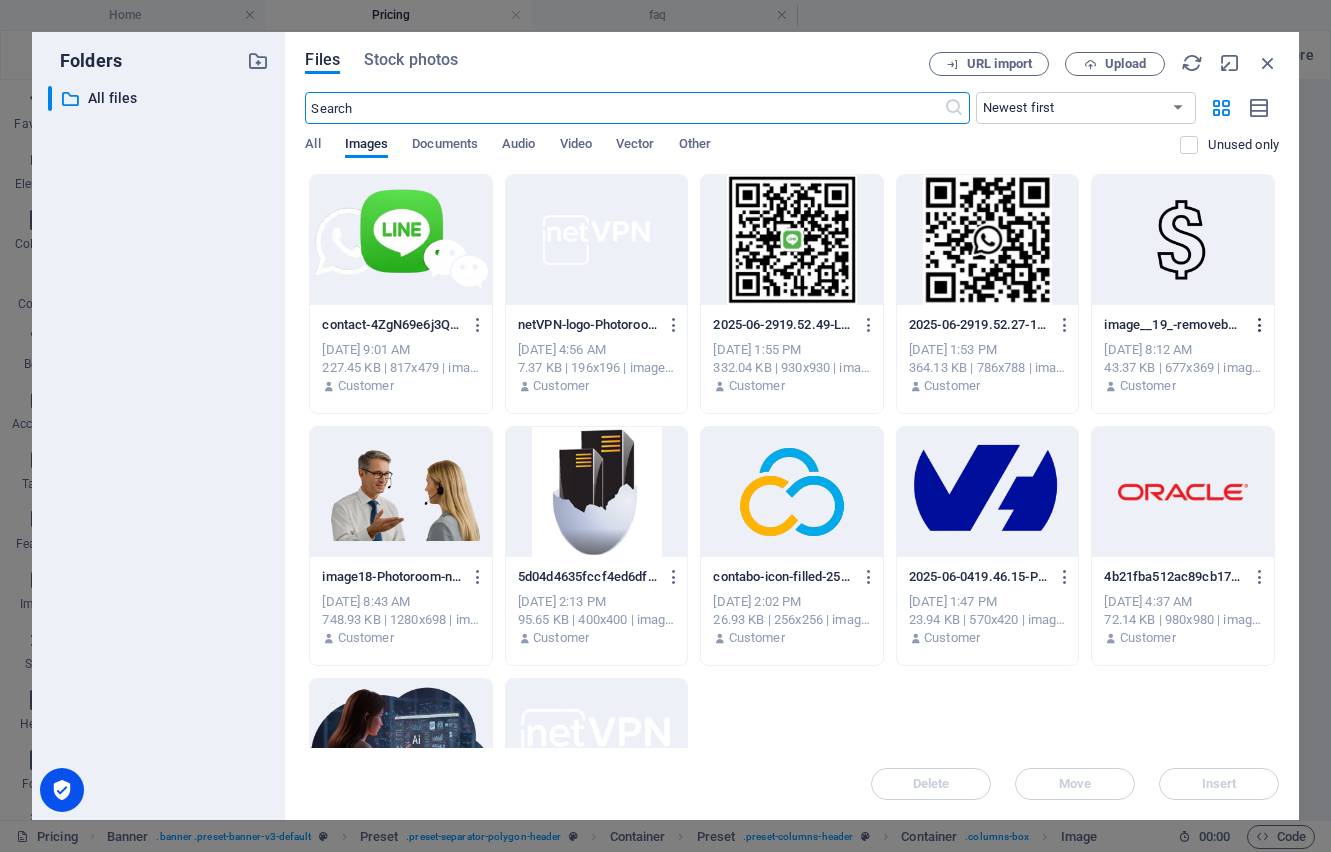 click at bounding box center [1260, 325] 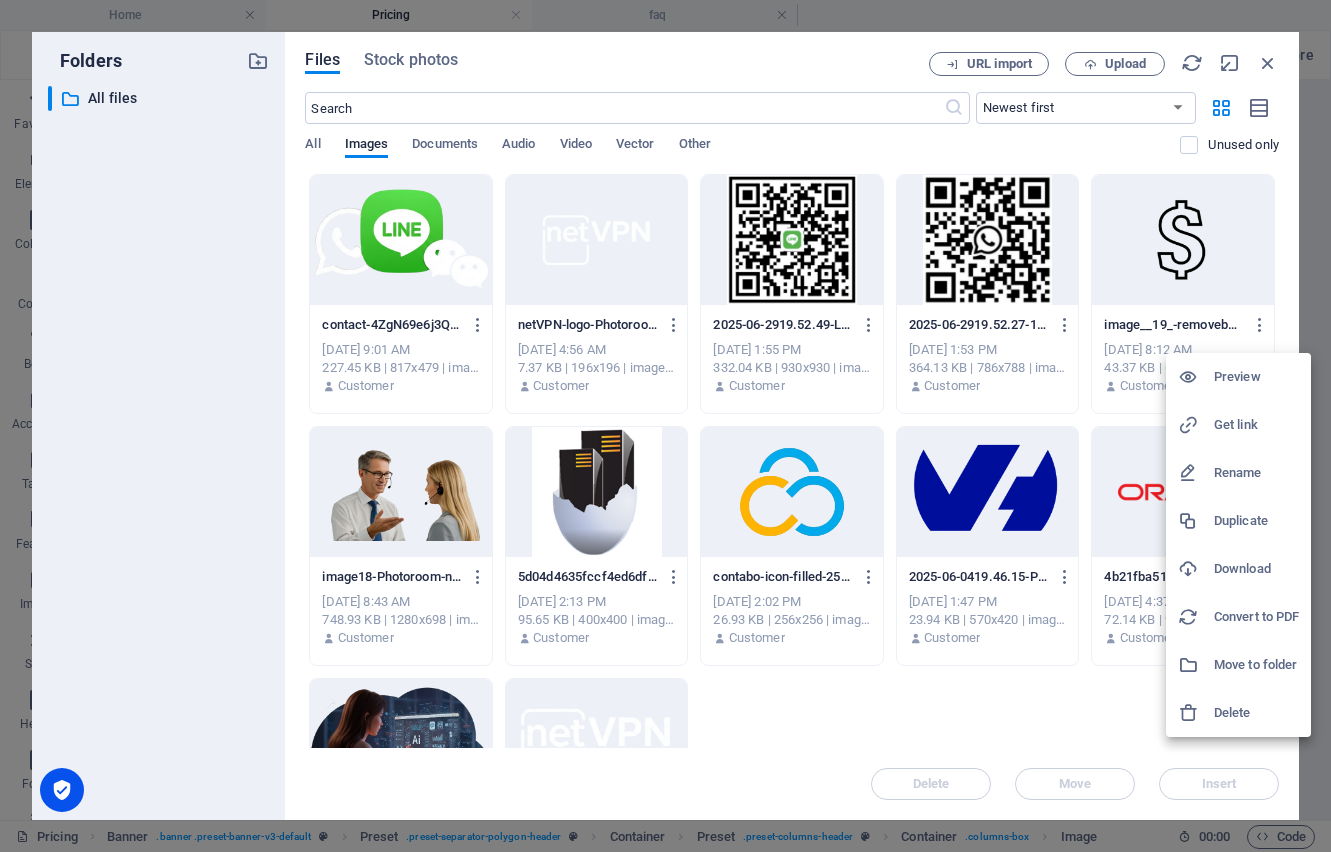 click on "Delete" at bounding box center [1256, 713] 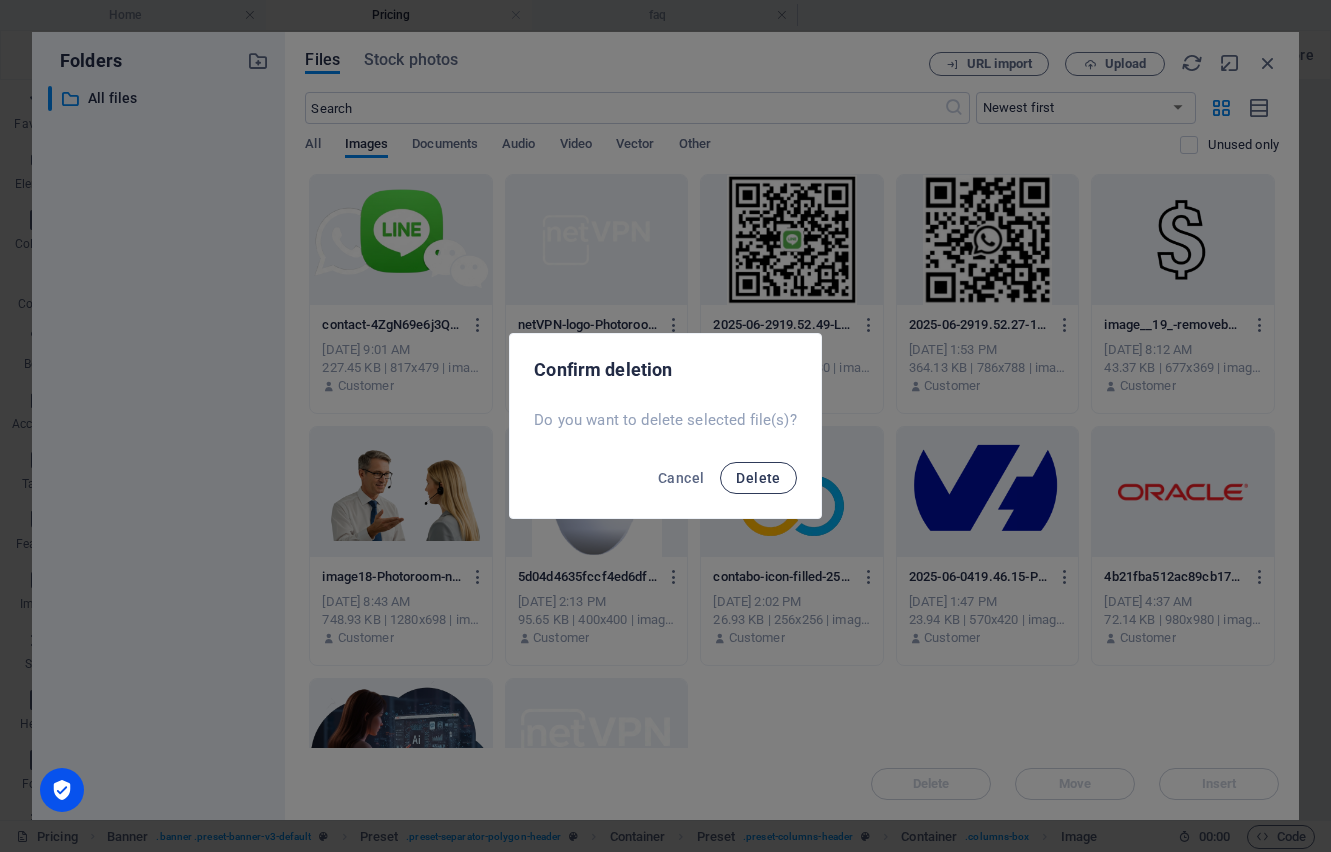 click on "Delete" at bounding box center (758, 478) 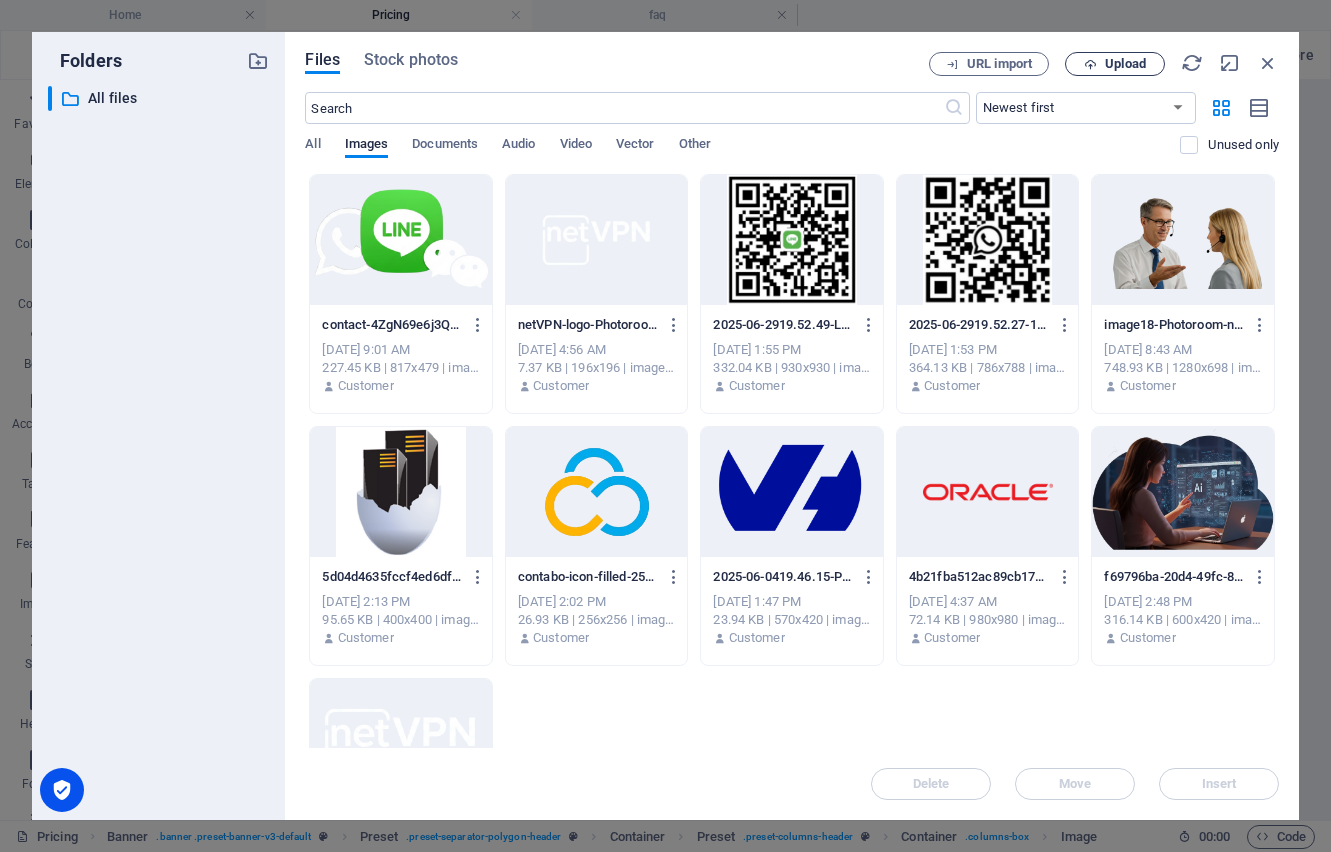 click on "Upload" at bounding box center (1115, 64) 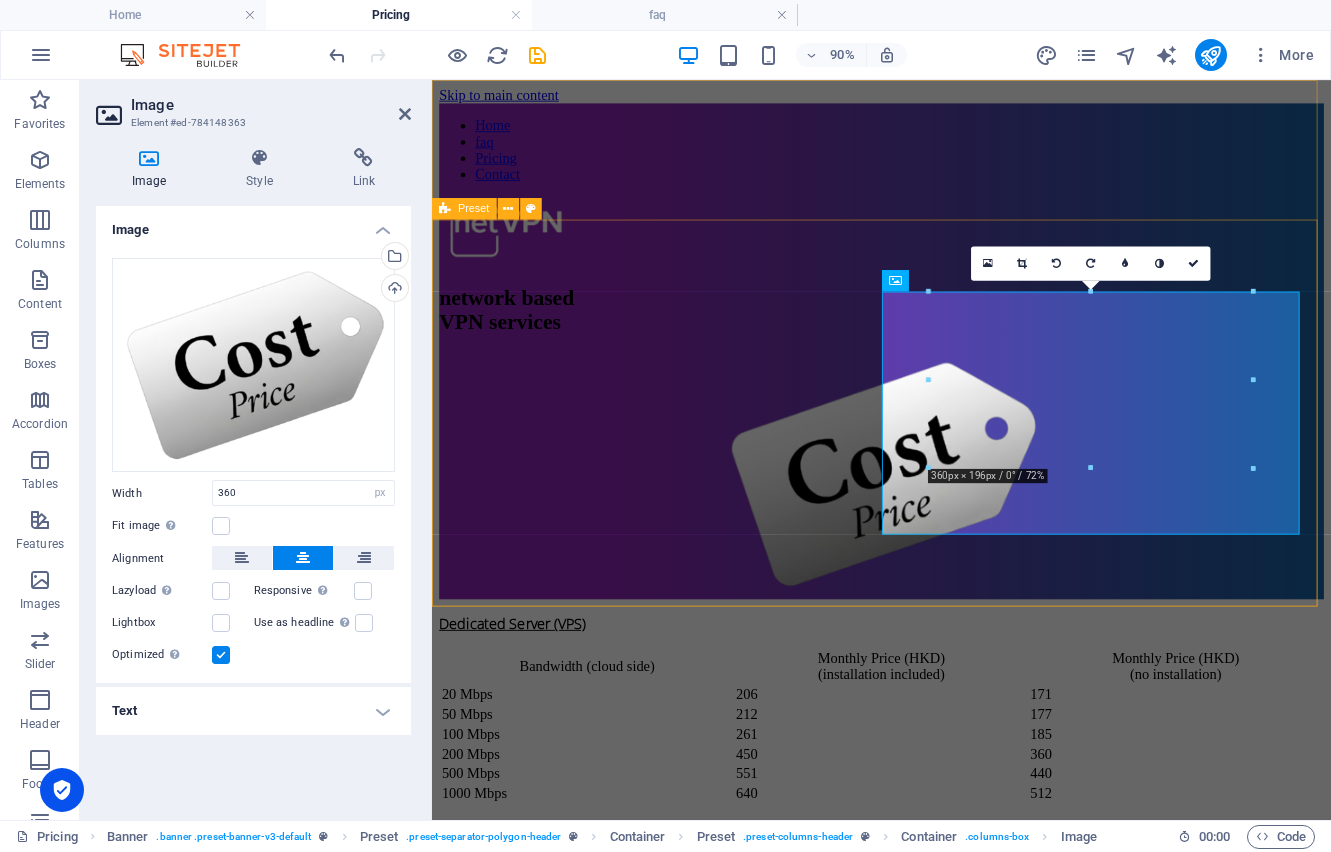 click on "network based VPN services" at bounding box center (931, 483) 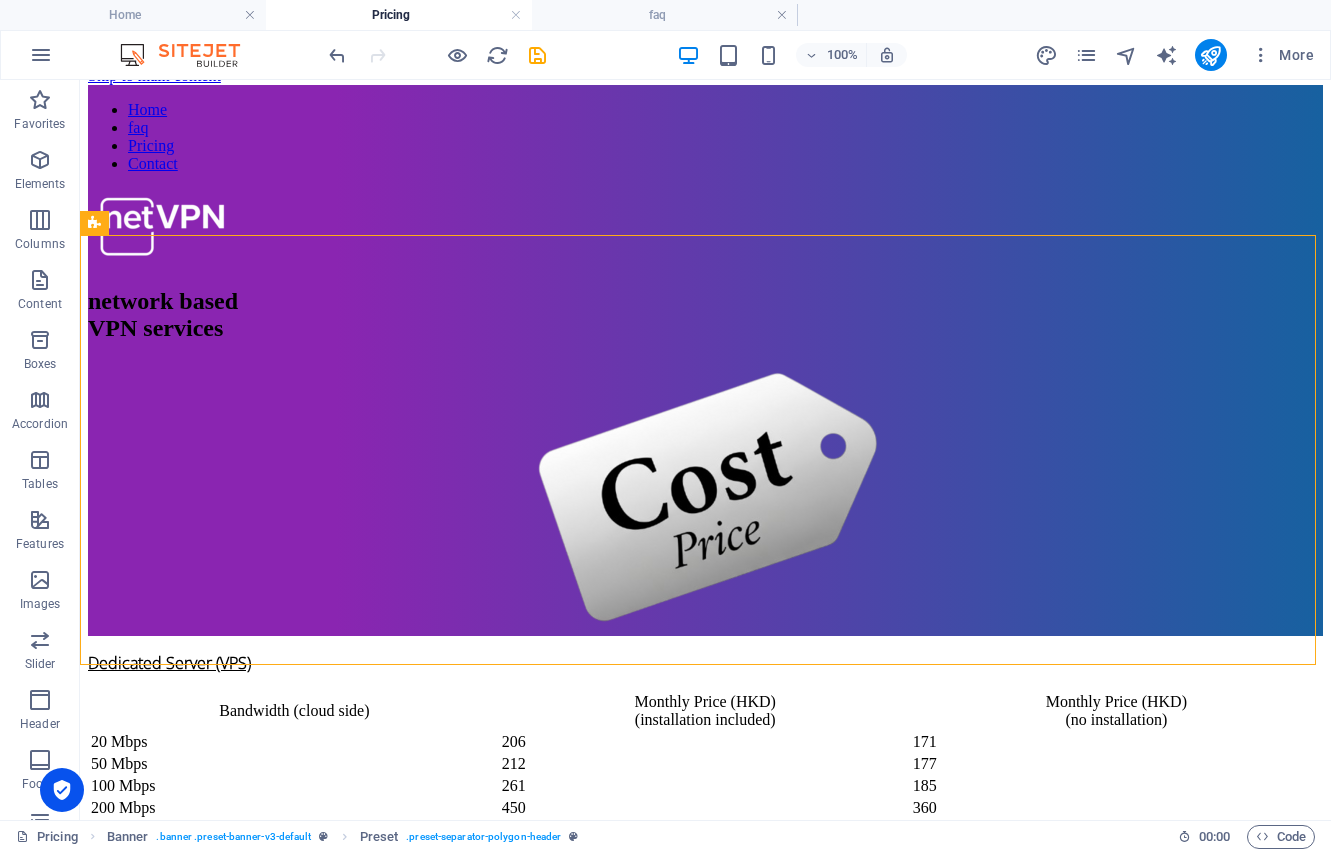 scroll, scrollTop: 0, scrollLeft: 0, axis: both 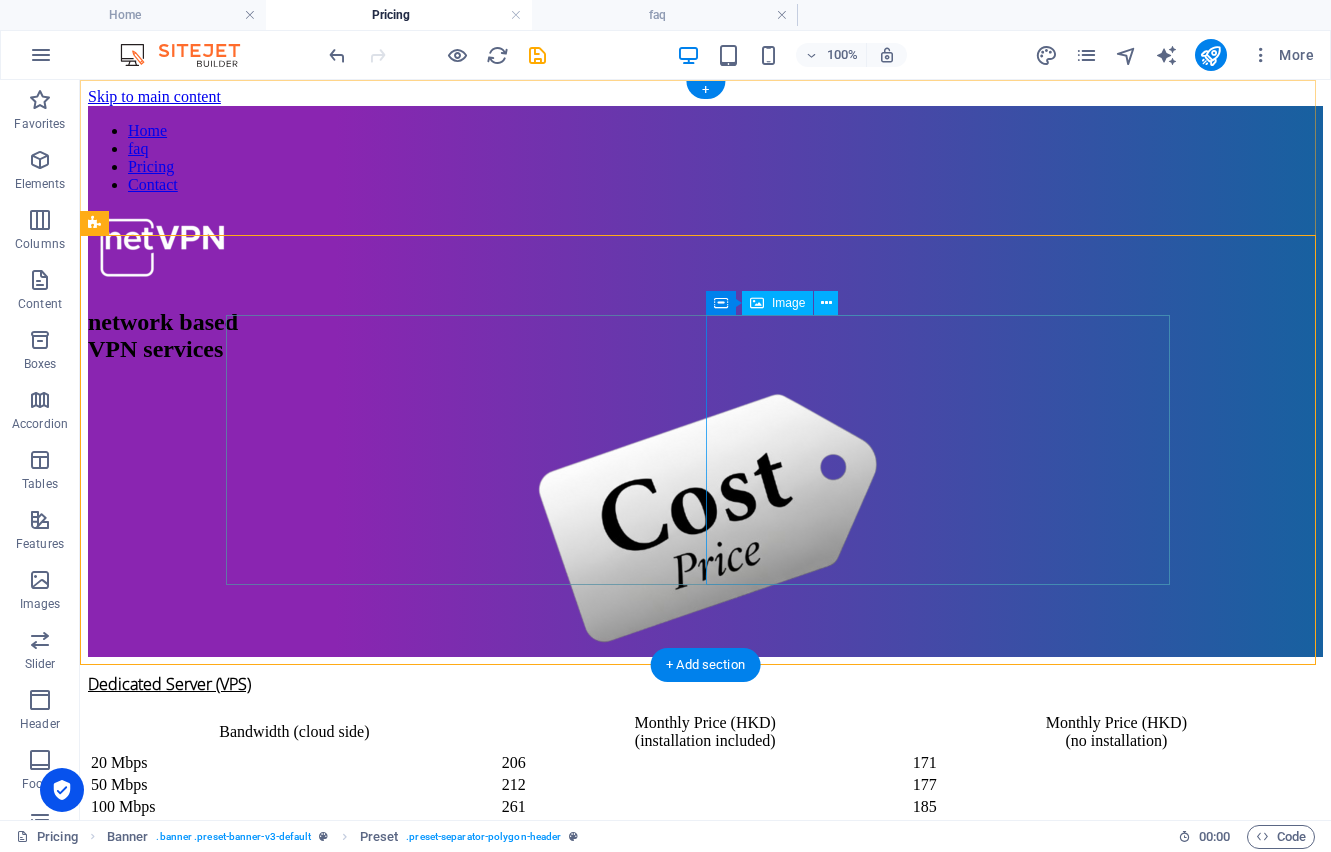 click at bounding box center (705, 520) 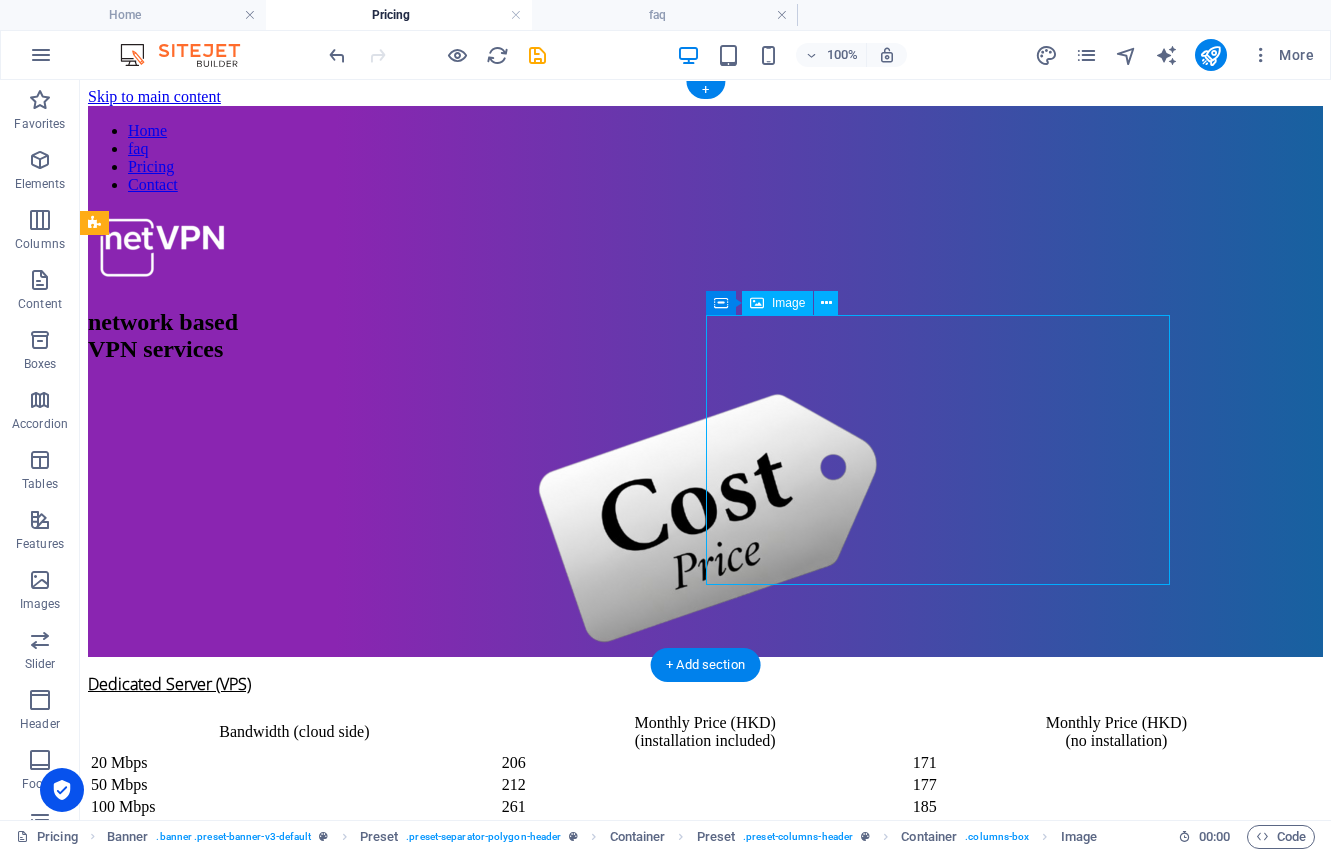click at bounding box center (705, 520) 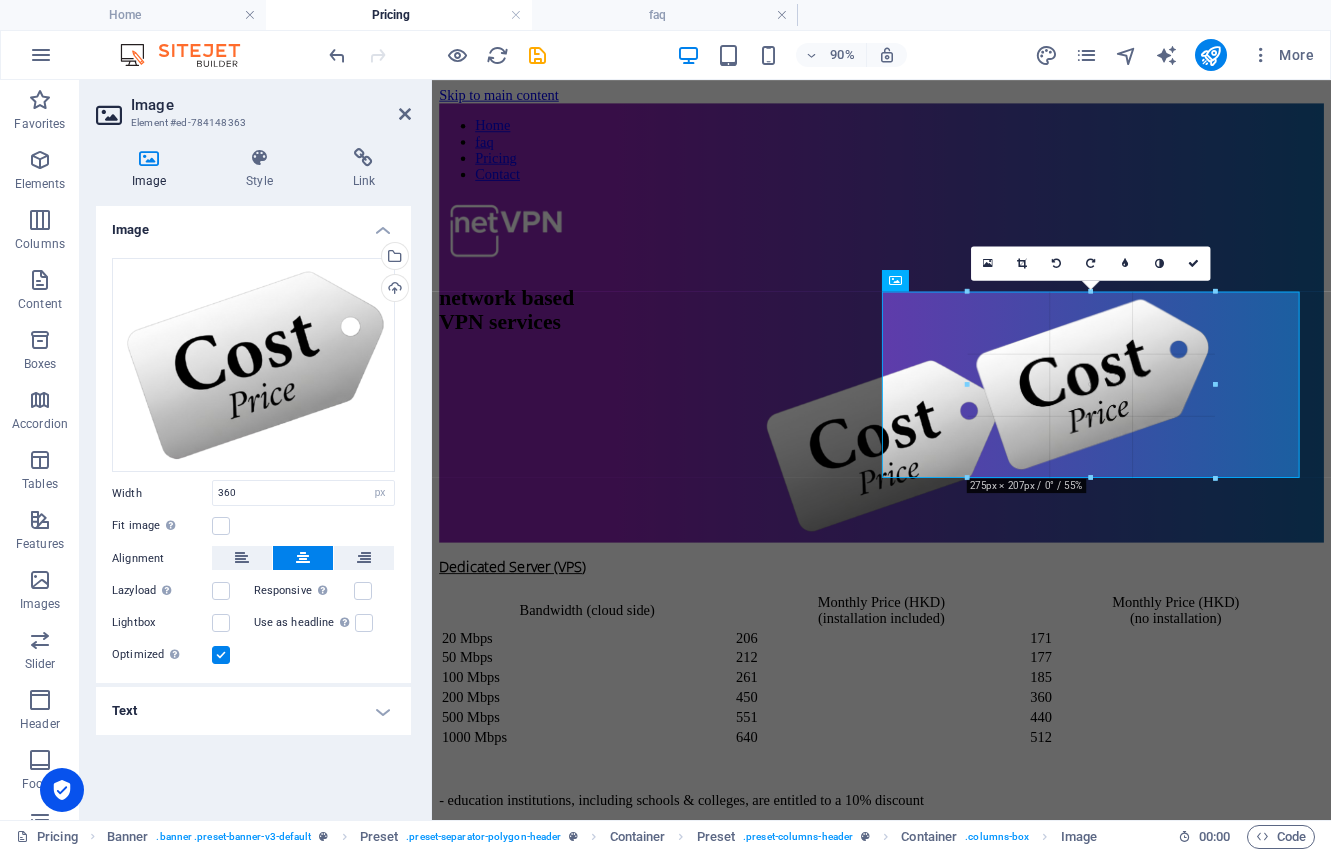 drag, startPoint x: 1255, startPoint y: 536, endPoint x: 1170, endPoint y: 459, distance: 114.69089 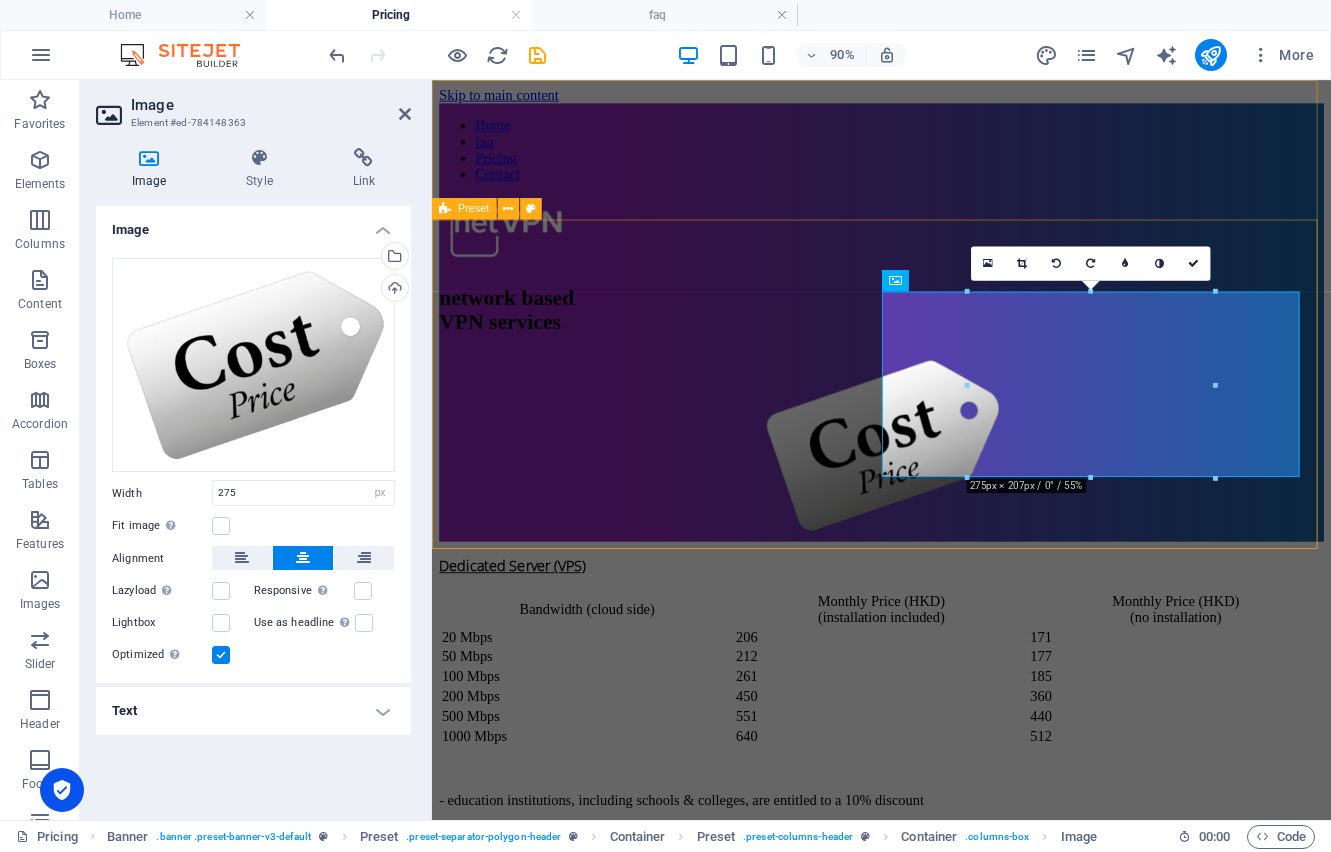 click on "network based VPN services" at bounding box center [931, 451] 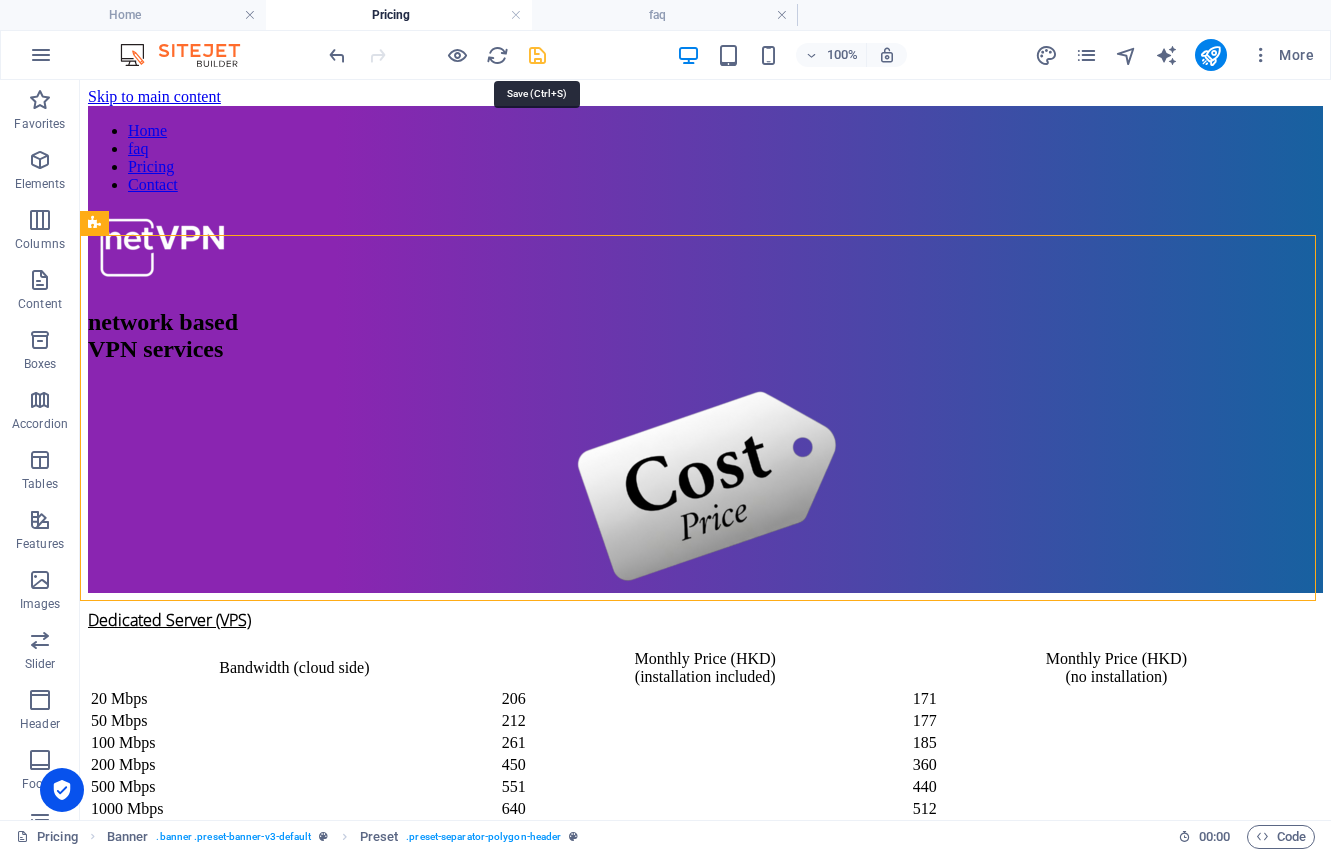 click at bounding box center [537, 55] 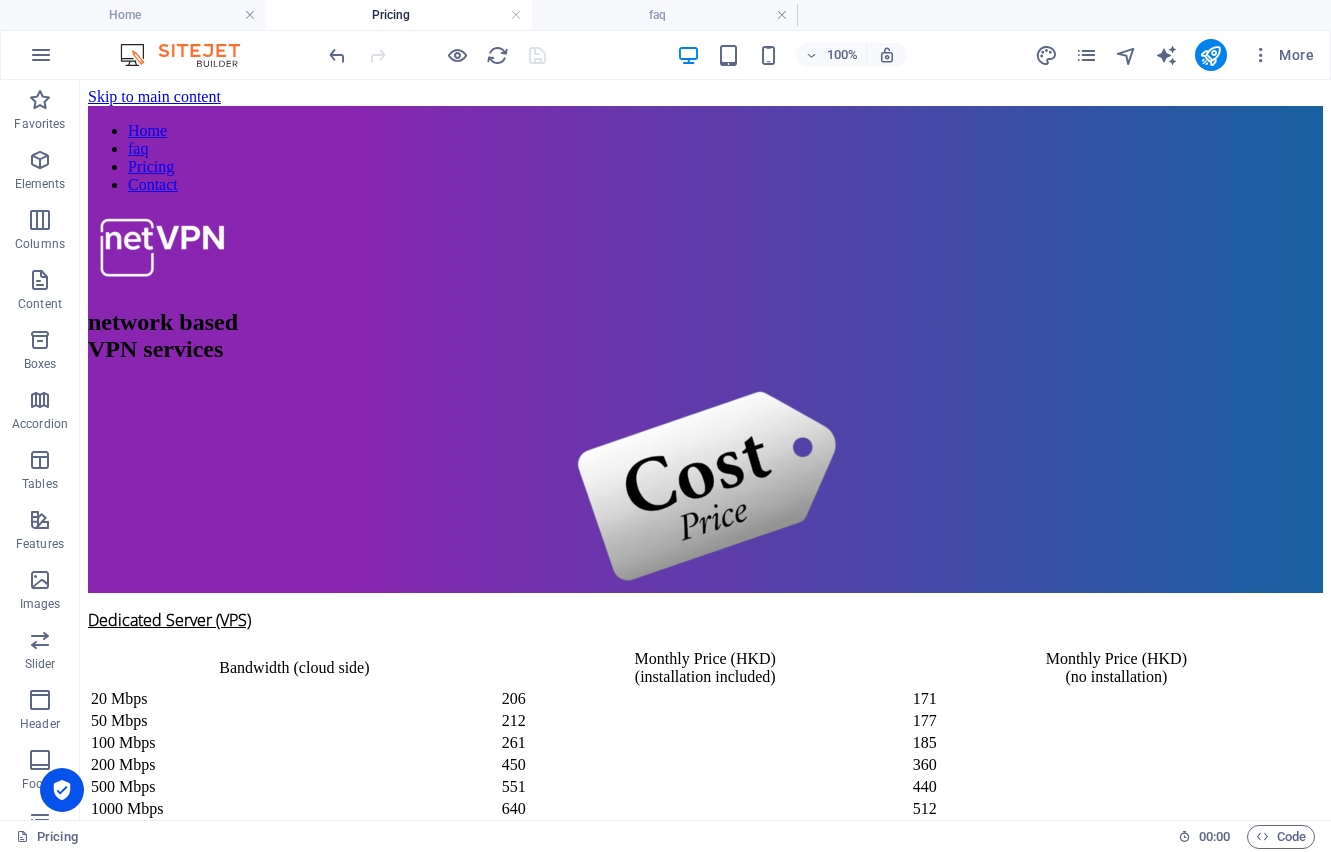 click on "Pricing" at bounding box center (399, 15) 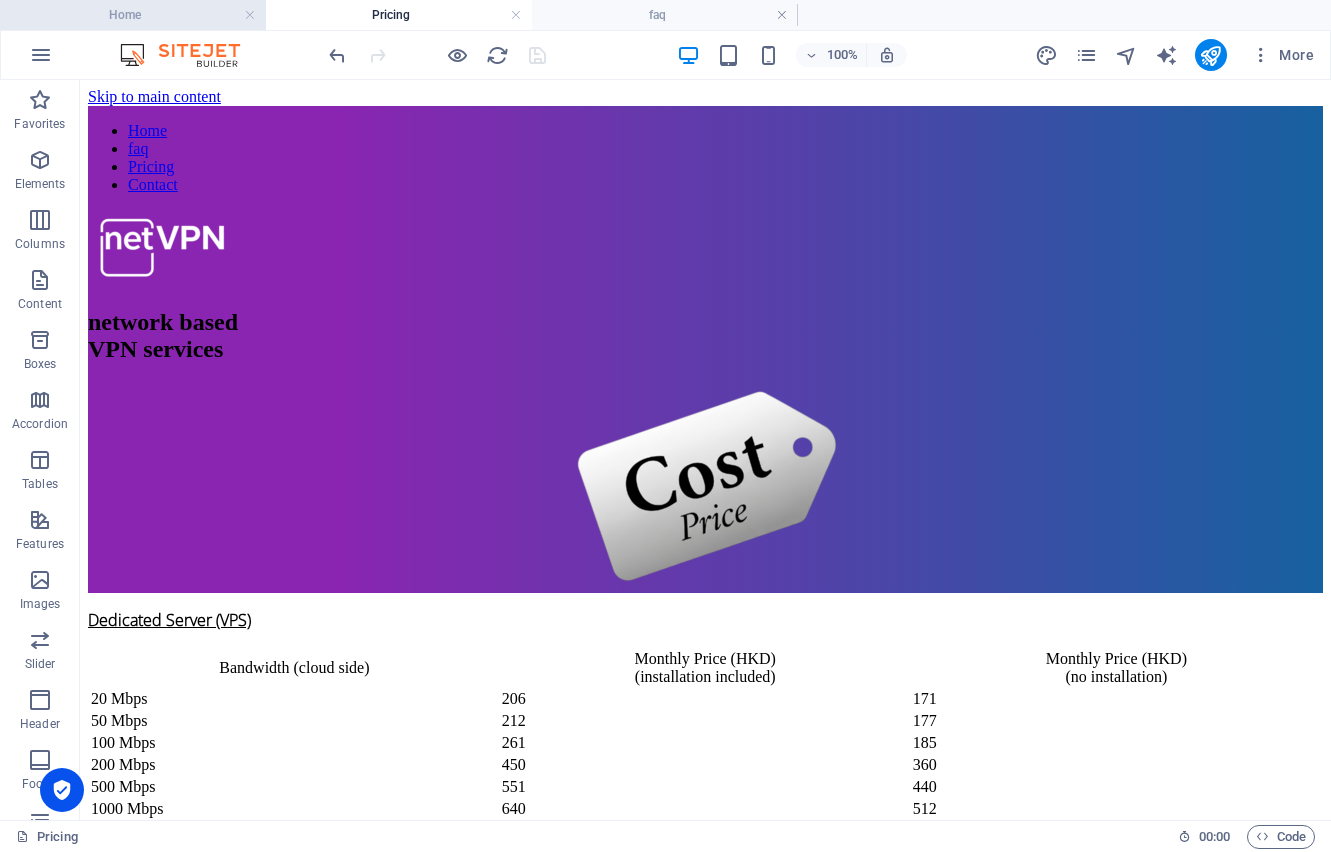 click on "Home" at bounding box center (133, 15) 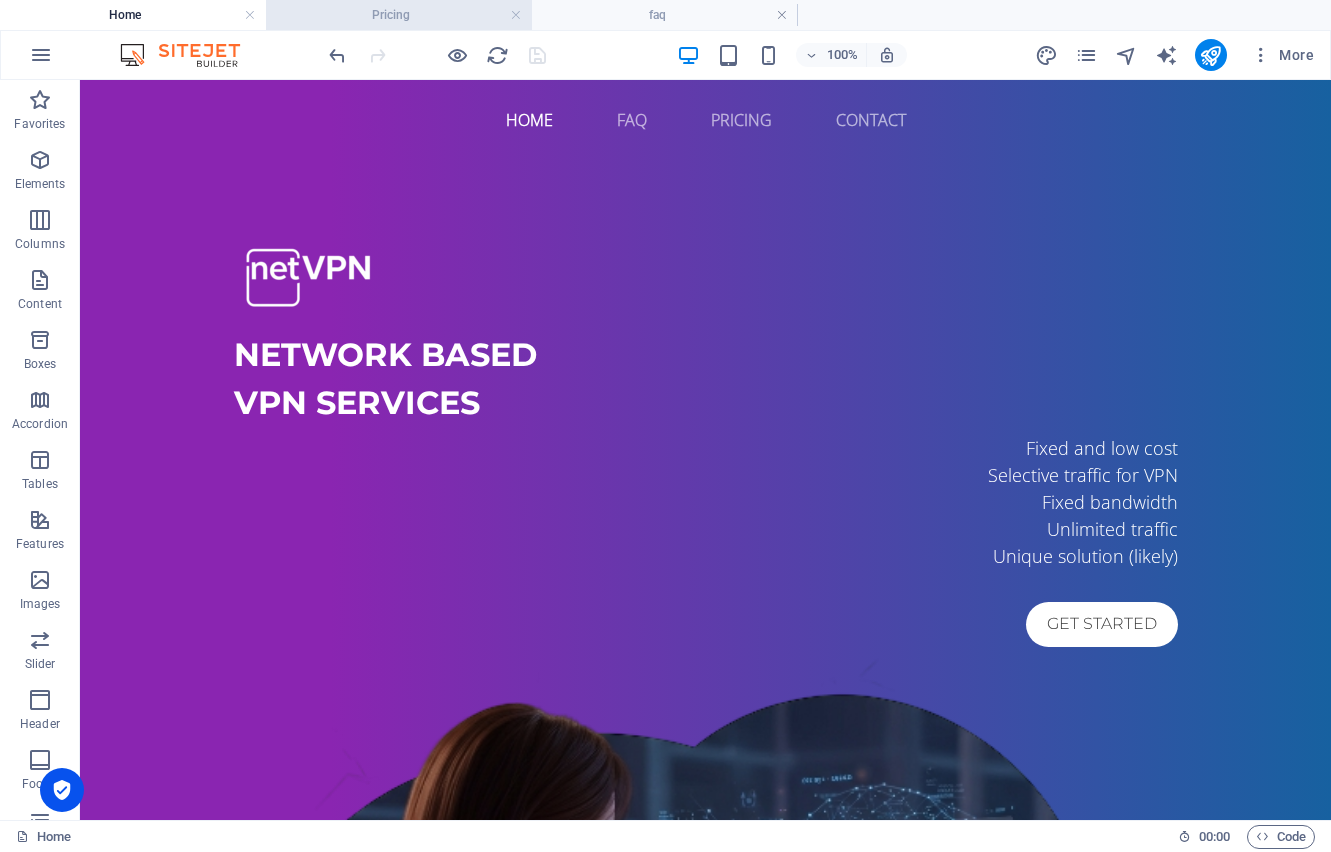 click on "Pricing" at bounding box center (399, 15) 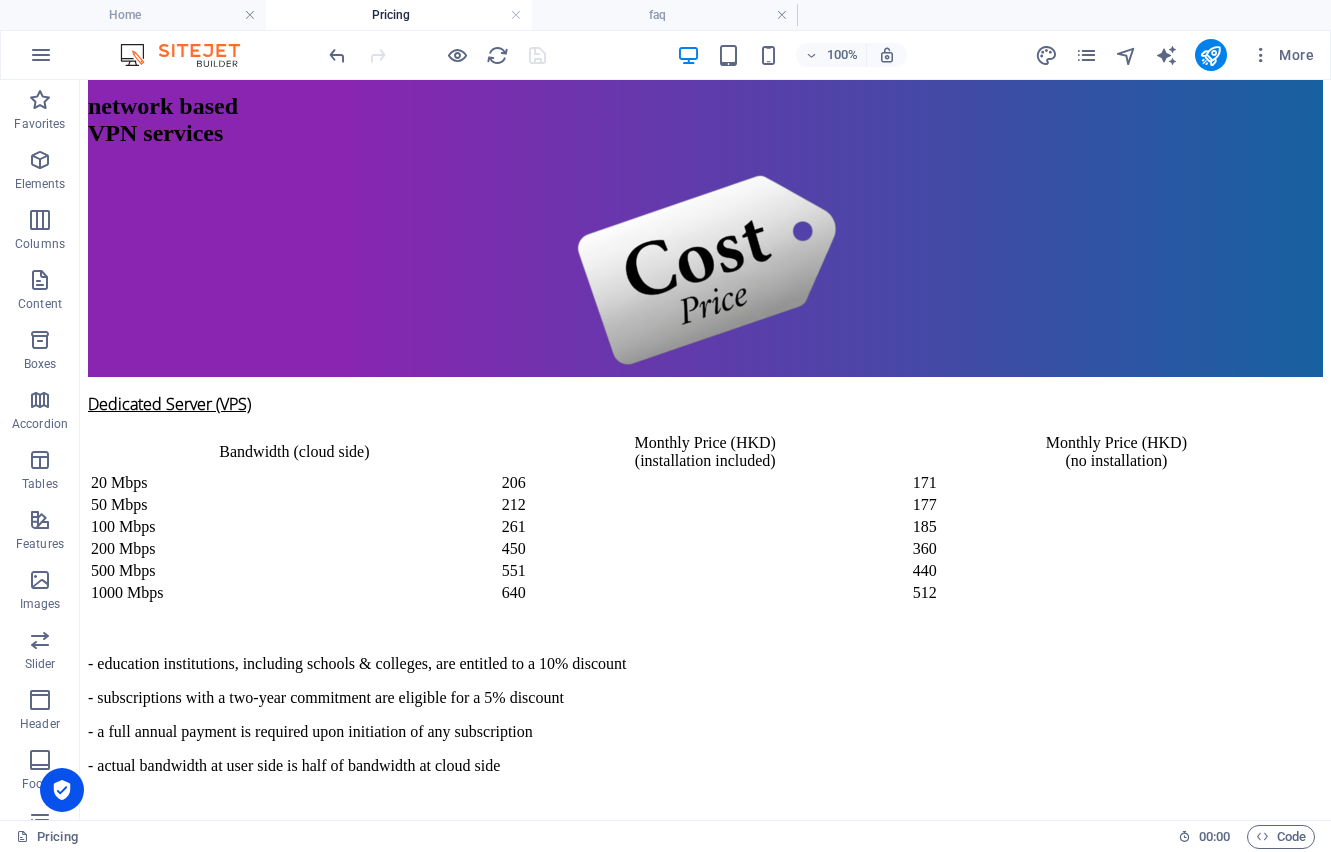scroll, scrollTop: 0, scrollLeft: 0, axis: both 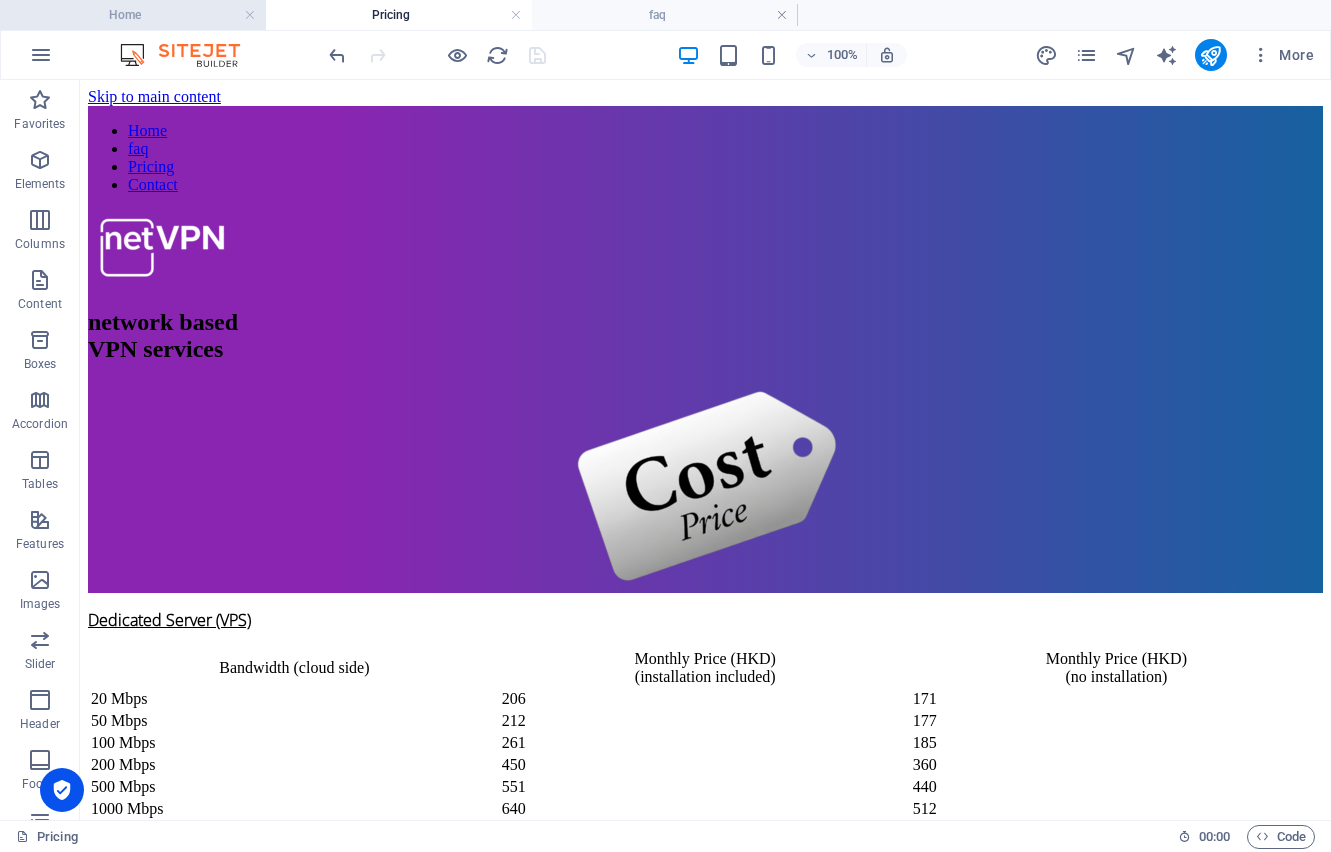 click on "Home" at bounding box center (133, 15) 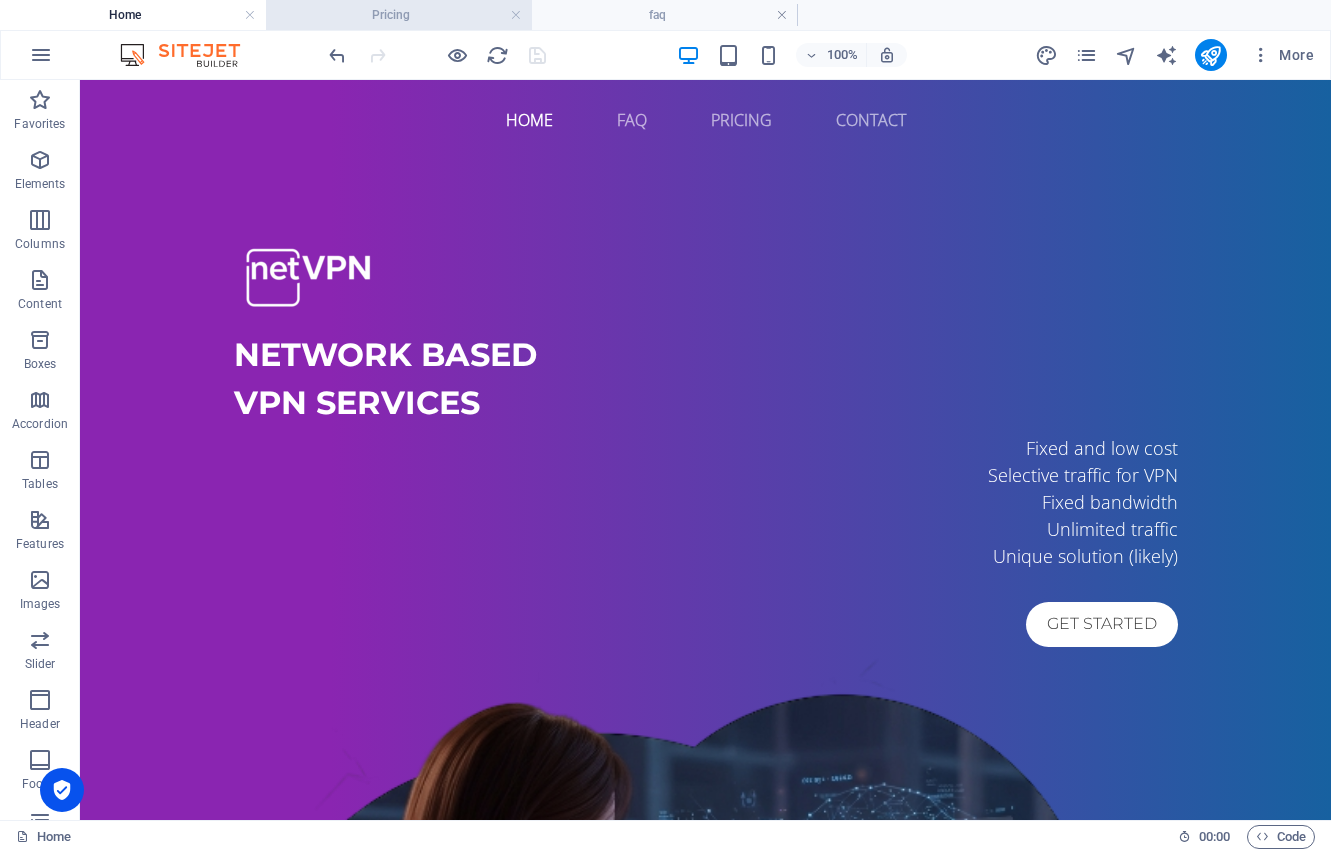 click on "Pricing" at bounding box center (399, 15) 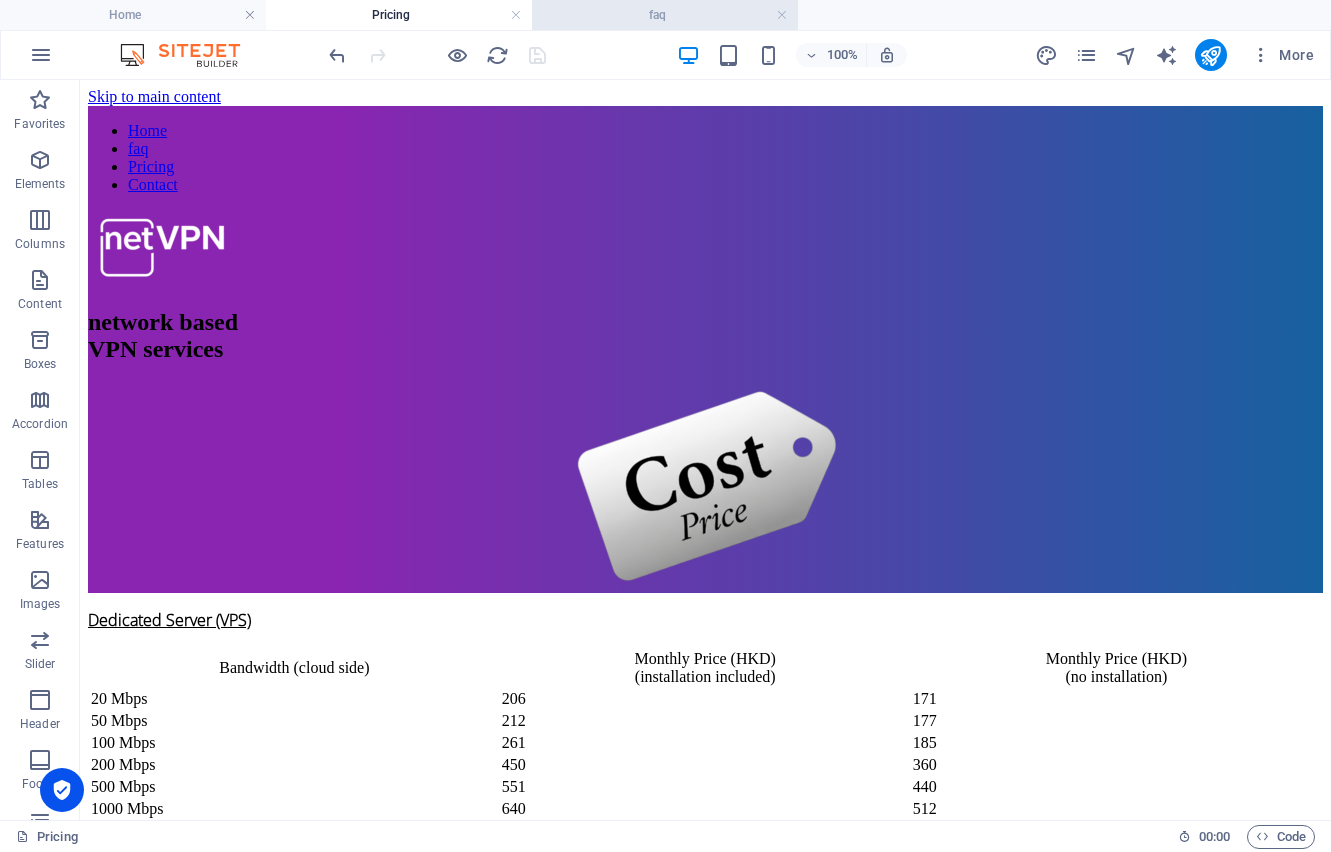 click on "faq" at bounding box center [665, 15] 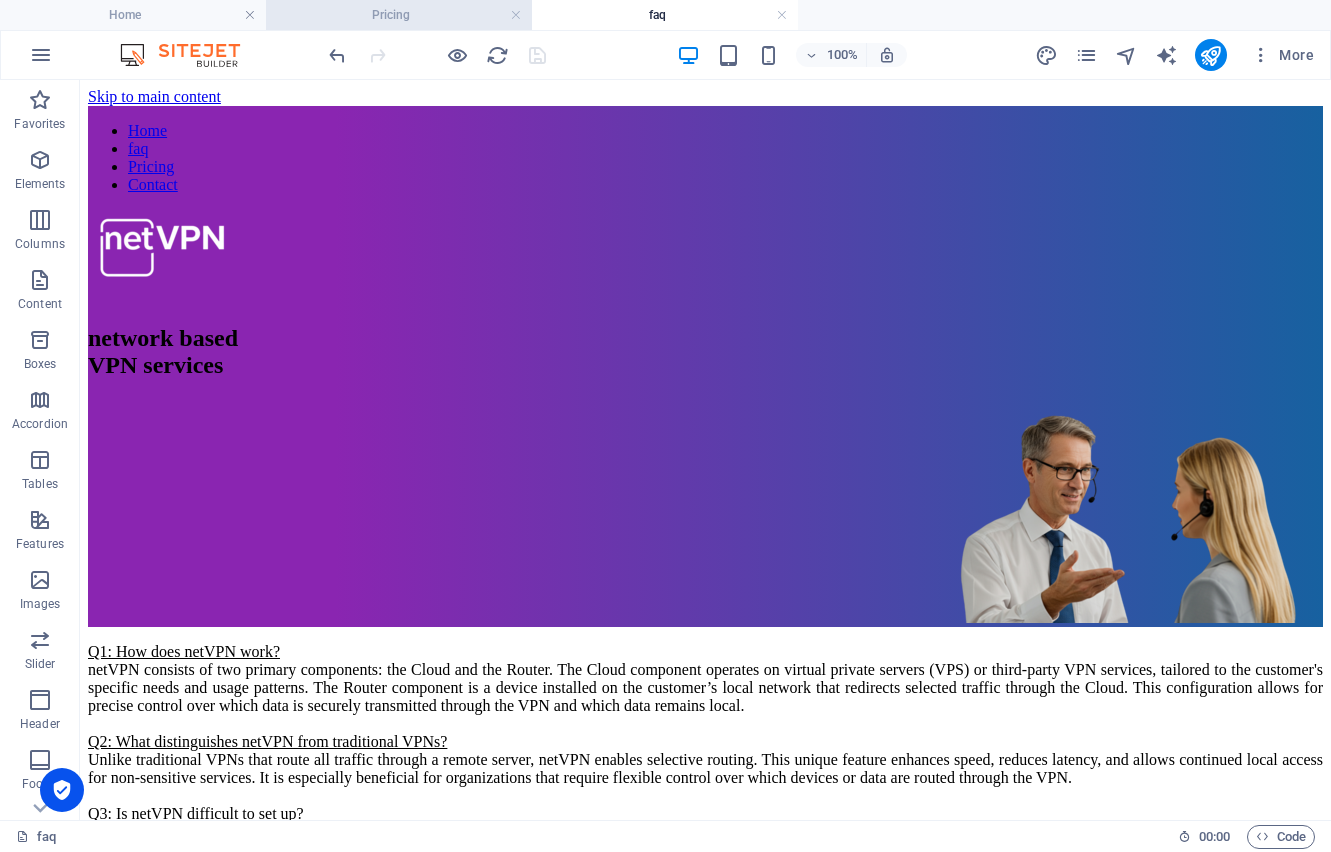 click on "Pricing" at bounding box center (399, 15) 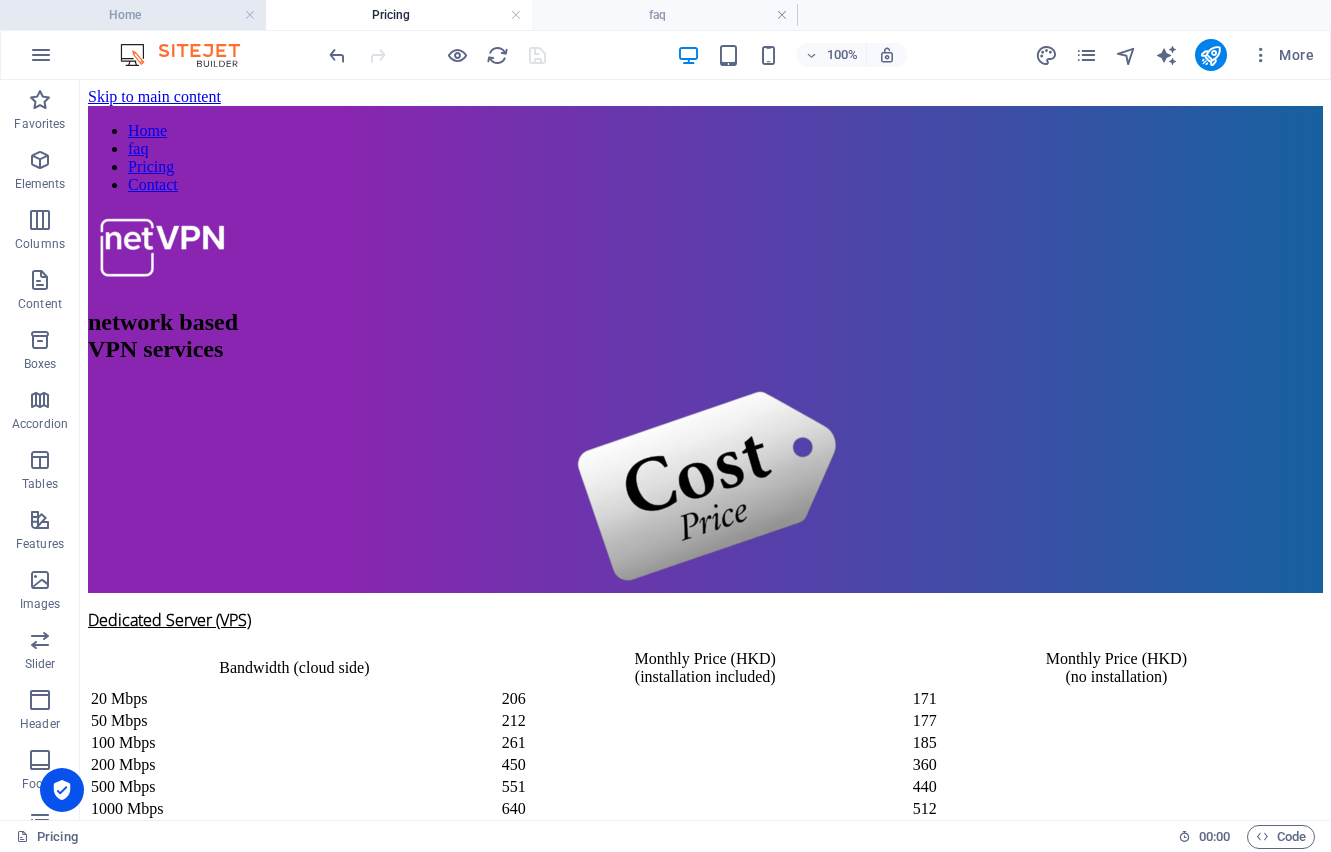 click on "Home" at bounding box center [133, 15] 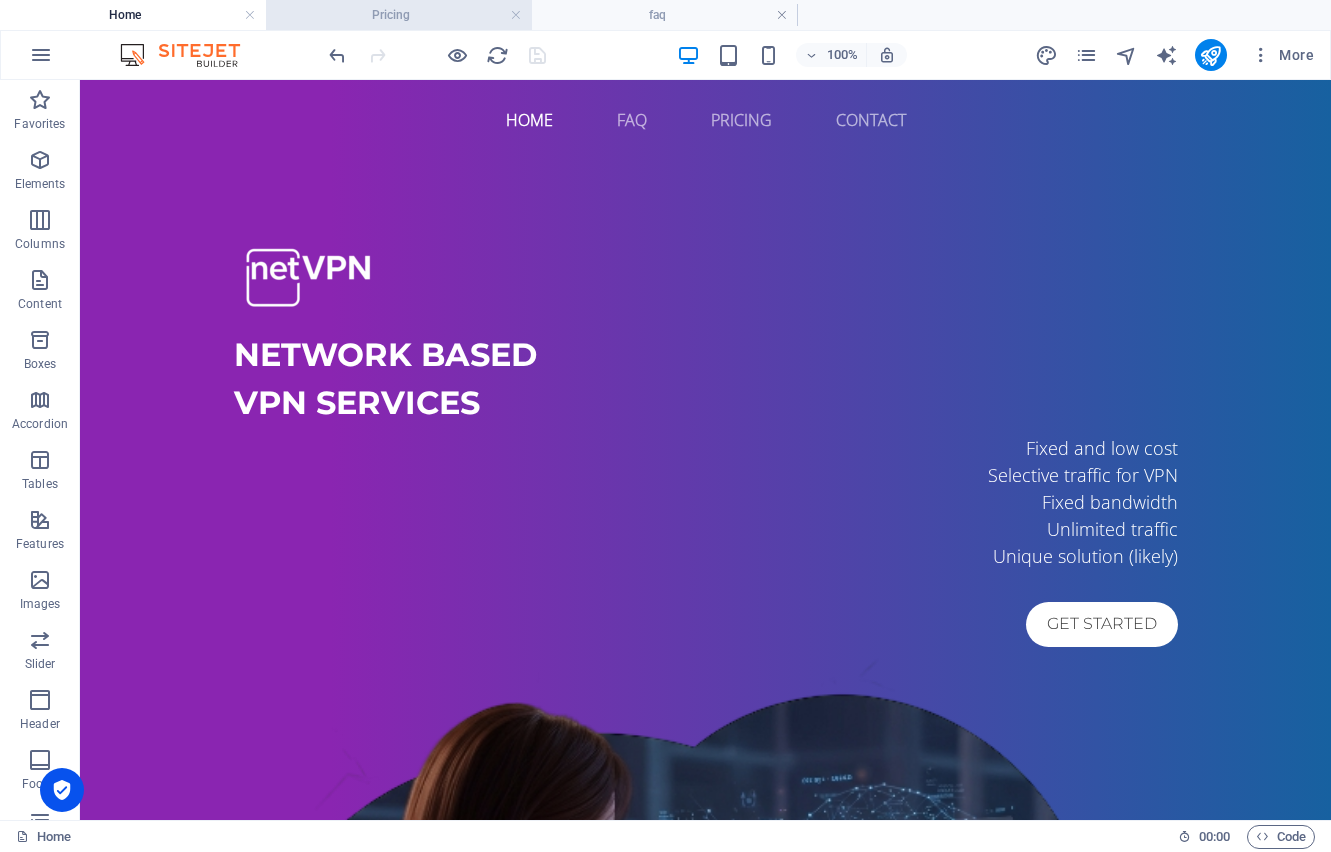 click on "Pricing" at bounding box center (399, 15) 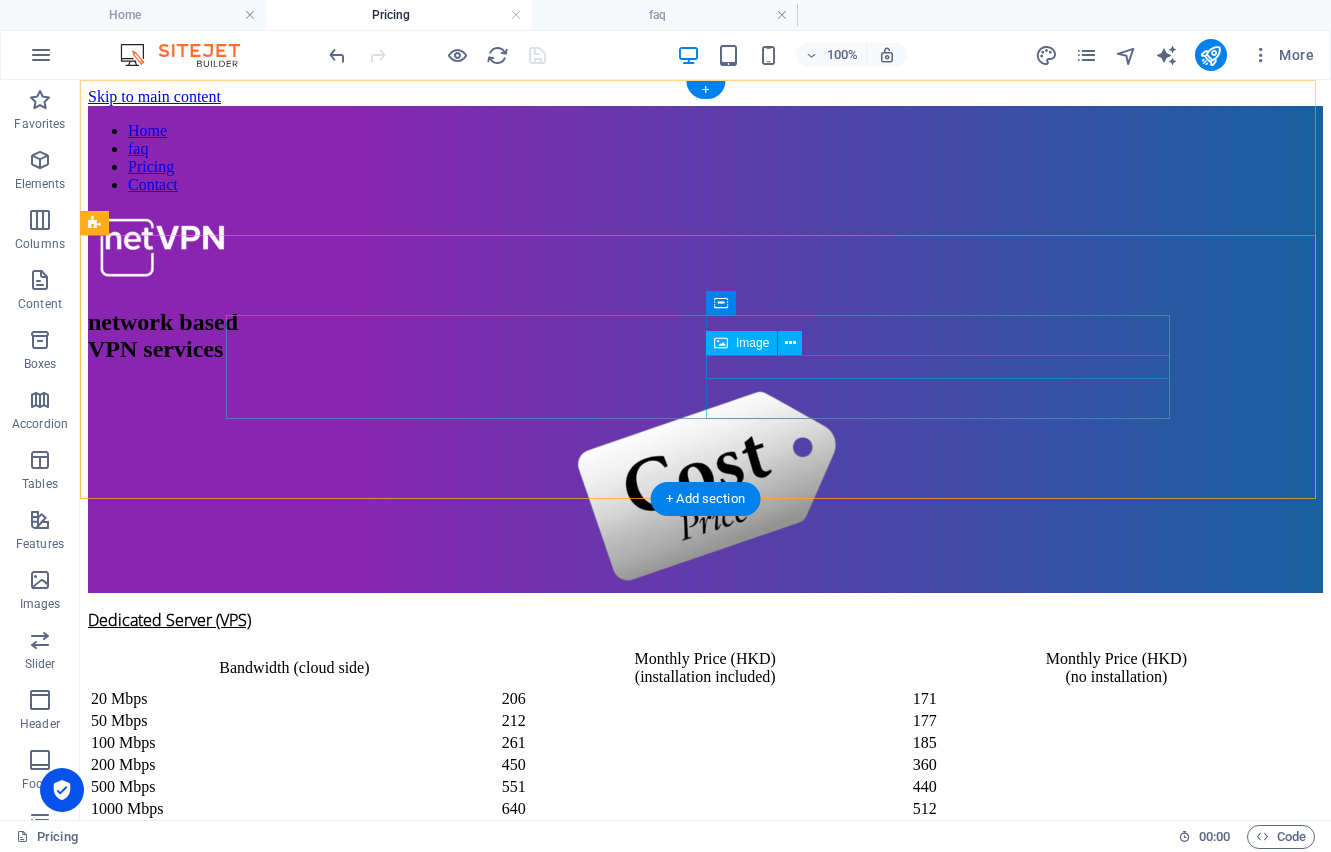 click at bounding box center [705, 488] 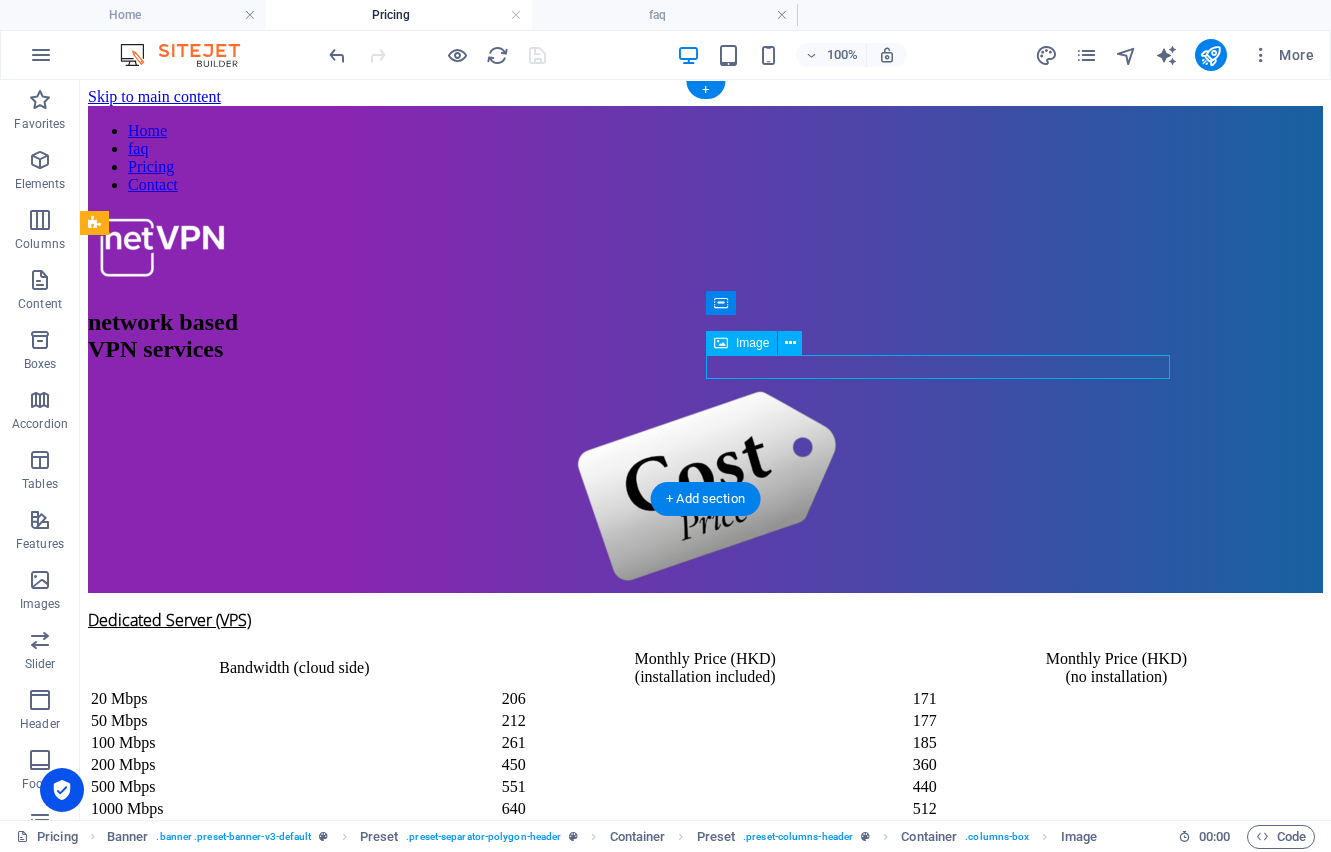 click at bounding box center (705, 488) 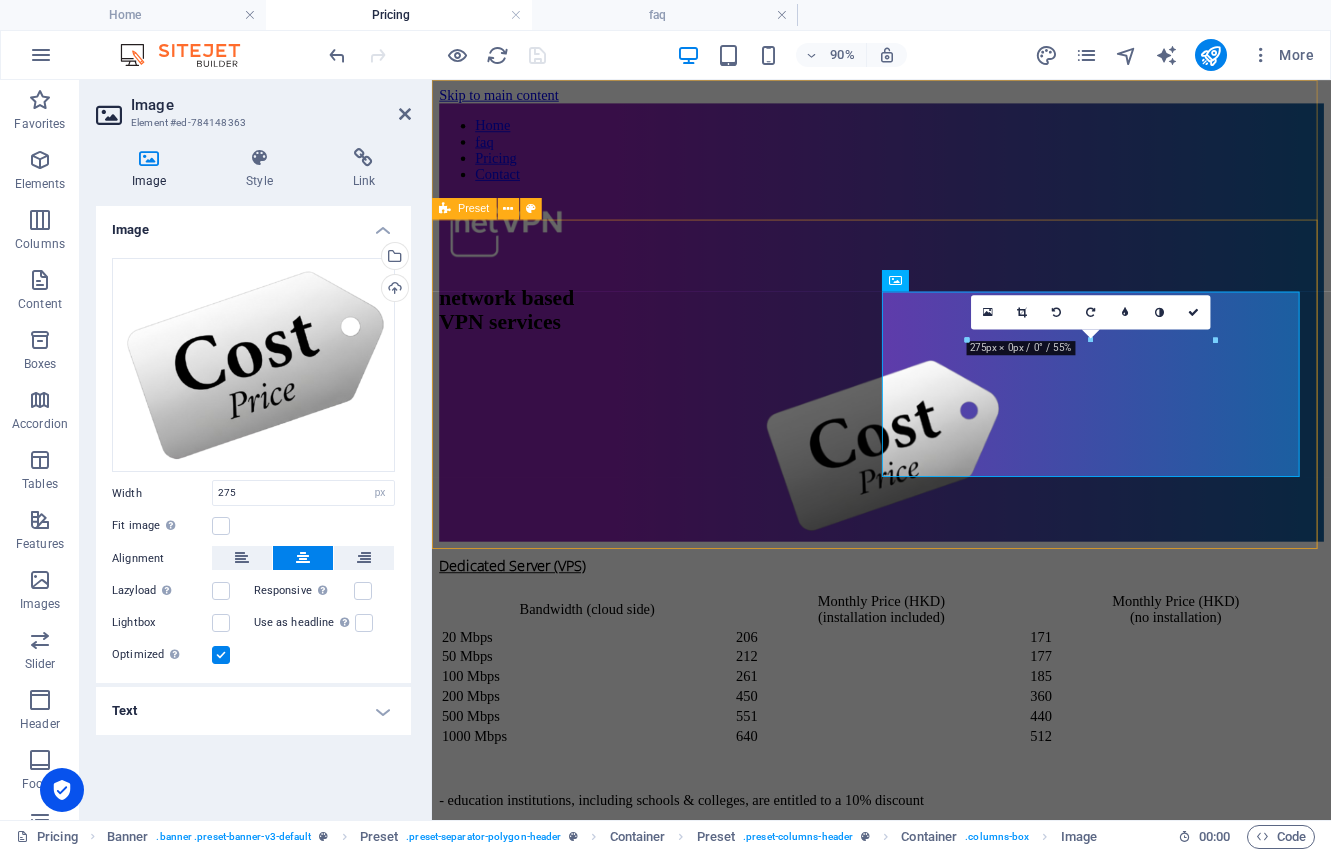 click on "network based VPN services" at bounding box center [931, 451] 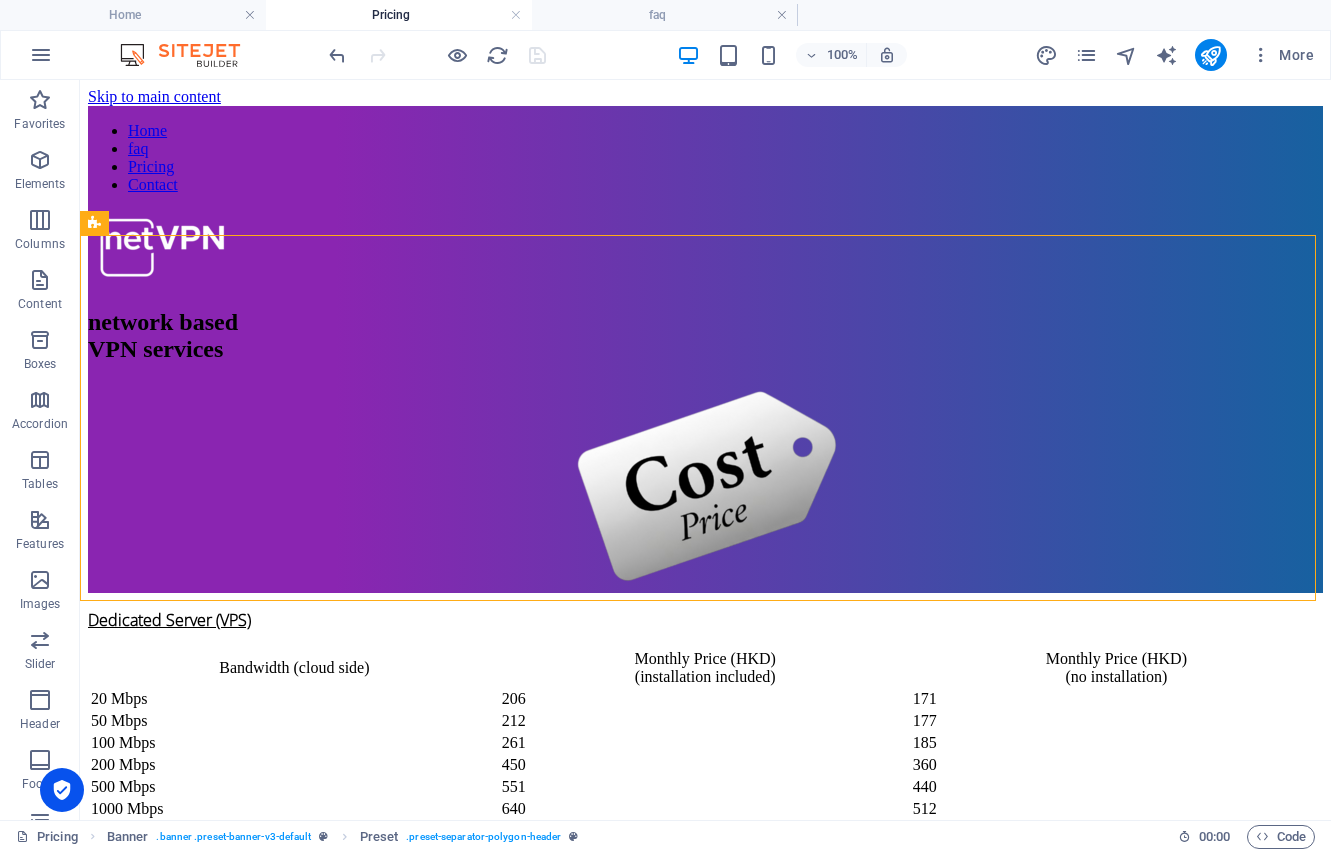 click at bounding box center [437, 55] 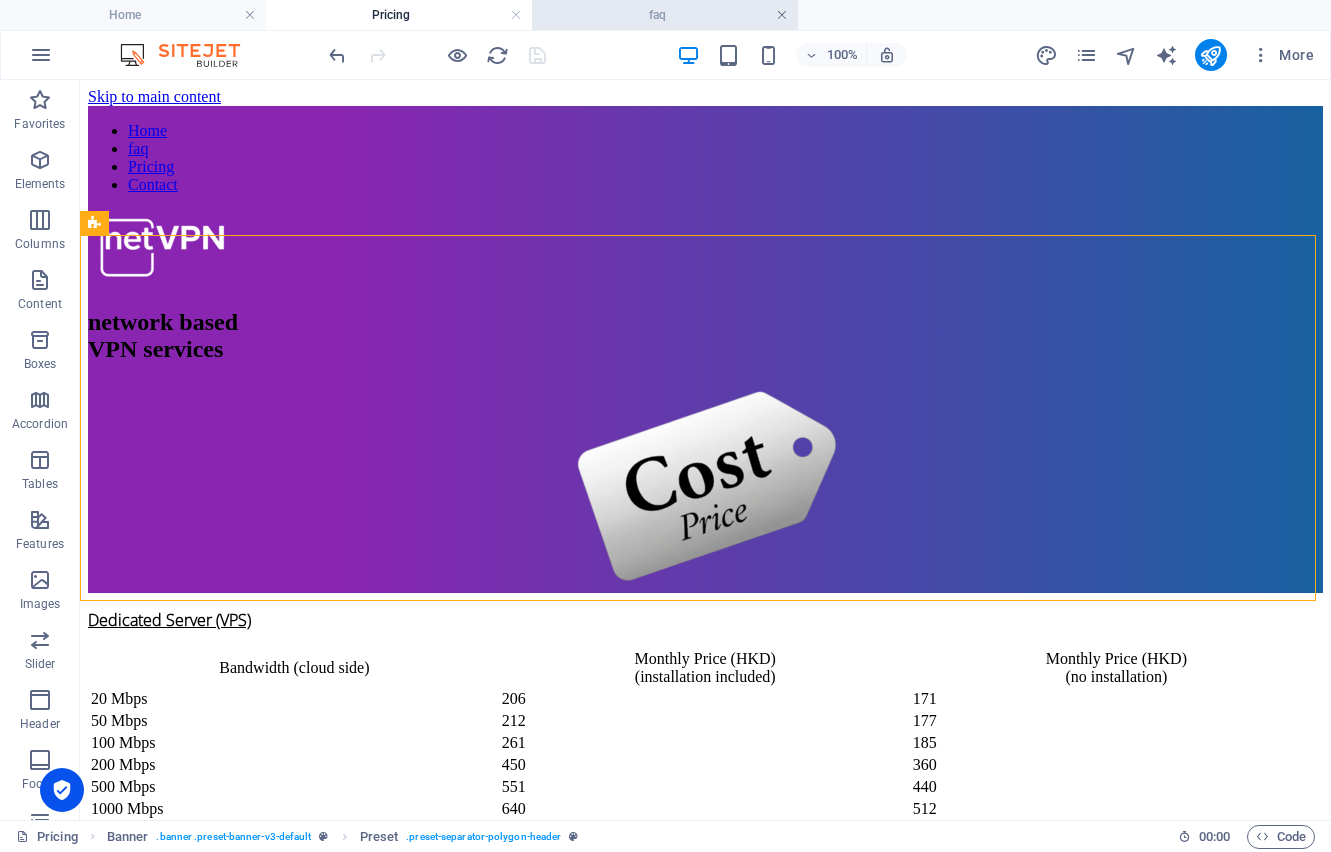 click at bounding box center (782, 15) 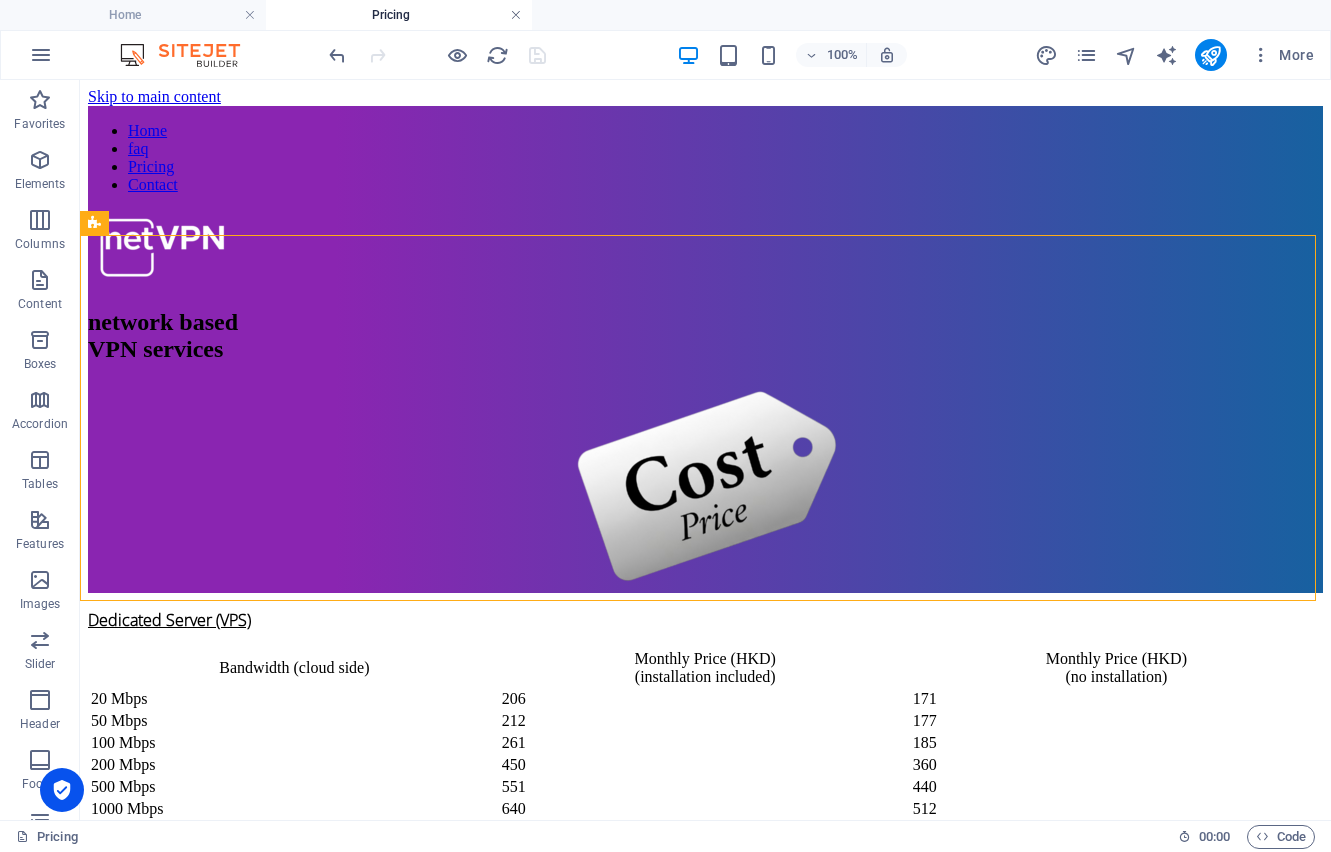 click at bounding box center (516, 15) 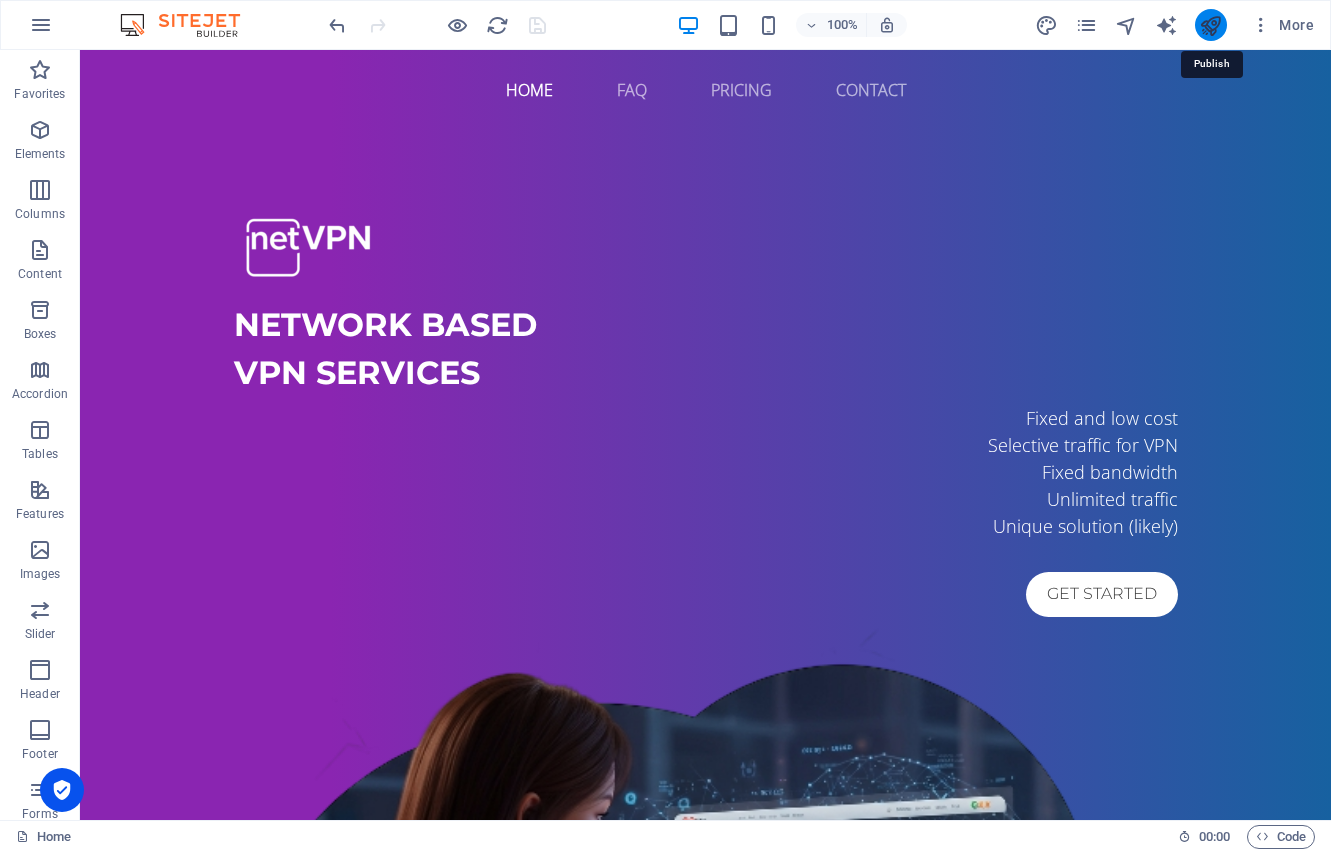 click at bounding box center [1210, 25] 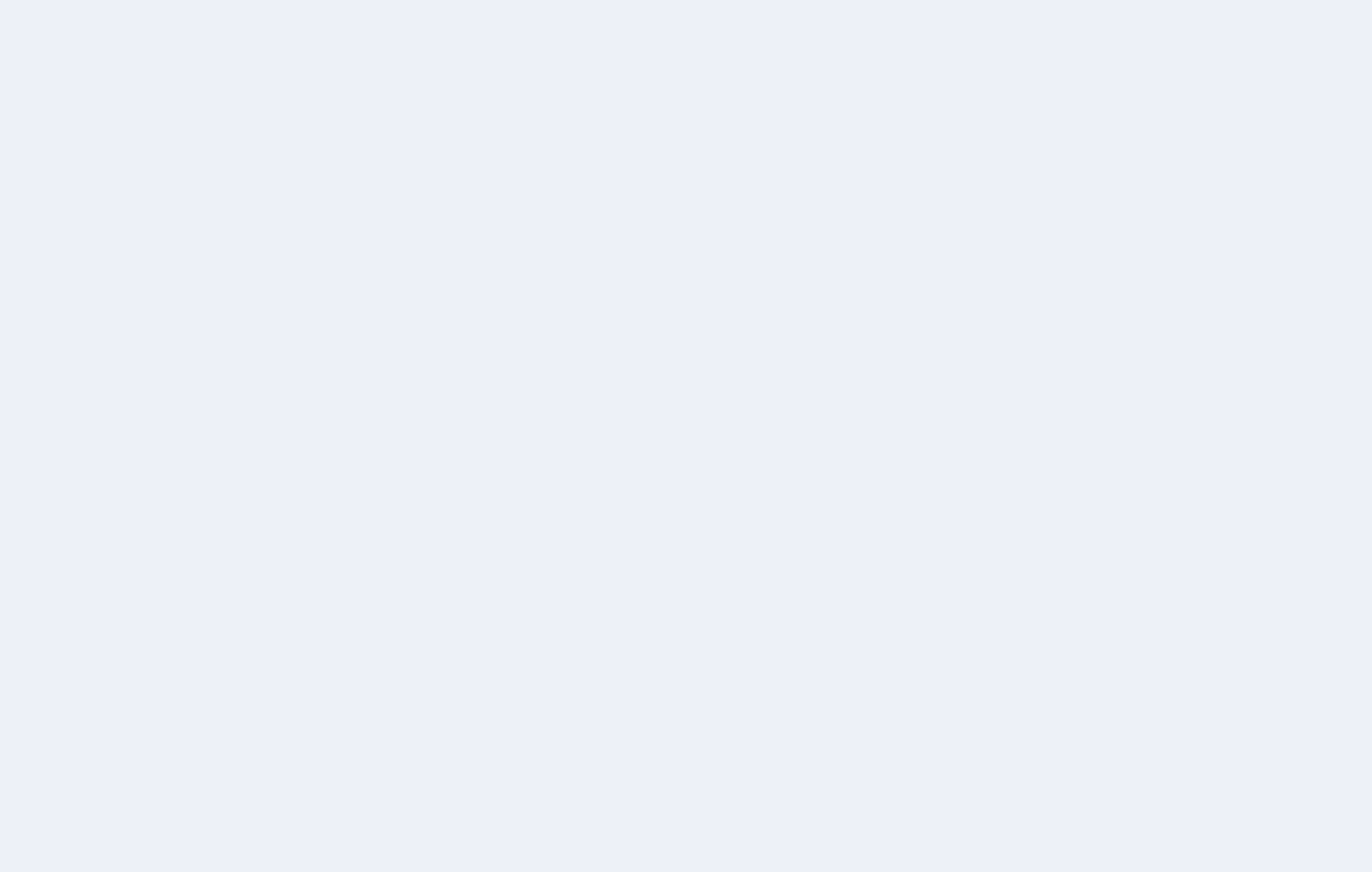 scroll, scrollTop: 0, scrollLeft: 0, axis: both 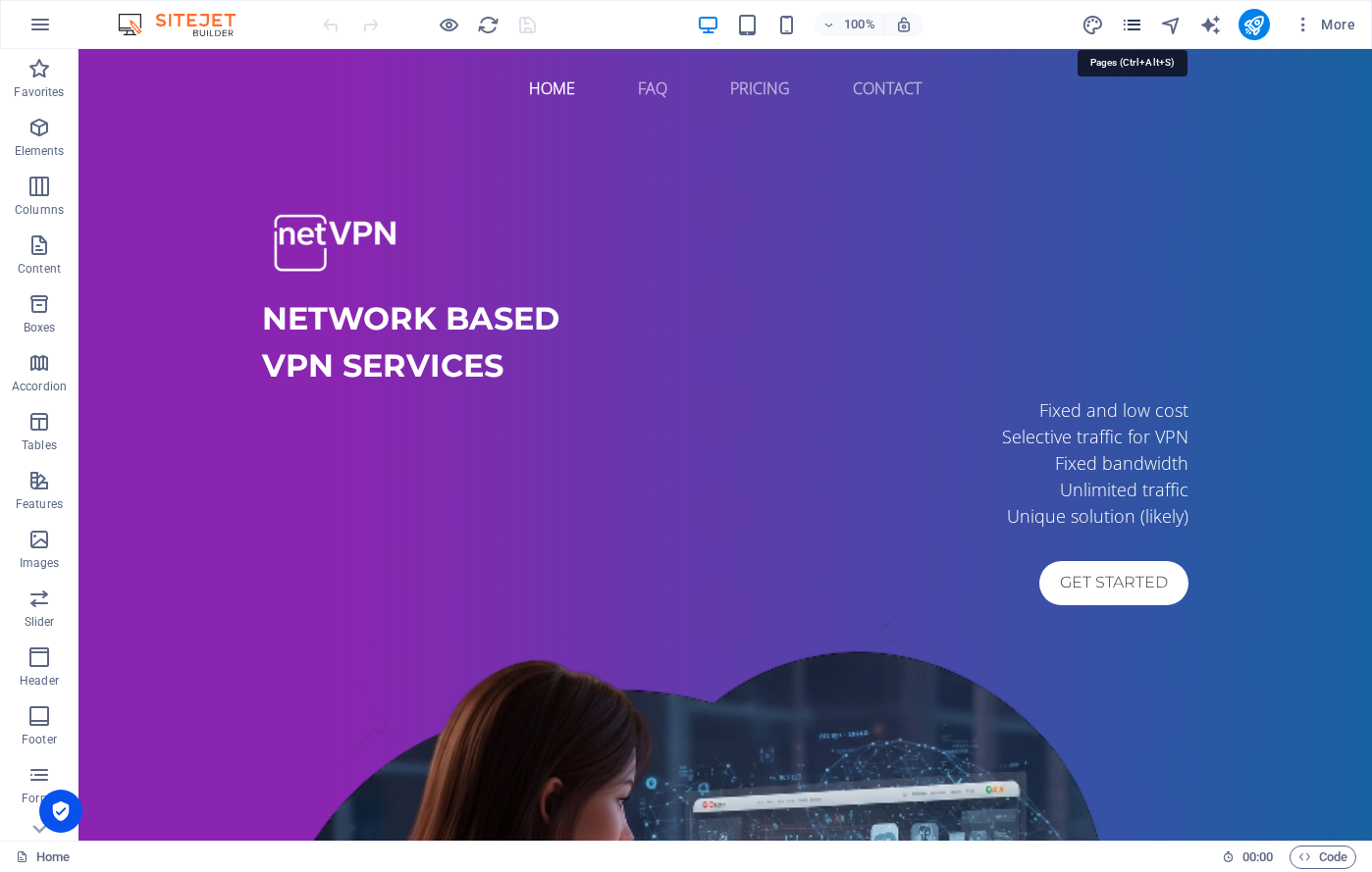 click at bounding box center [1132, 25] 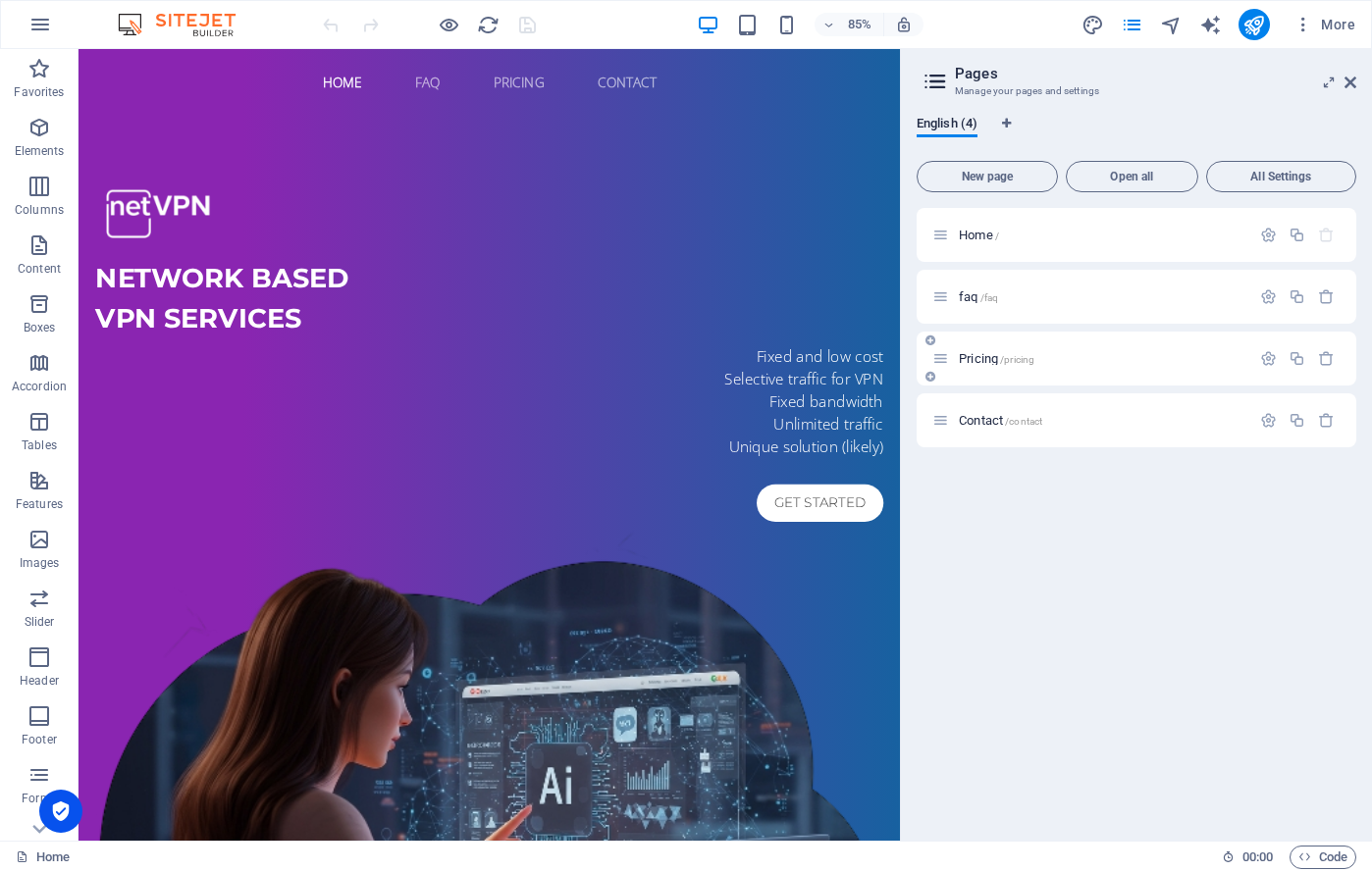 click on "Pricing /pricing" at bounding box center (996, 358) 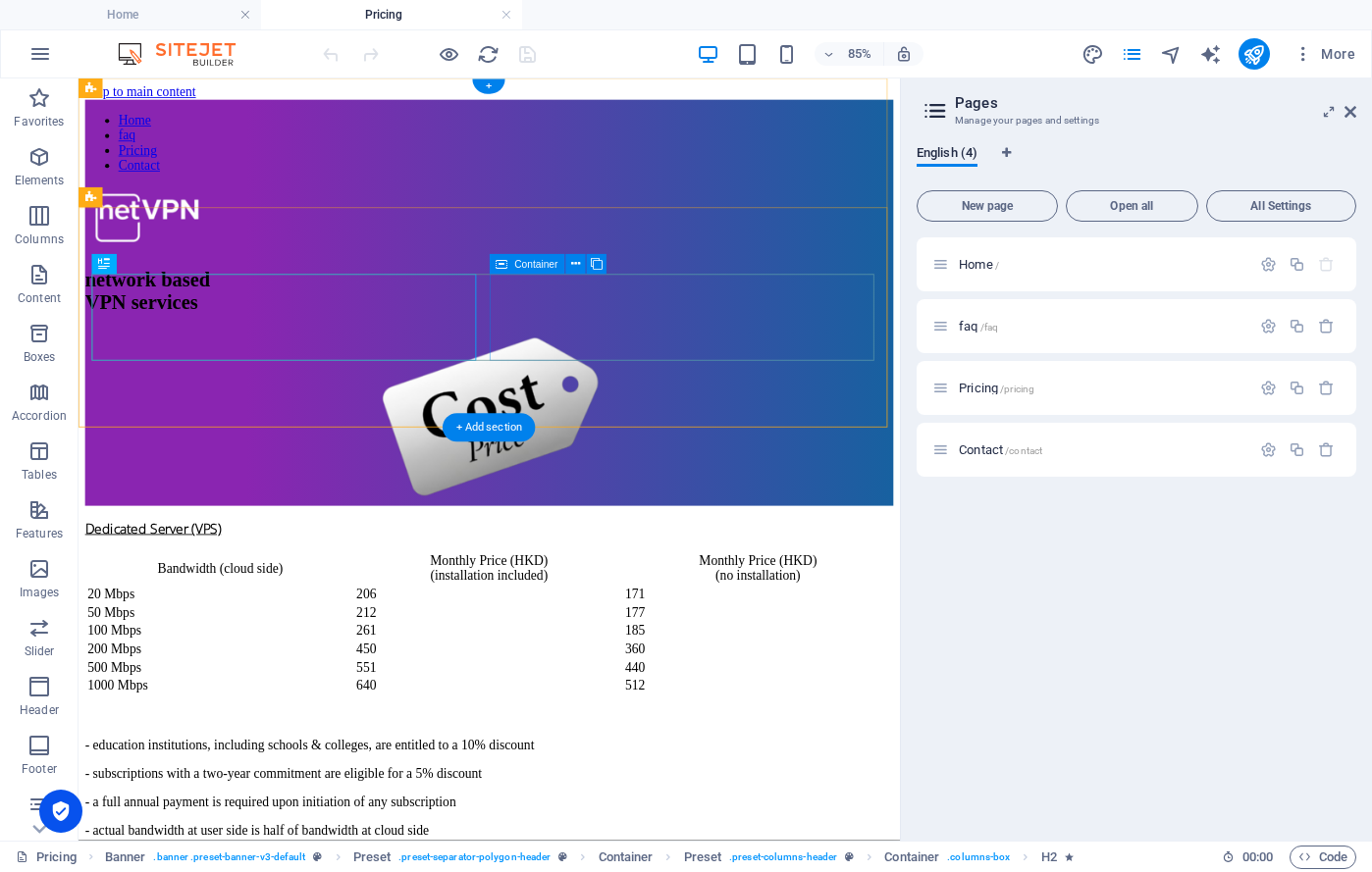 scroll, scrollTop: 0, scrollLeft: 0, axis: both 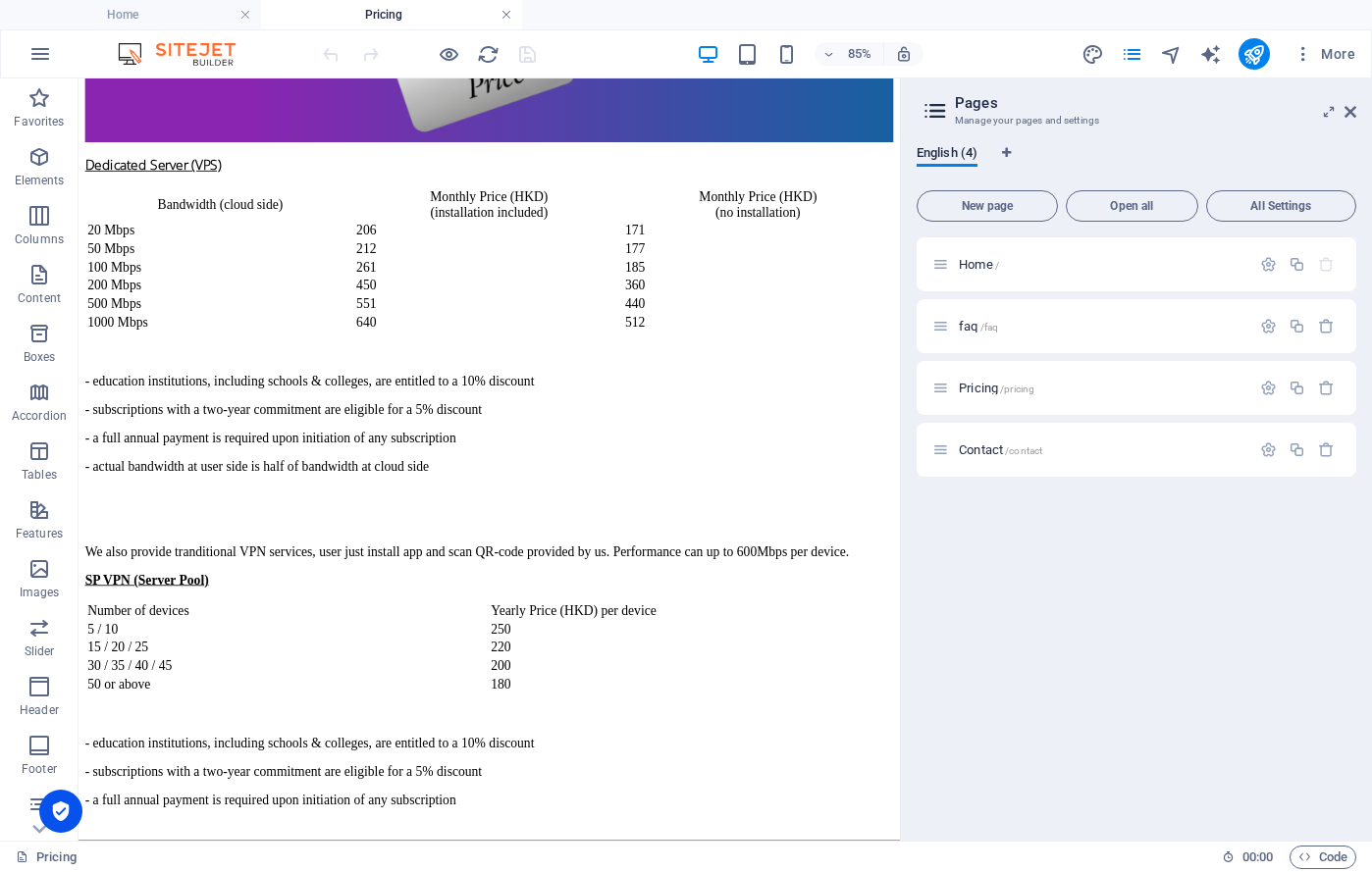 click at bounding box center (506, 15) 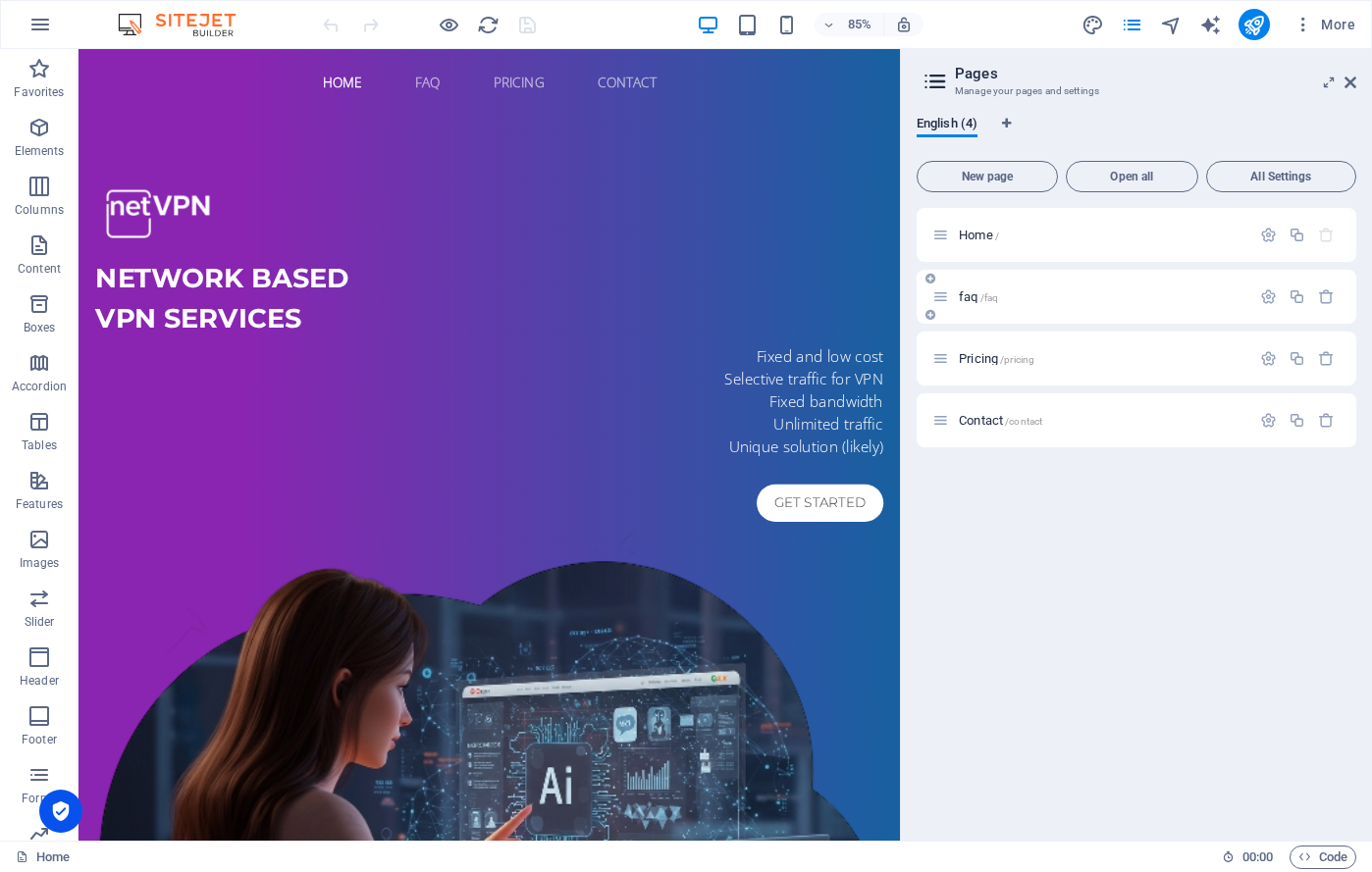 click on "faq /faq" at bounding box center (978, 296) 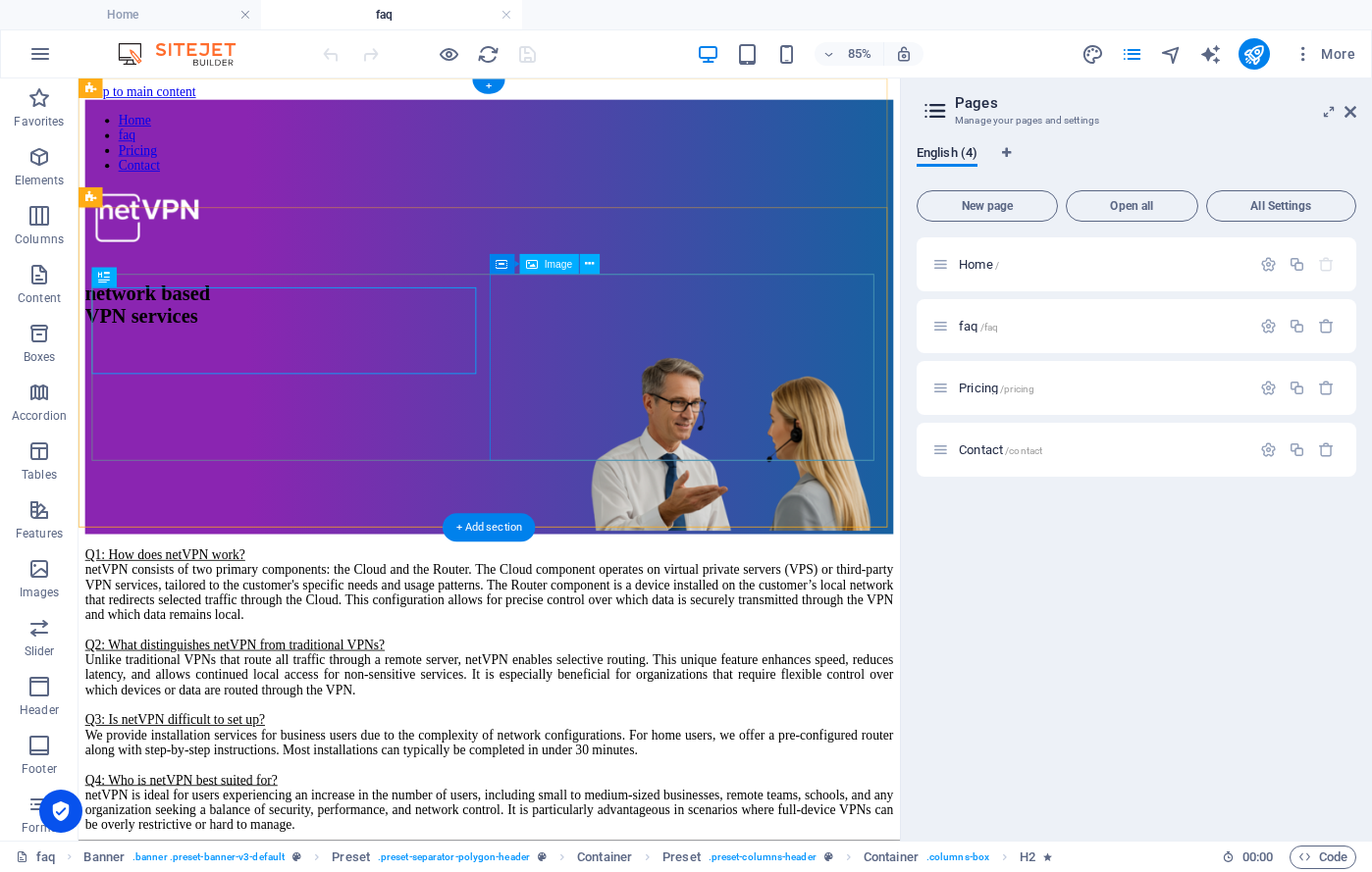 scroll, scrollTop: 0, scrollLeft: 0, axis: both 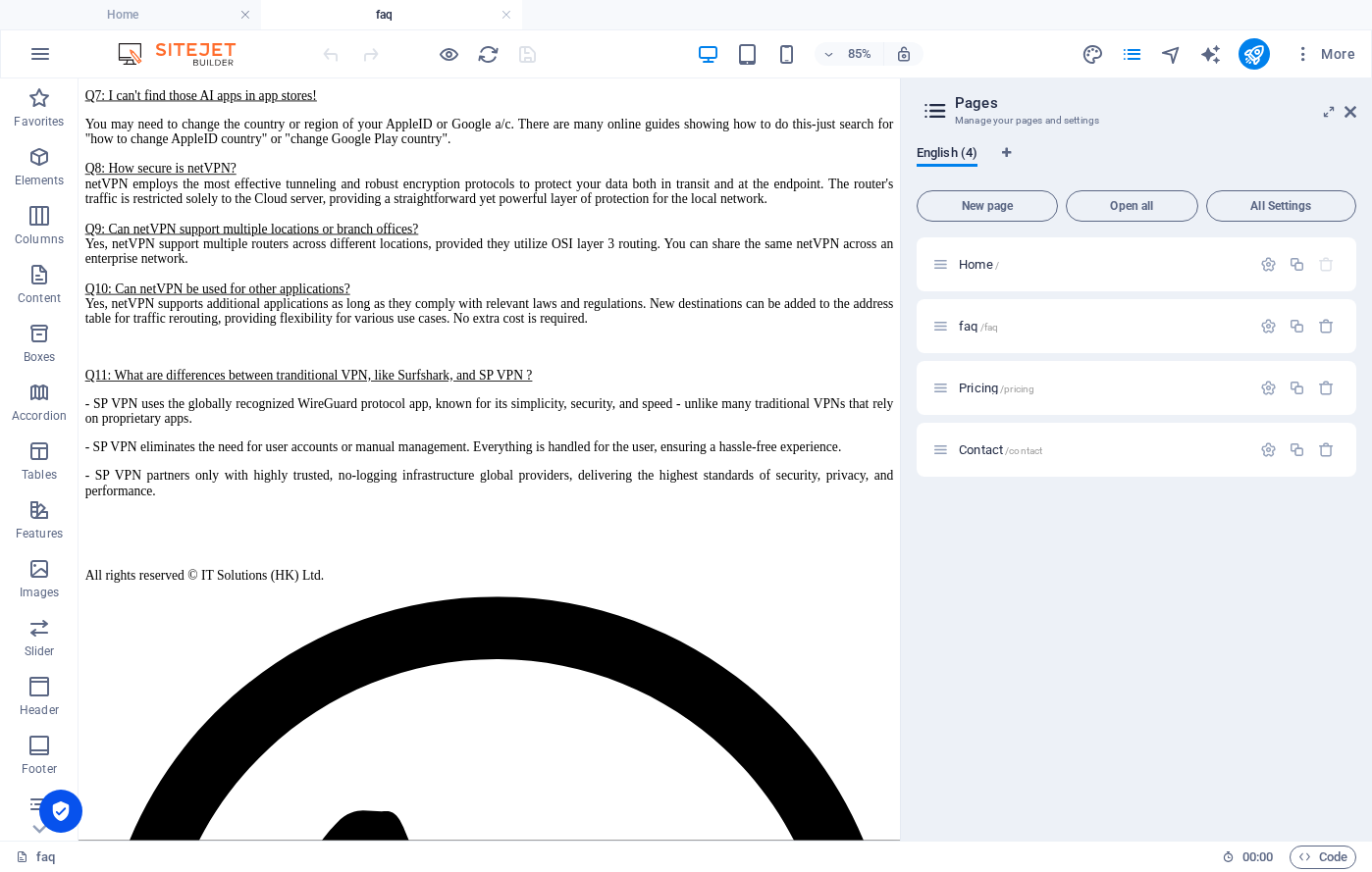 drag, startPoint x: 1039, startPoint y: 334, endPoint x: 977, endPoint y: 819, distance: 488.947 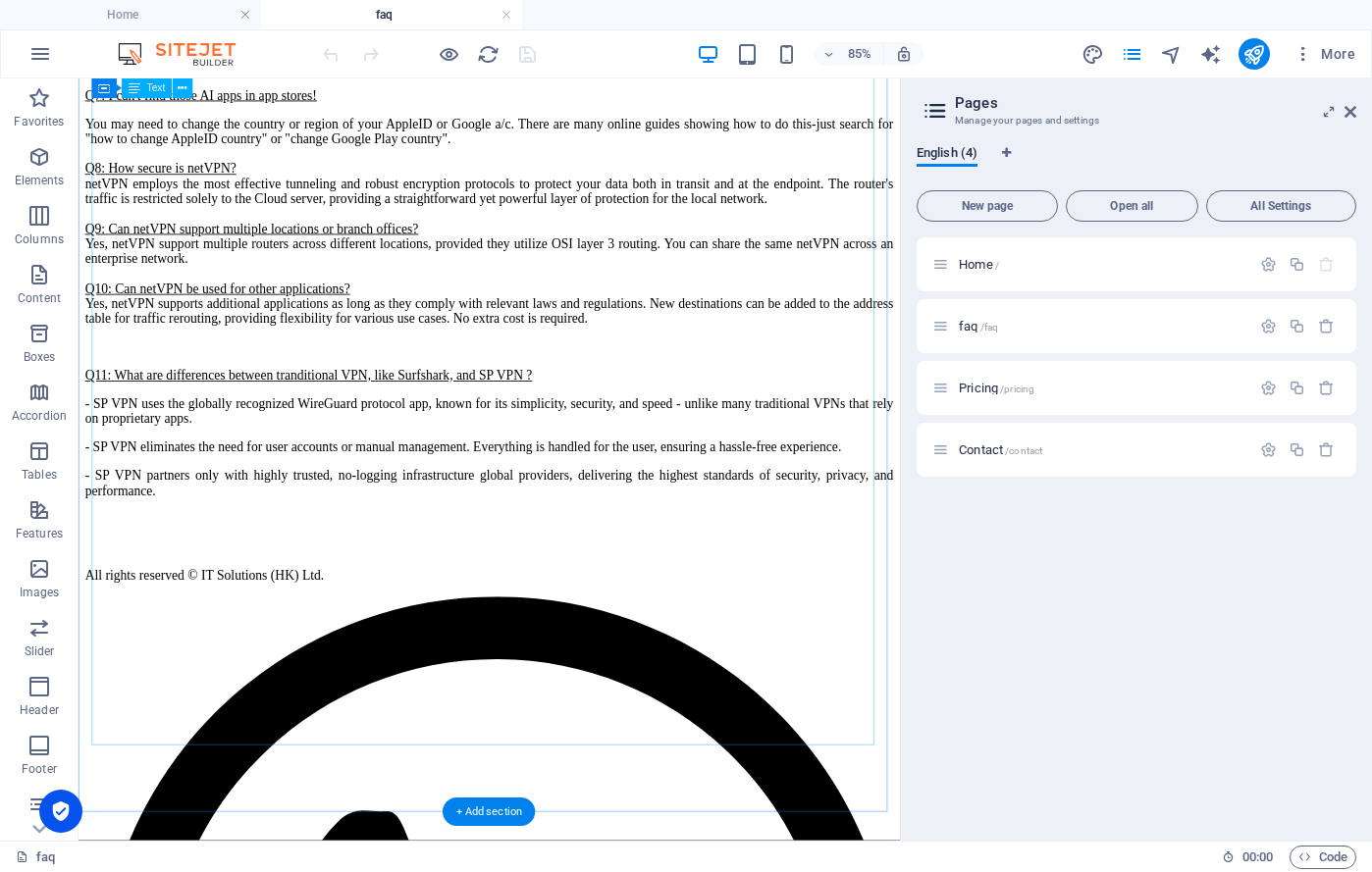 click on "Q1: How does netVPN work?    netVPN consists of two primary components: the Cloud and the Router. The Cloud component operates on virtual private servers (VPS) or third-party VPN services, tailored to the customer's specific needs and usage patterns. The Router component is a device installed on the customer’s local network that redirects selected traffic through the Cloud. This configuration allows for precise control over which data is securely transmitted through the VPN and which data remains local. Q2: What distinguishes netVPN from traditional VPNs?    Unlike traditional VPNs that route all traffic through a remote server, netVPN enables selective routing. This unique feature enhances speed, reduces latency, and allows continued local access for non-sensitive services. It is especially beneficial for organizations that require flexible control over which devices or data are routed through the VPN. Q3: Is netVPN difficult to set up?    Q4: Who is netVPN best suited for?          -     -  -  -" at bounding box center (561, 41) 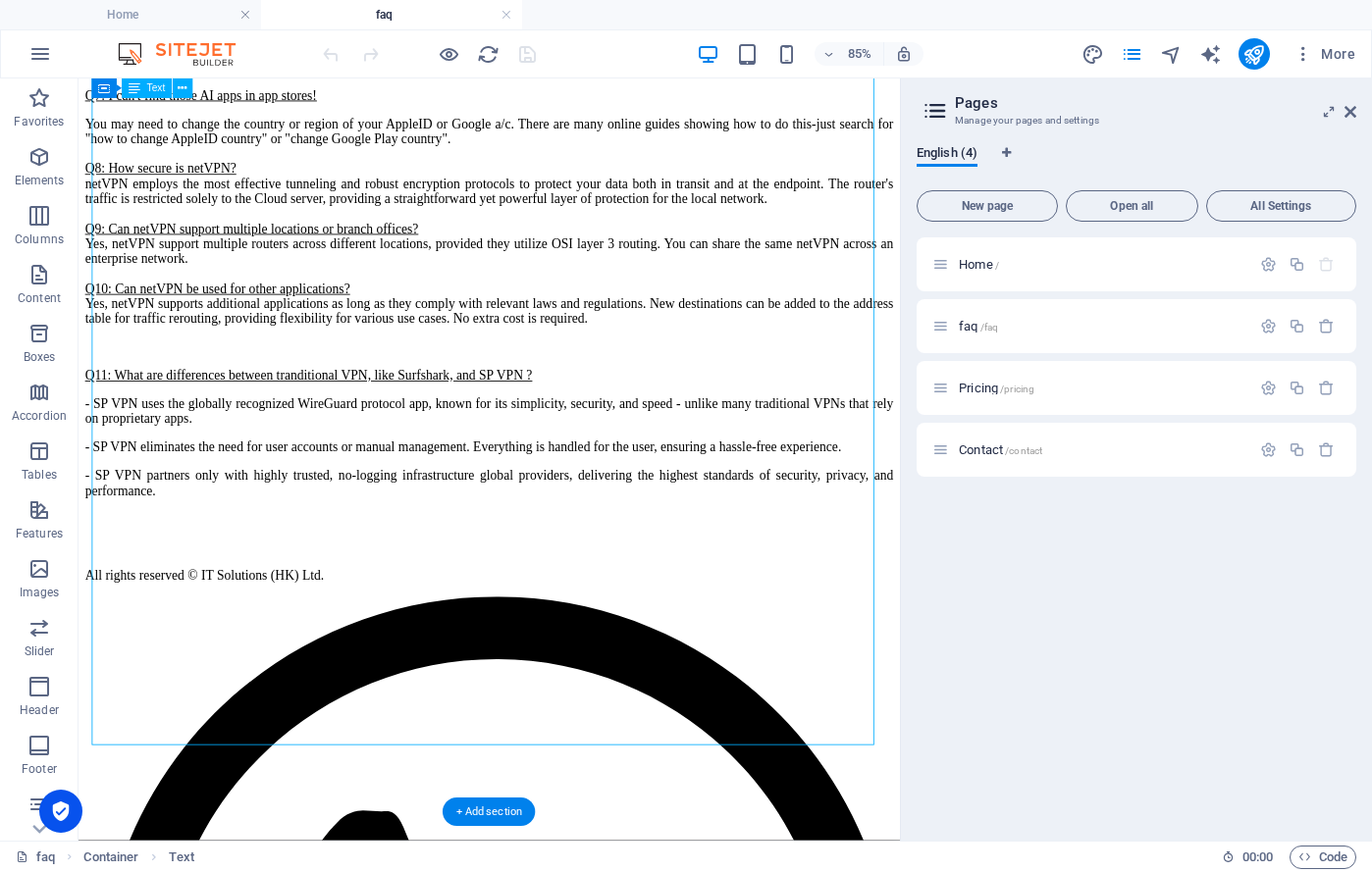 click on "Q1: How does netVPN work?    netVPN consists of two primary components: the Cloud and the Router. The Cloud component operates on virtual private servers (VPS) or third-party VPN services, tailored to the customer's specific needs and usage patterns. The Router component is a device installed on the customer’s local network that redirects selected traffic through the Cloud. This configuration allows for precise control over which data is securely transmitted through the VPN and which data remains local. Q2: What distinguishes netVPN from traditional VPNs?    Unlike traditional VPNs that route all traffic through a remote server, netVPN enables selective routing. This unique feature enhances speed, reduces latency, and allows continued local access for non-sensitive services. It is especially beneficial for organizations that require flexible control over which devices or data are routed through the VPN. Q3: Is netVPN difficult to set up?    Q4: Who is netVPN best suited for?          -     -  -  -" at bounding box center (561, 41) 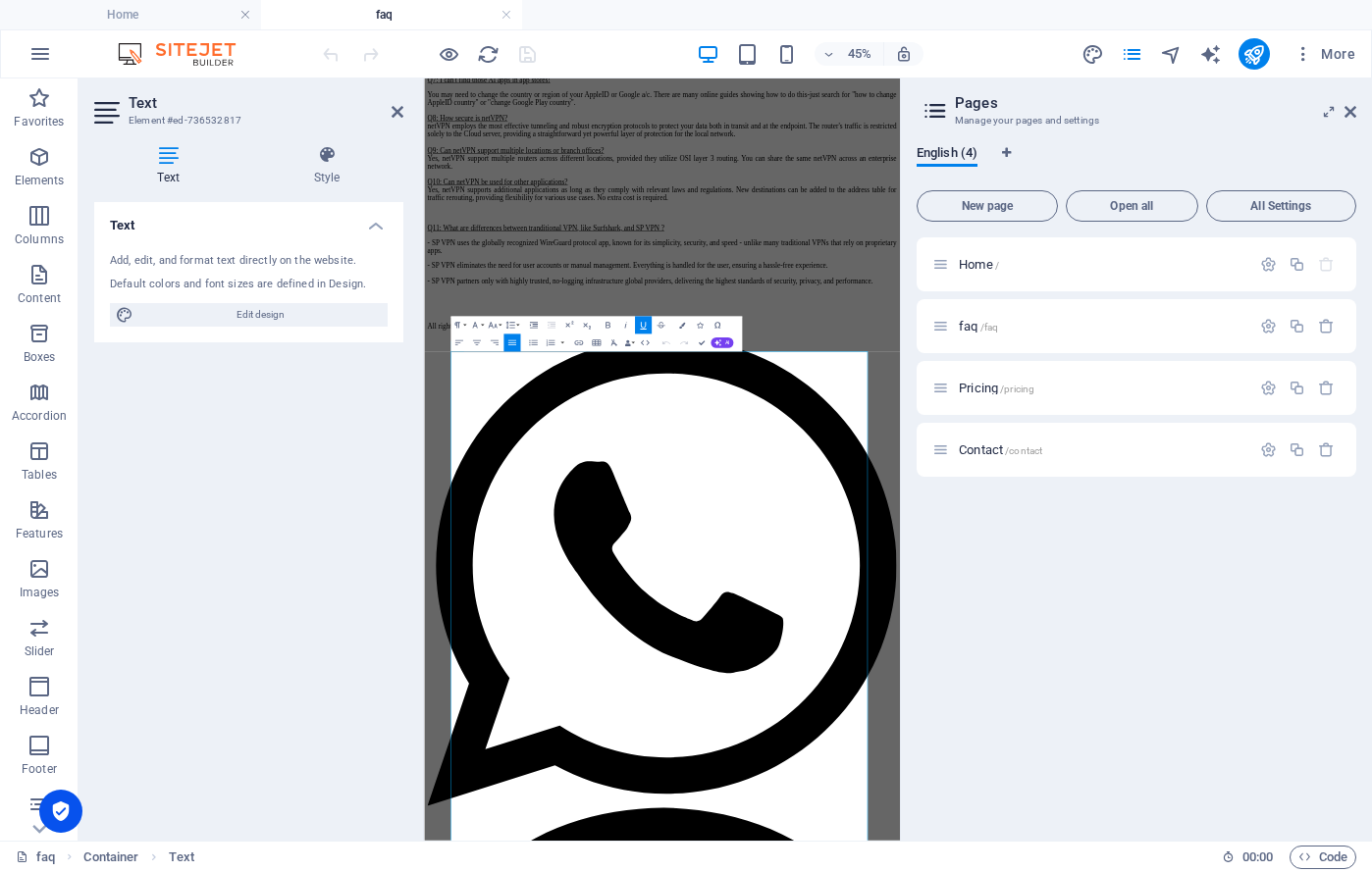 scroll, scrollTop: 0, scrollLeft: 0, axis: both 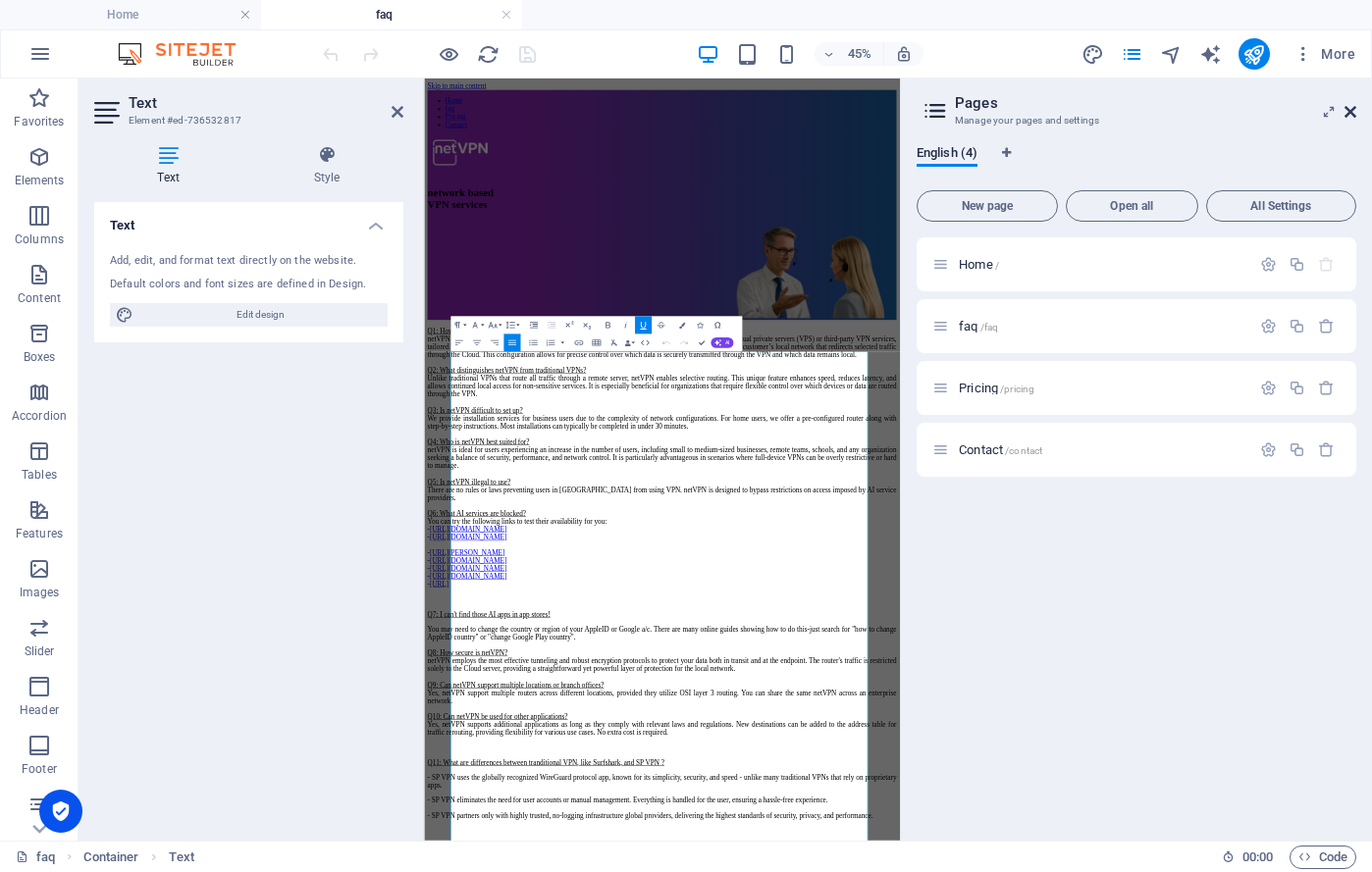 click at bounding box center [1350, 112] 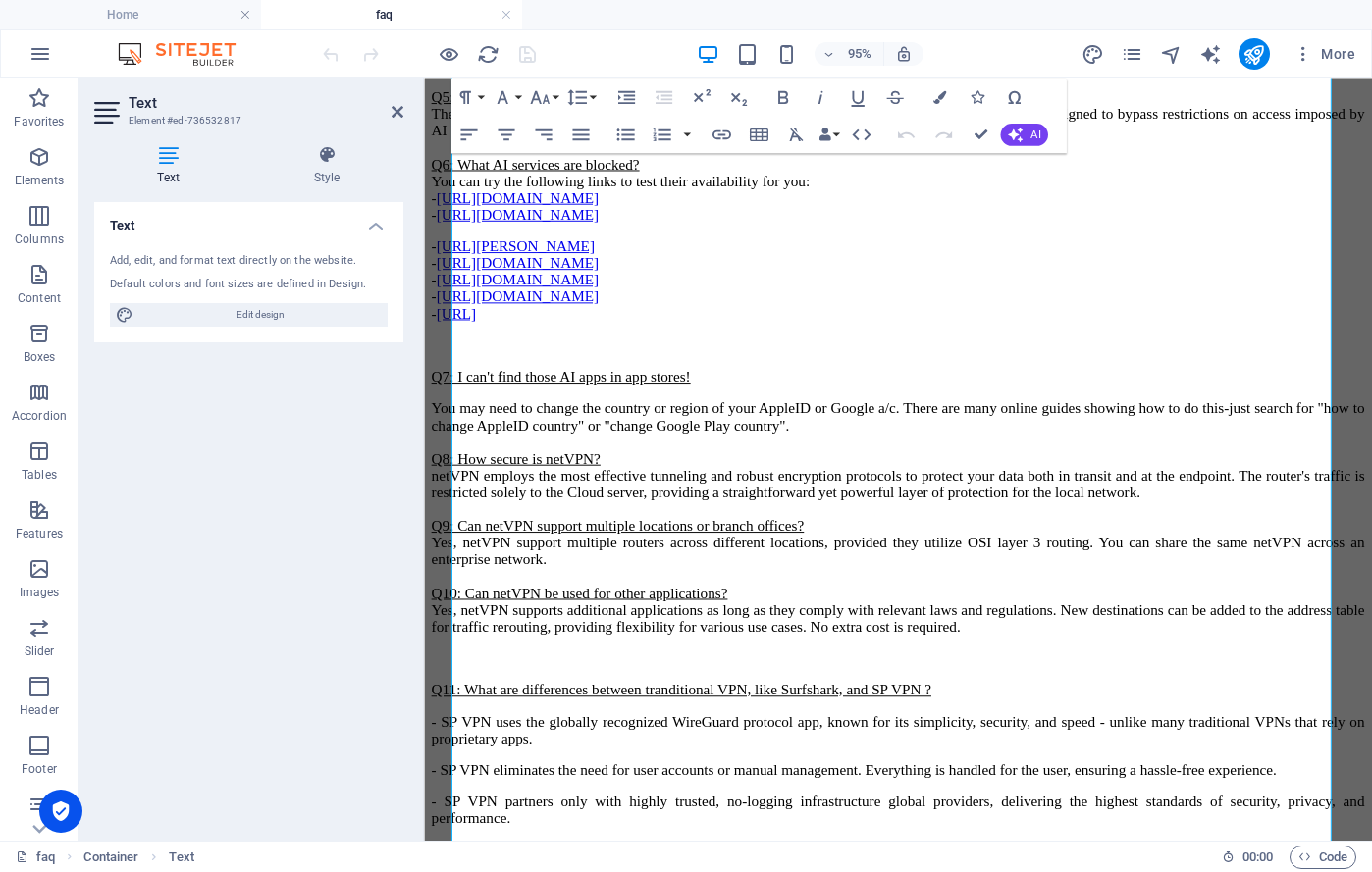 scroll, scrollTop: 899, scrollLeft: 0, axis: vertical 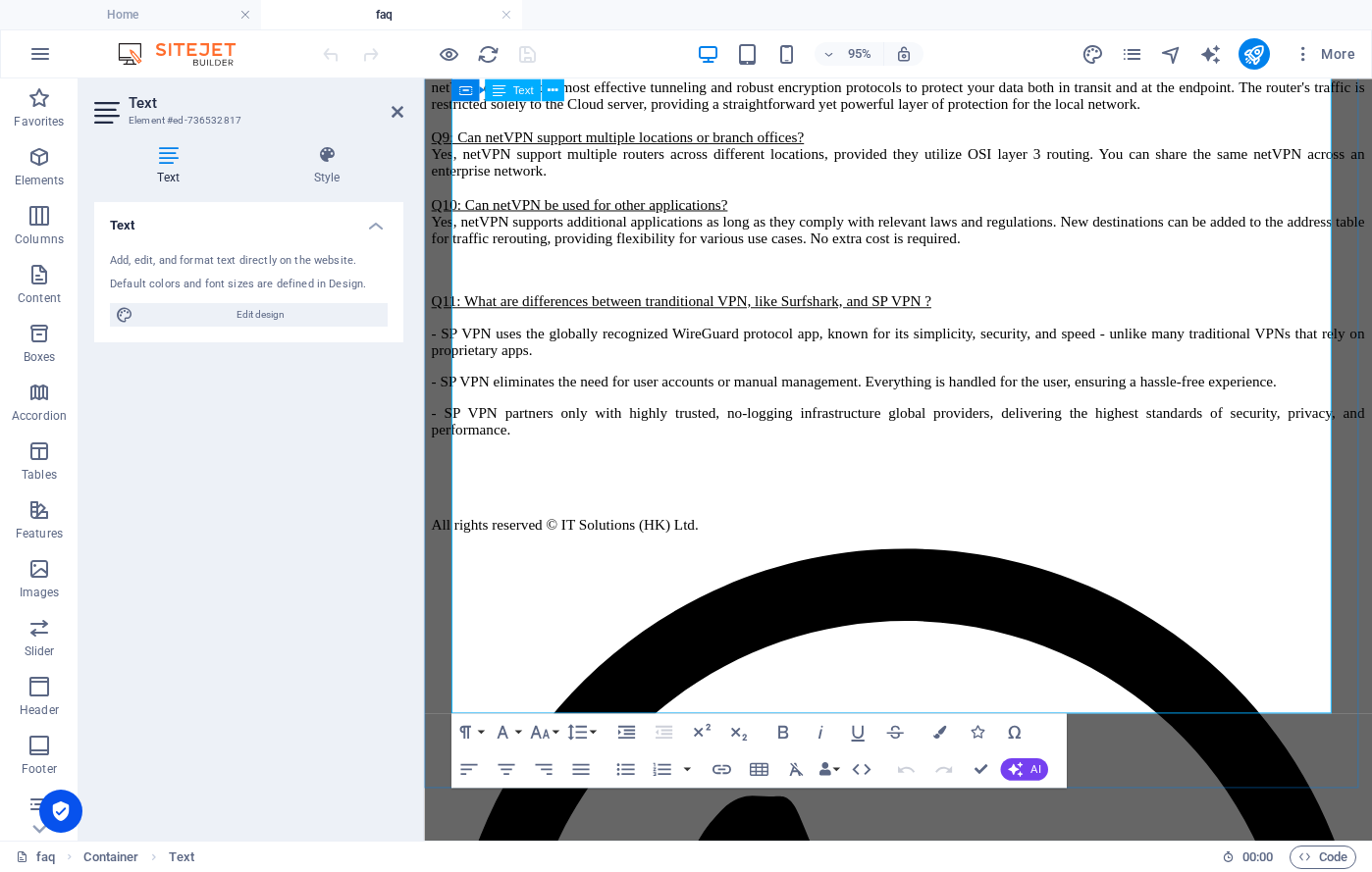 click on "- SP VPN uses the globally recognized WireGuard protocol app, known for its simplicity, security, and speed - unlike many traditional VPNs that rely on proprietary apps." at bounding box center (923, 355) 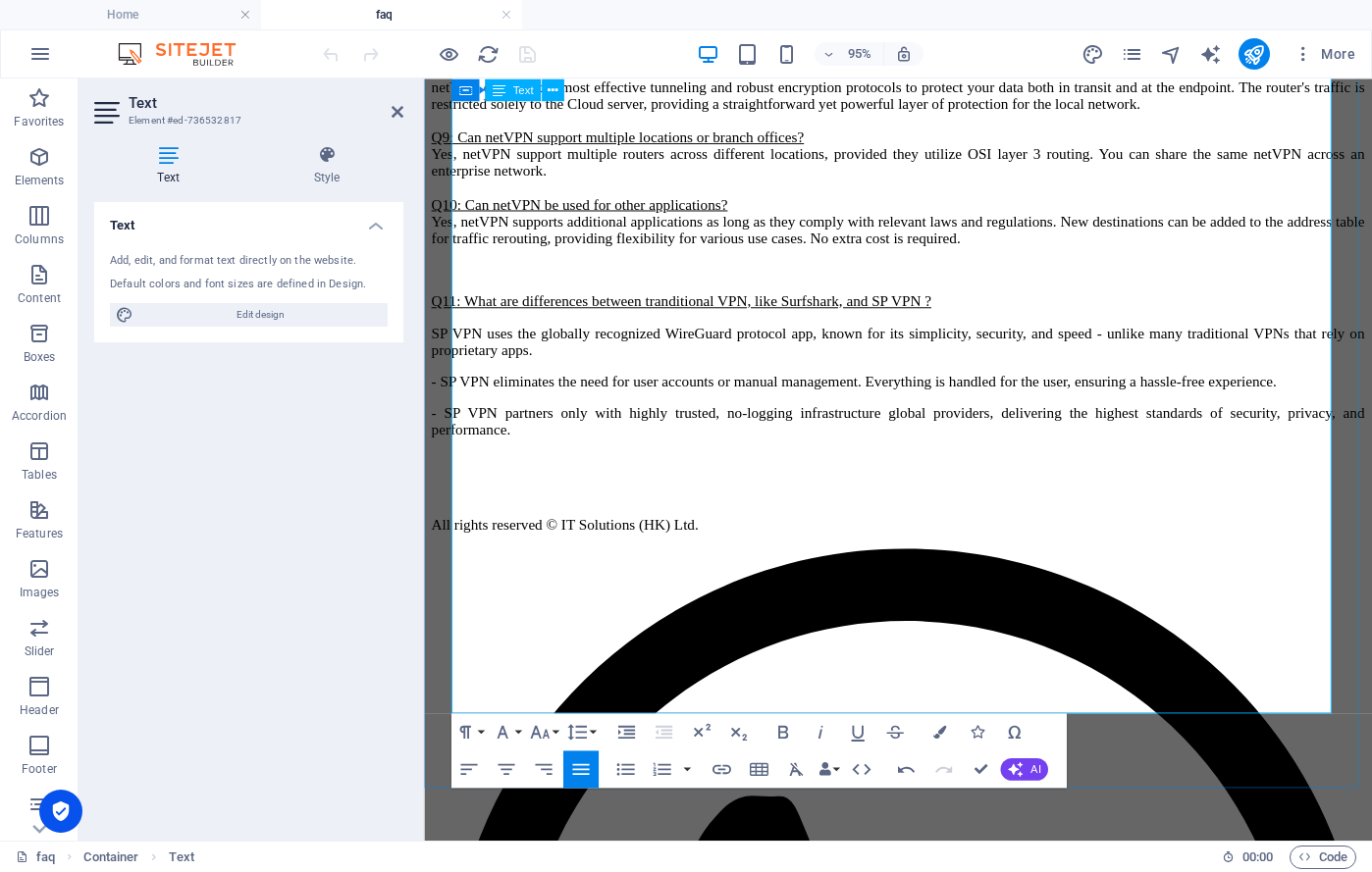 drag, startPoint x: 465, startPoint y: 619, endPoint x: 477, endPoint y: 623, distance: 12.649111 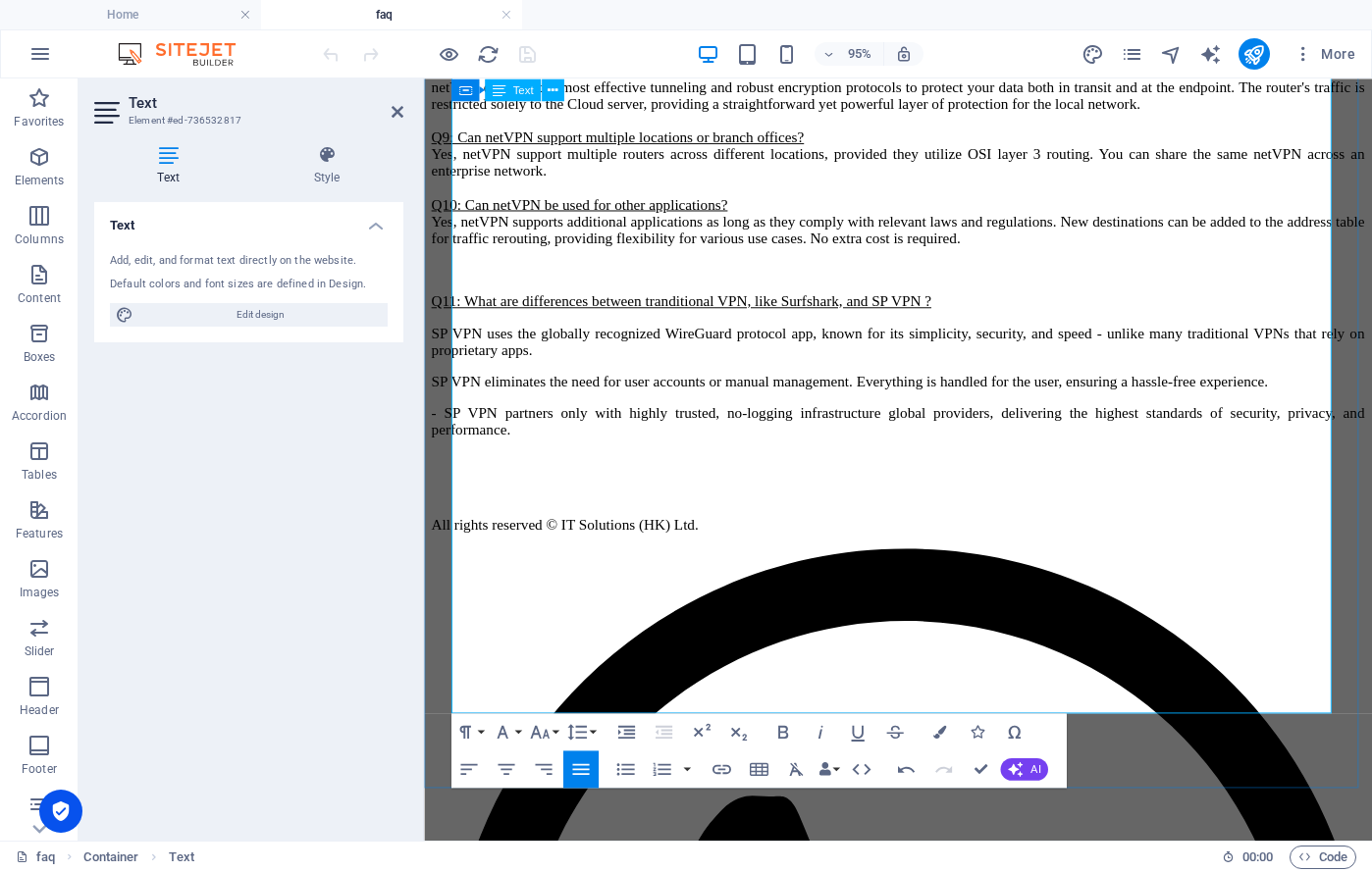click on "- SP VPN partners only with highly trusted, no-logging infrastructure global providers, delivering the highest standards of security, privacy, and performance." at bounding box center [923, 439] 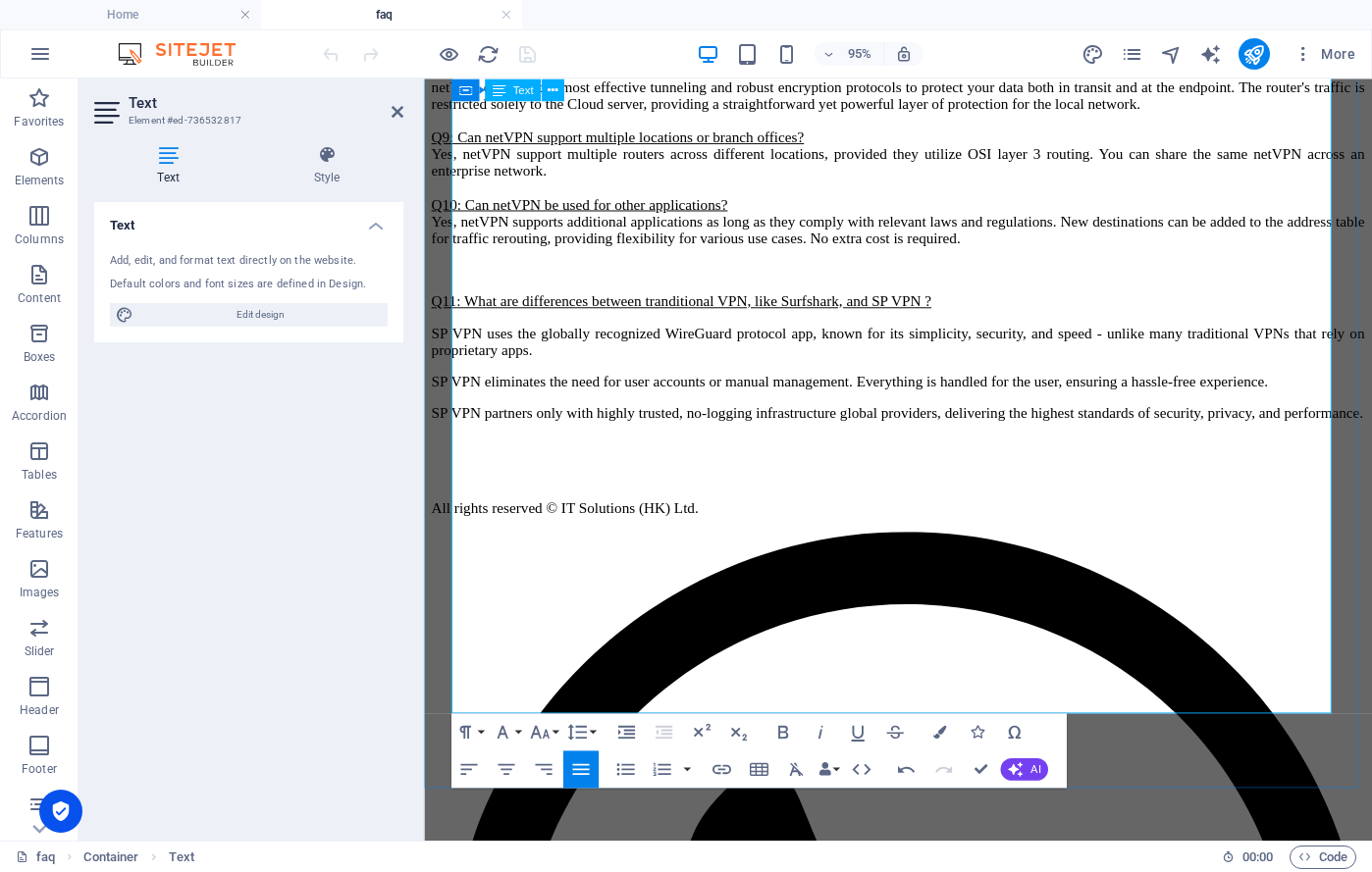 click on "Q11: What are differences between tranditional VPN, like Surfshark, and SP VPN ?" at bounding box center [695, 312] 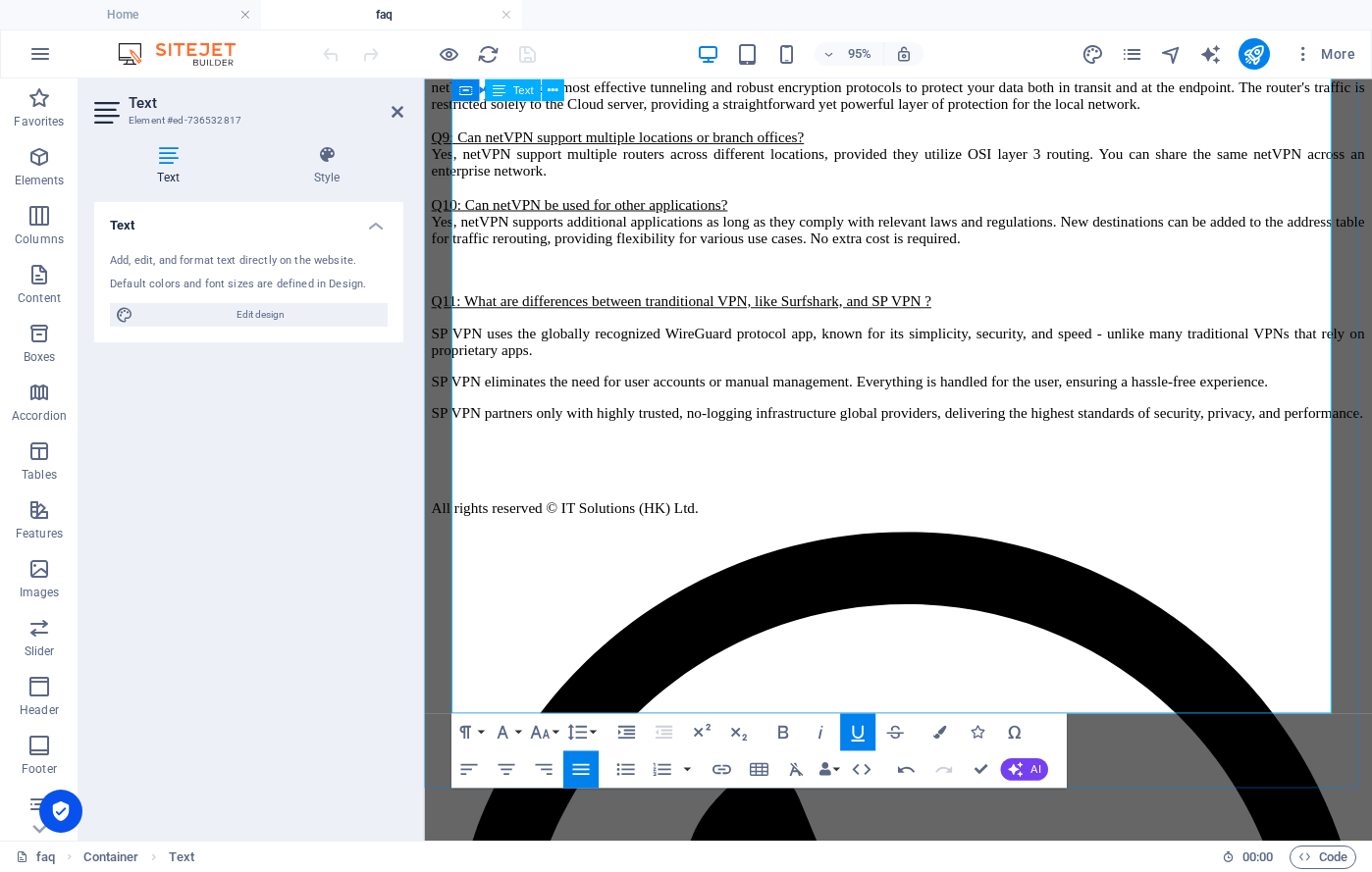 click on "Q11: What are differences between tranditional VPN, like Surfshark, and SP VPN ?" at bounding box center [695, 312] 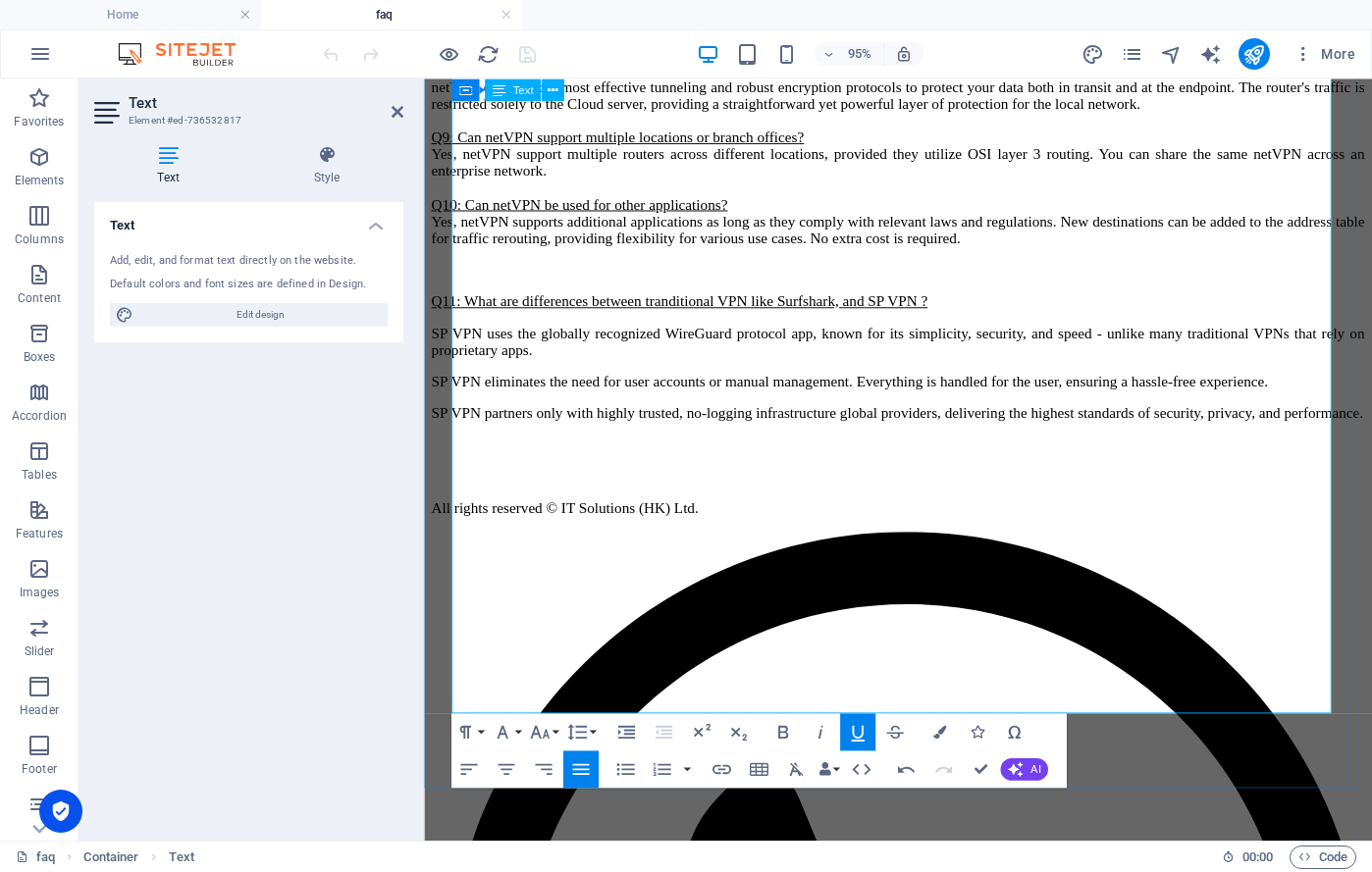 type 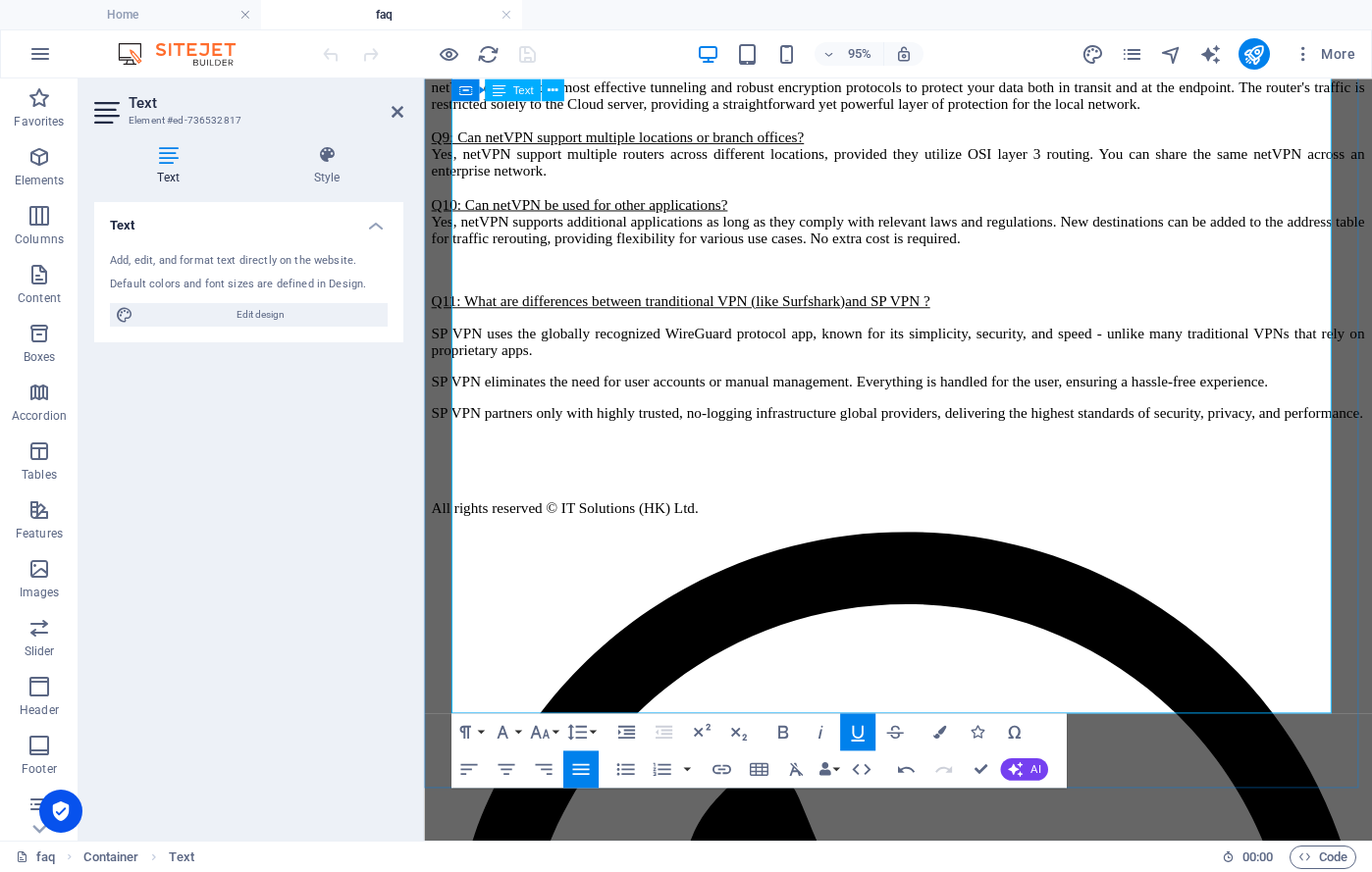 click on "SP VPN uses the globally recognized WireGuard protocol app, known for its simplicity, security, and speed - unlike many traditional VPNs that rely on proprietary apps." at bounding box center [923, 355] 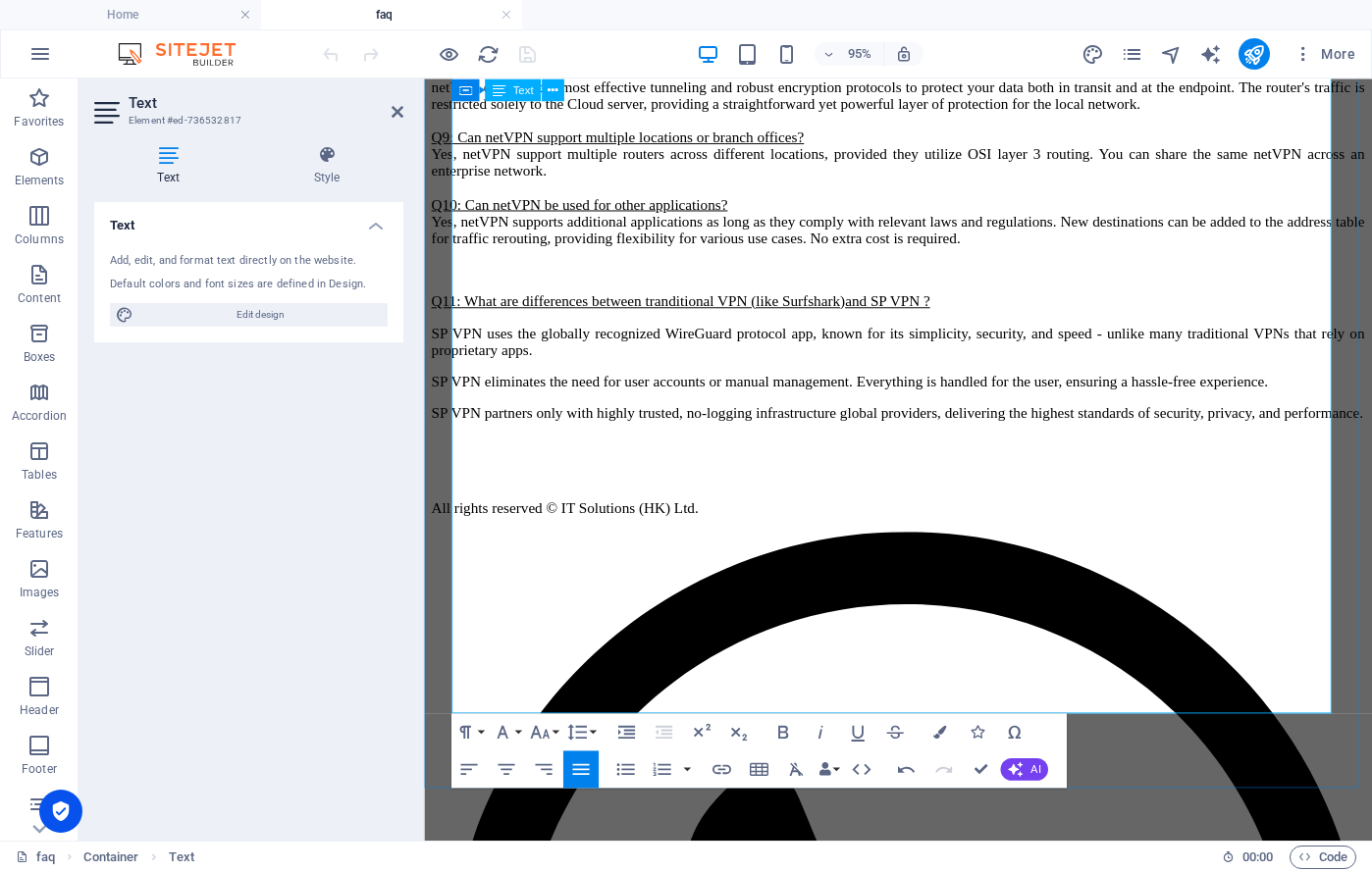click on "SP VPN eliminates the need for user accounts or manual management. Everything is handled for the user, ensuring a hassle-free experience." at bounding box center [923, 397] 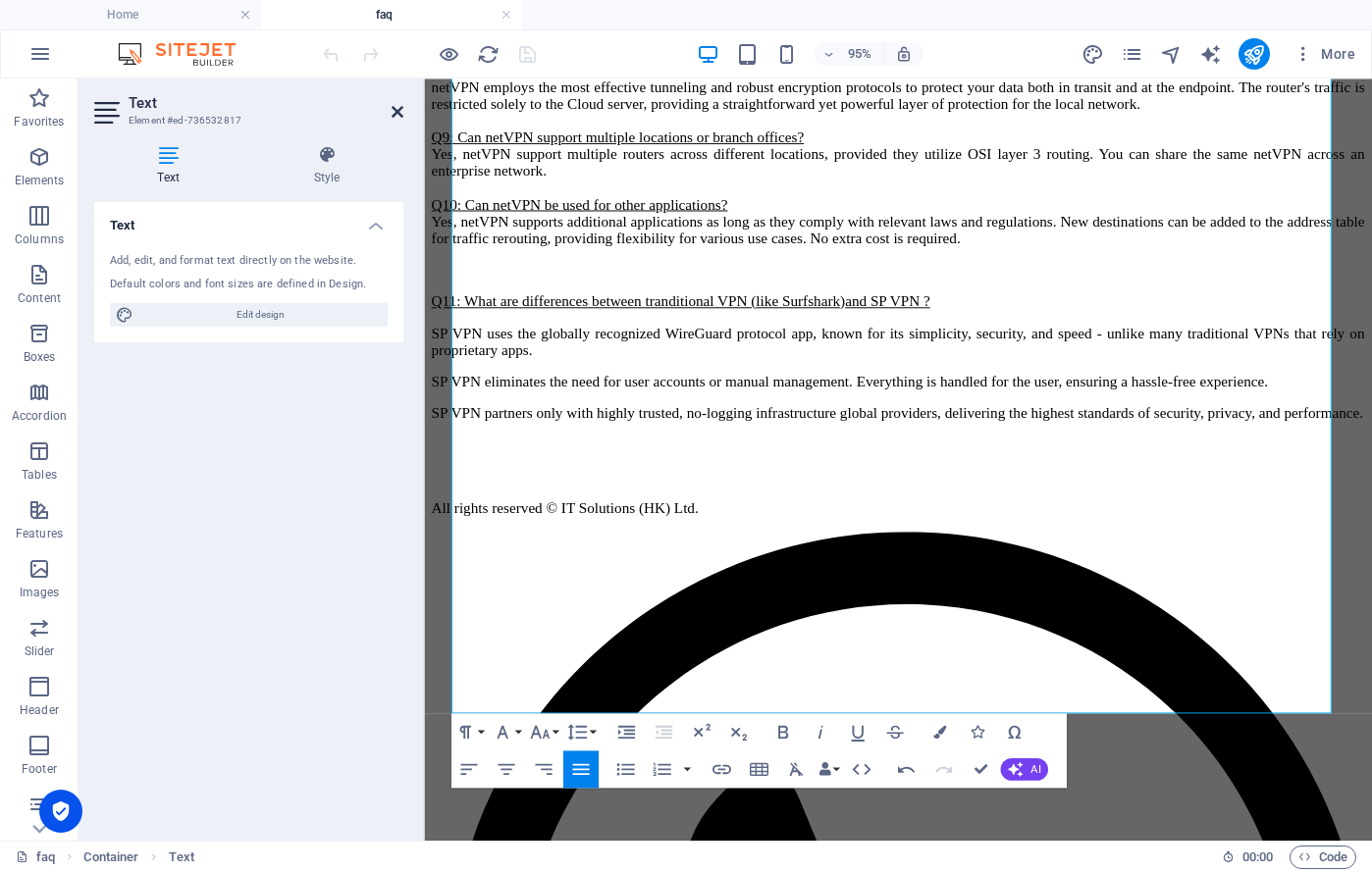 click at bounding box center [397, 112] 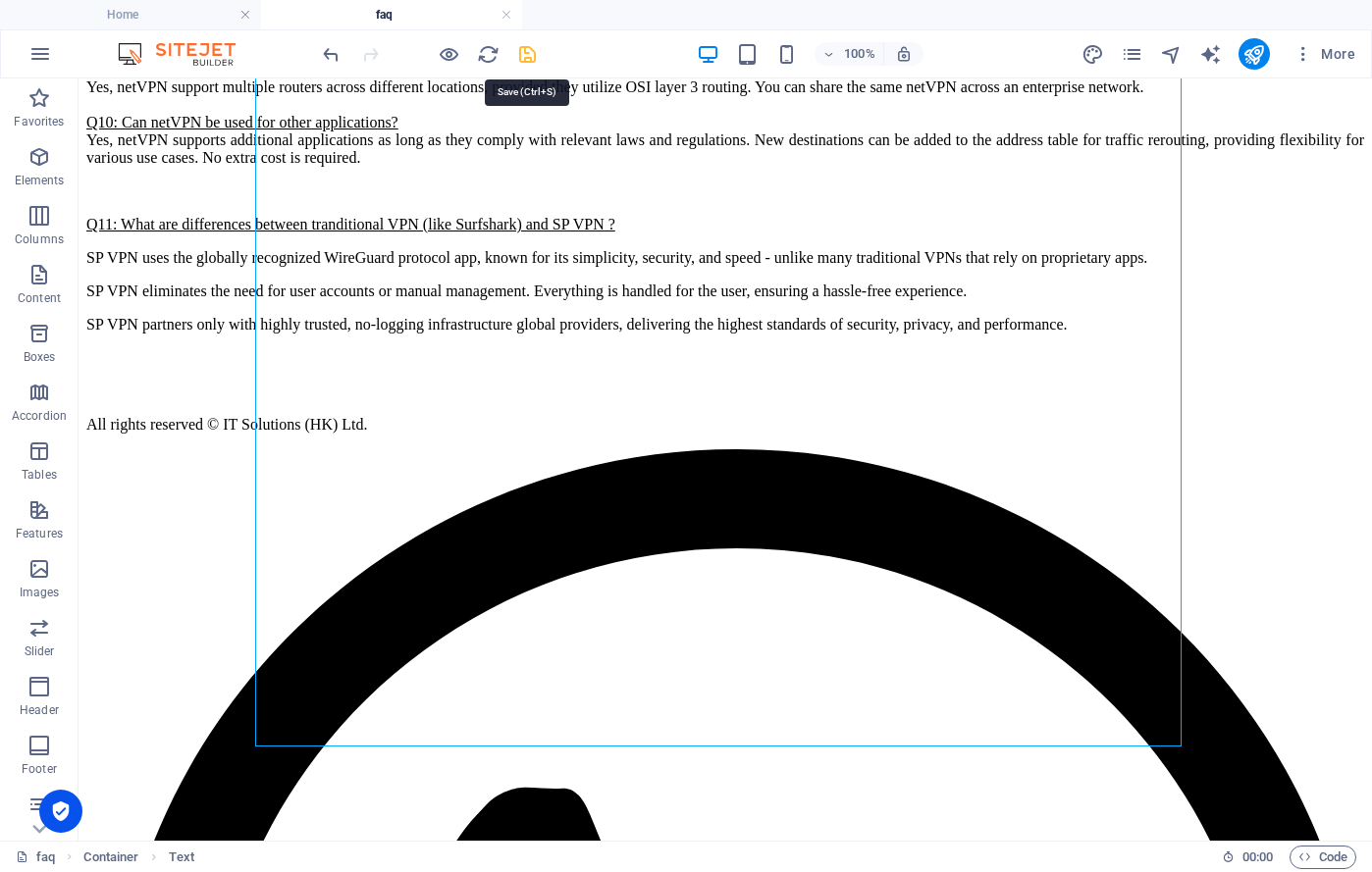 click at bounding box center (527, 54) 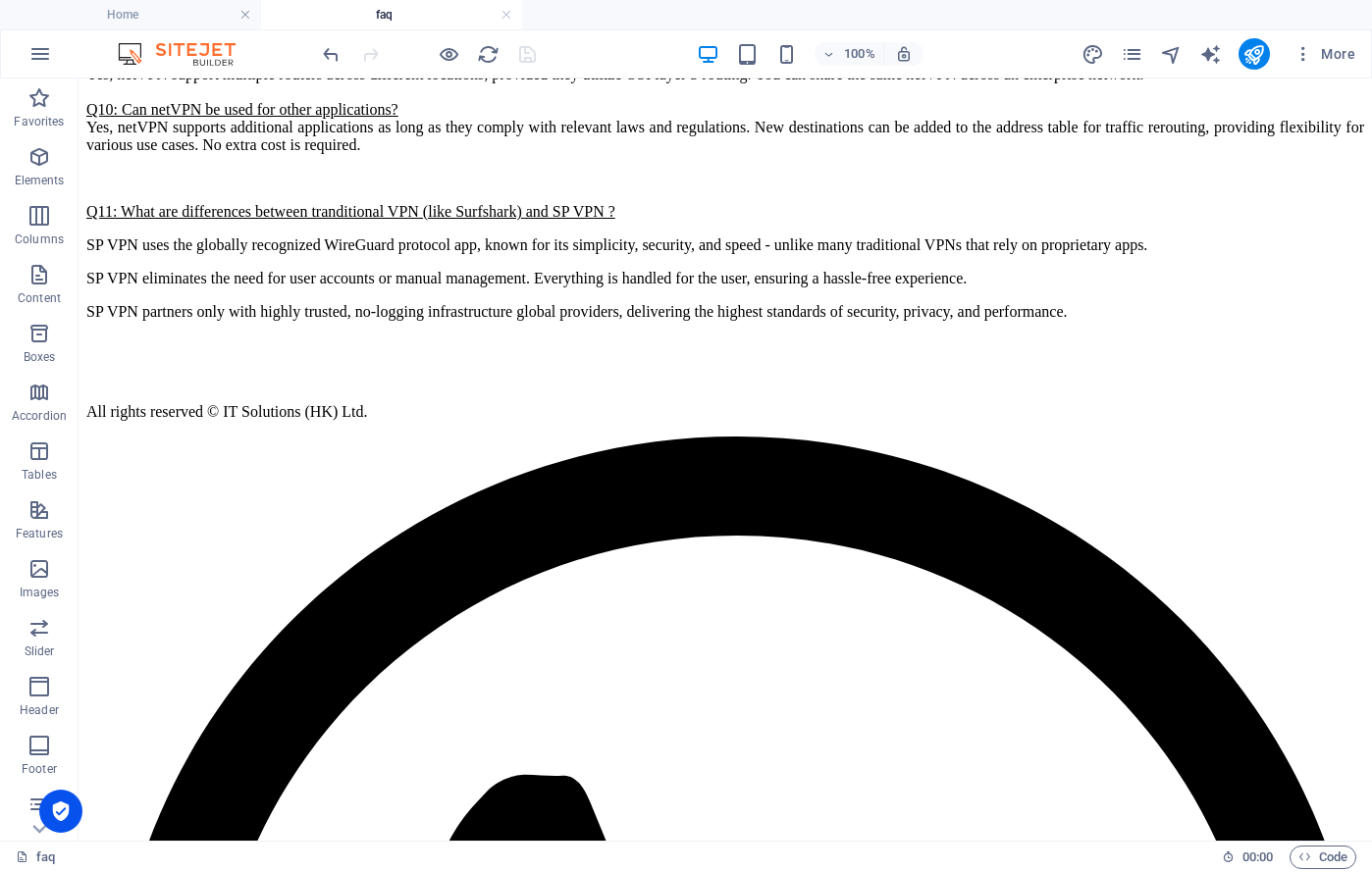 scroll, scrollTop: 1344, scrollLeft: 0, axis: vertical 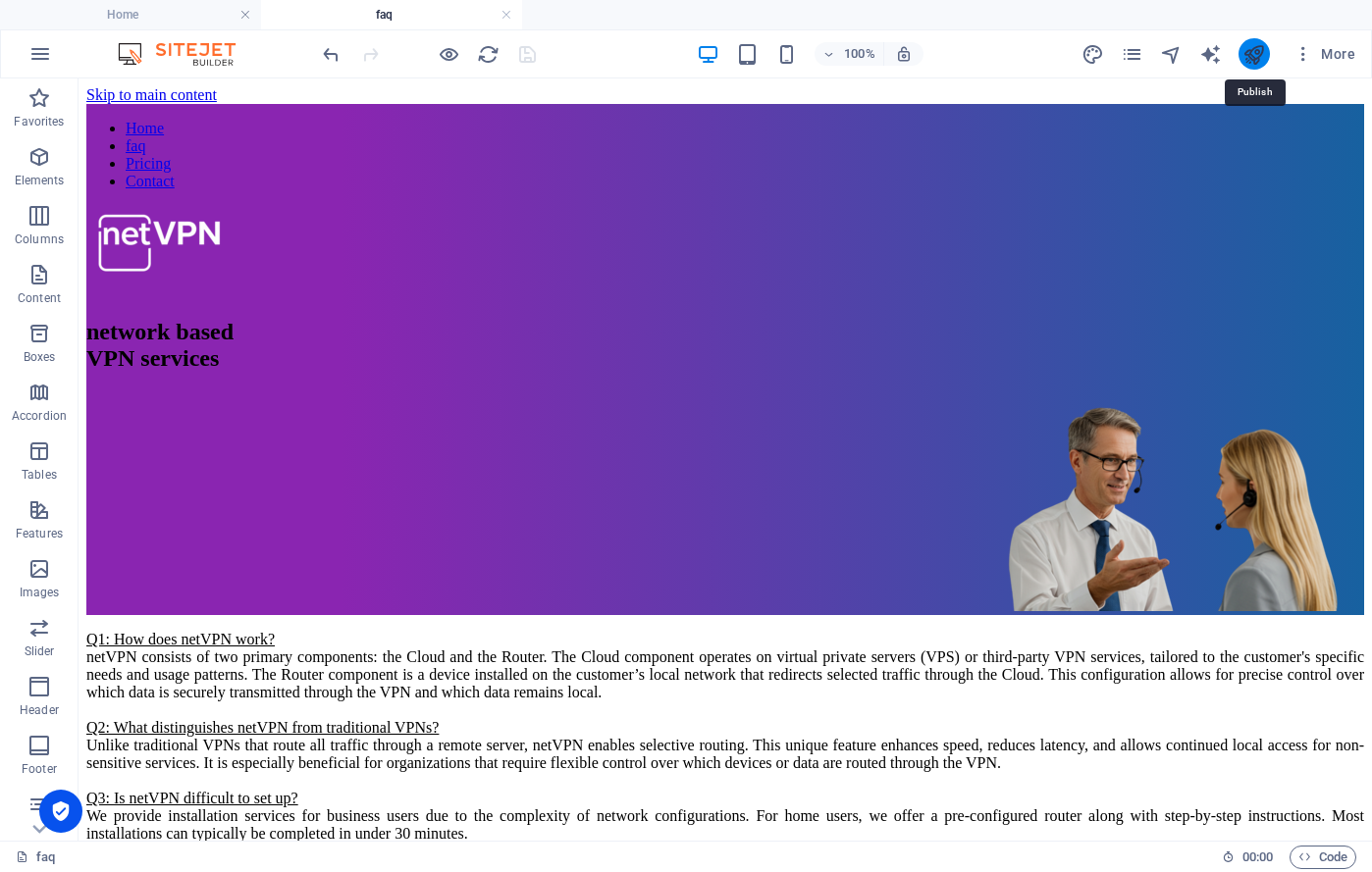 click at bounding box center [1253, 54] 